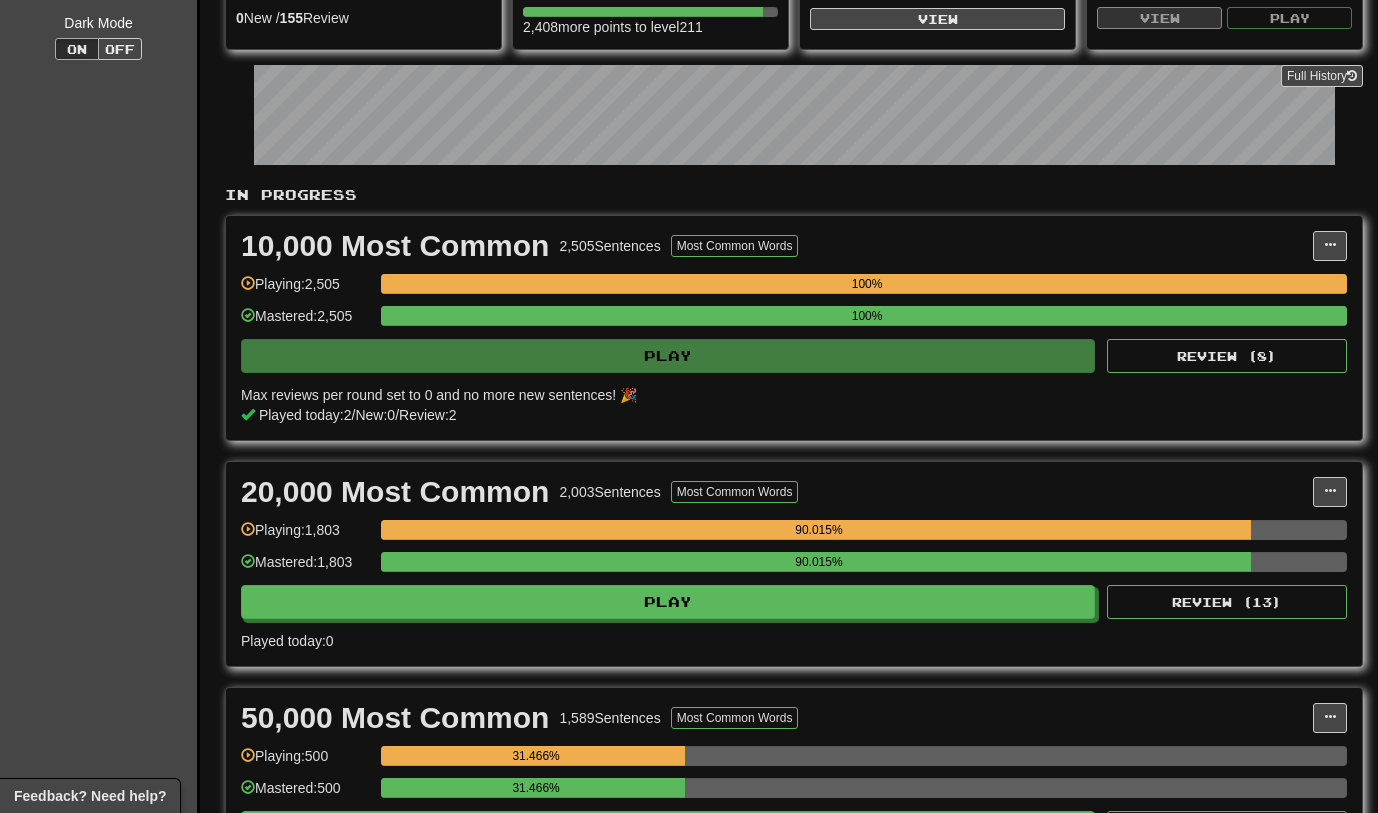 scroll, scrollTop: 0, scrollLeft: 0, axis: both 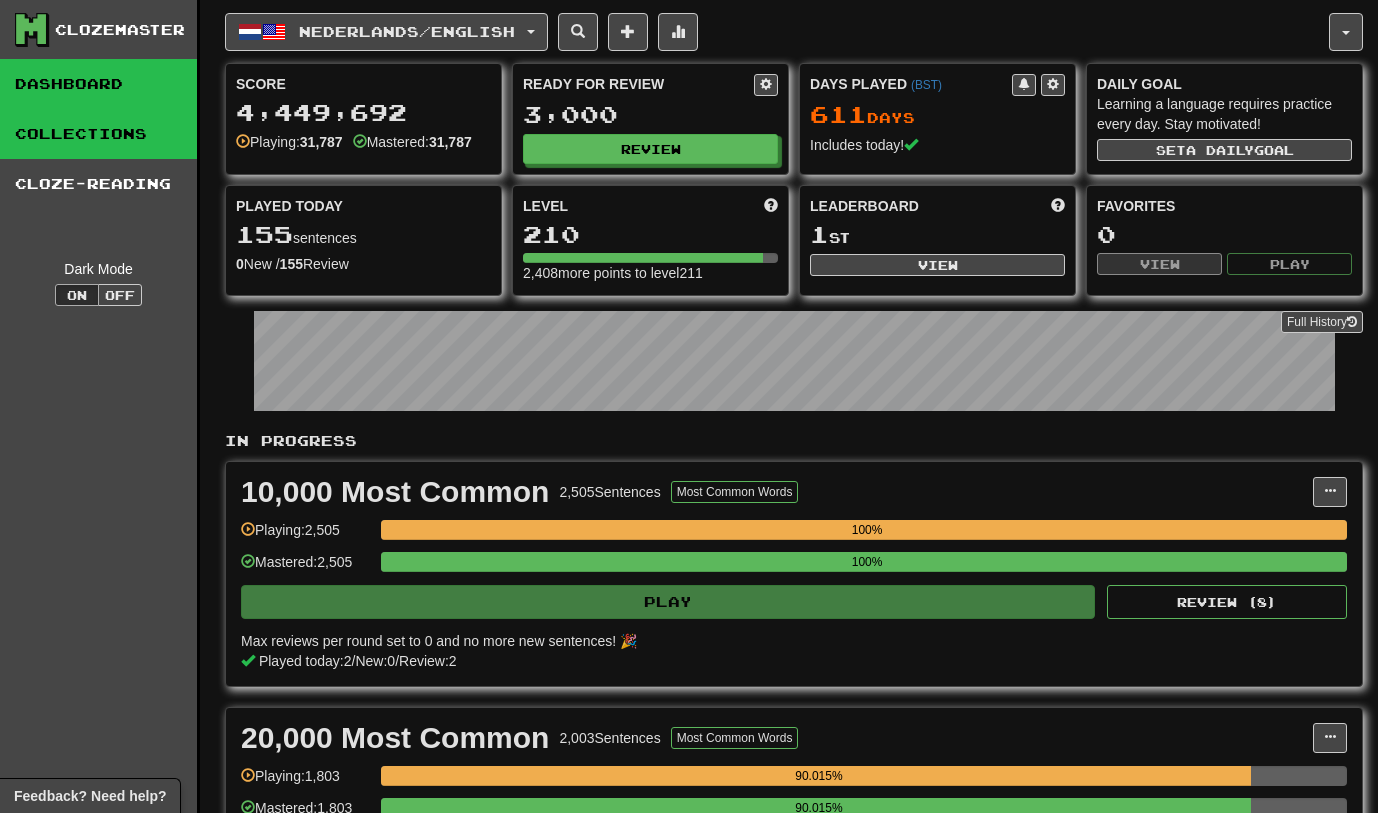 click on "Collections" at bounding box center (98, 134) 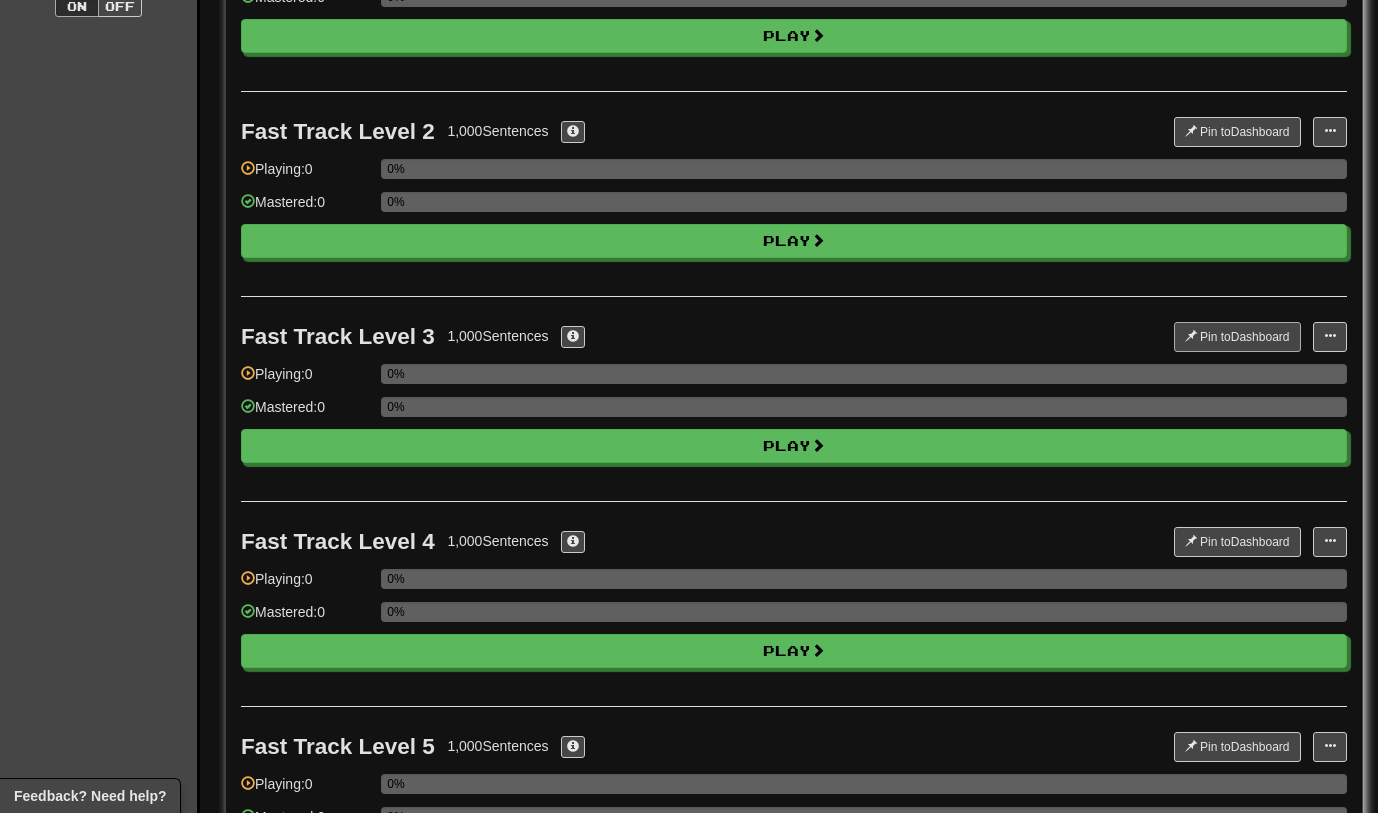 scroll, scrollTop: 0, scrollLeft: 0, axis: both 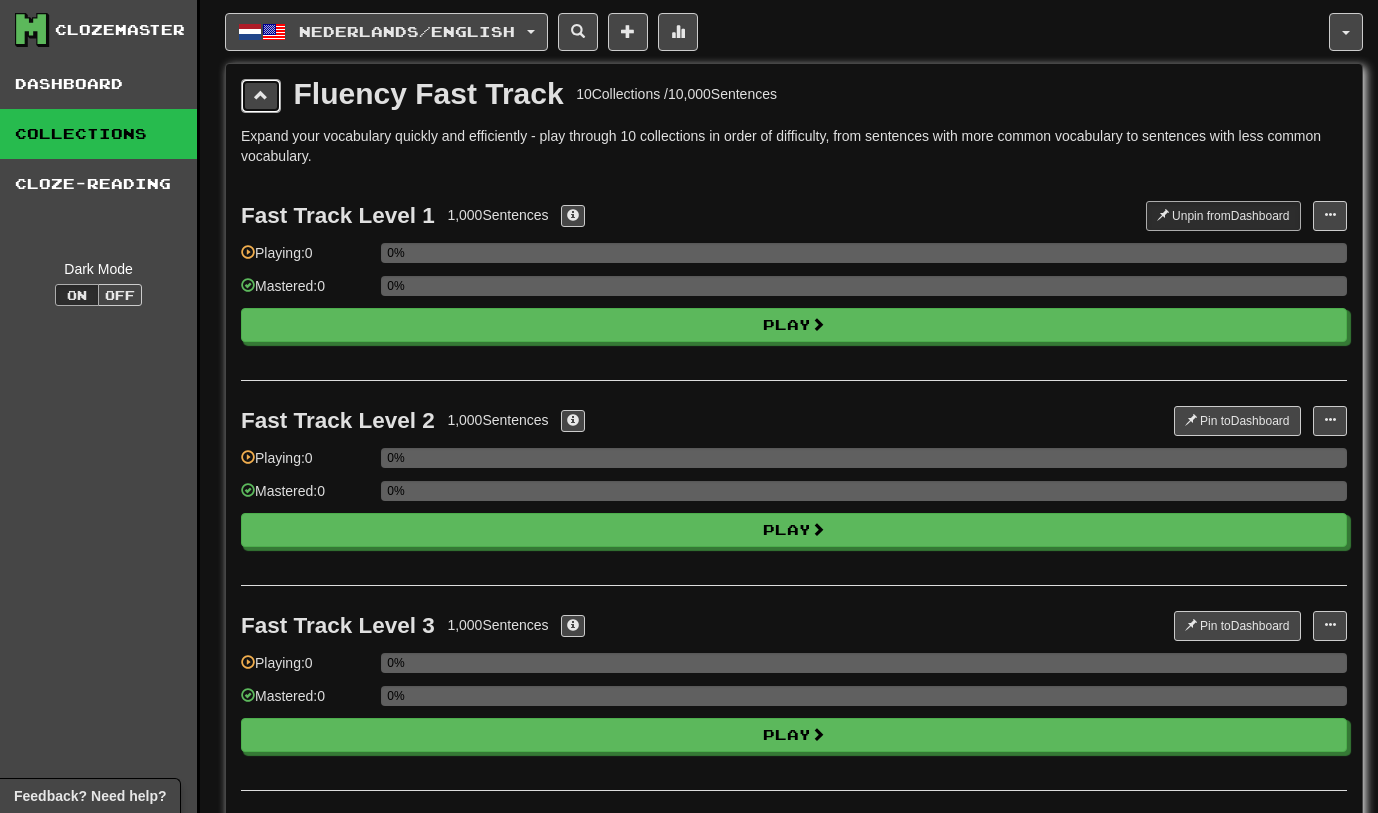 click at bounding box center (261, 96) 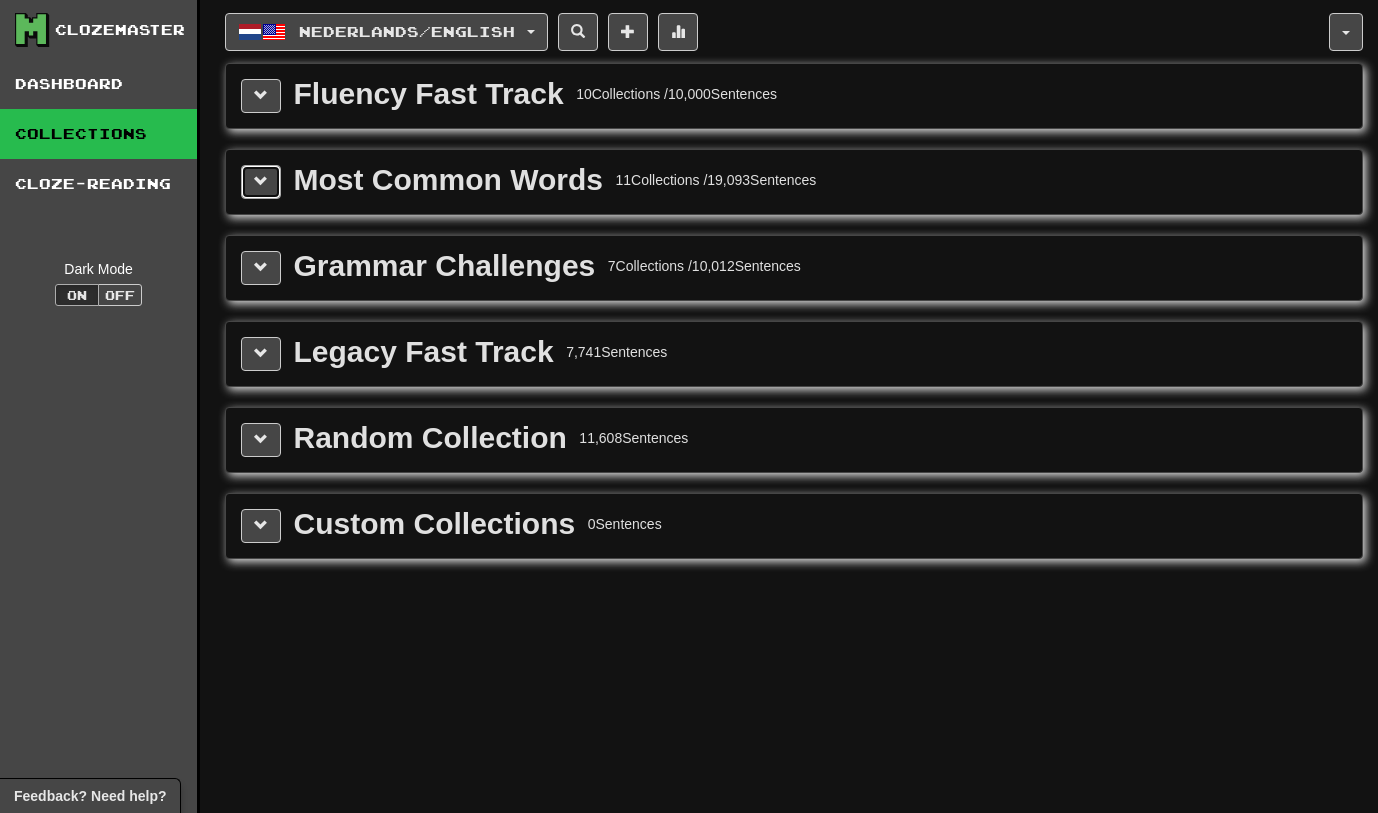 click at bounding box center (261, 182) 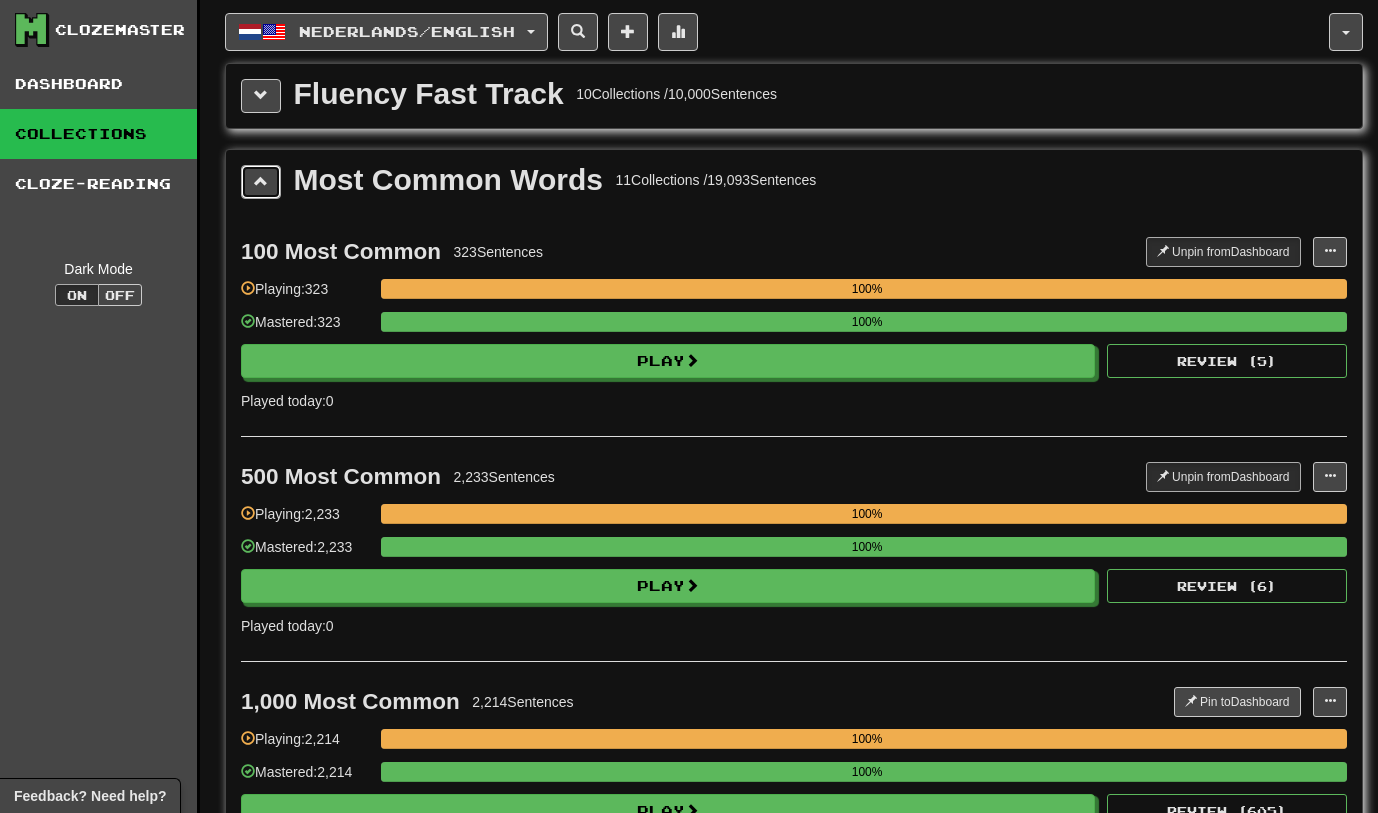 click at bounding box center [261, 182] 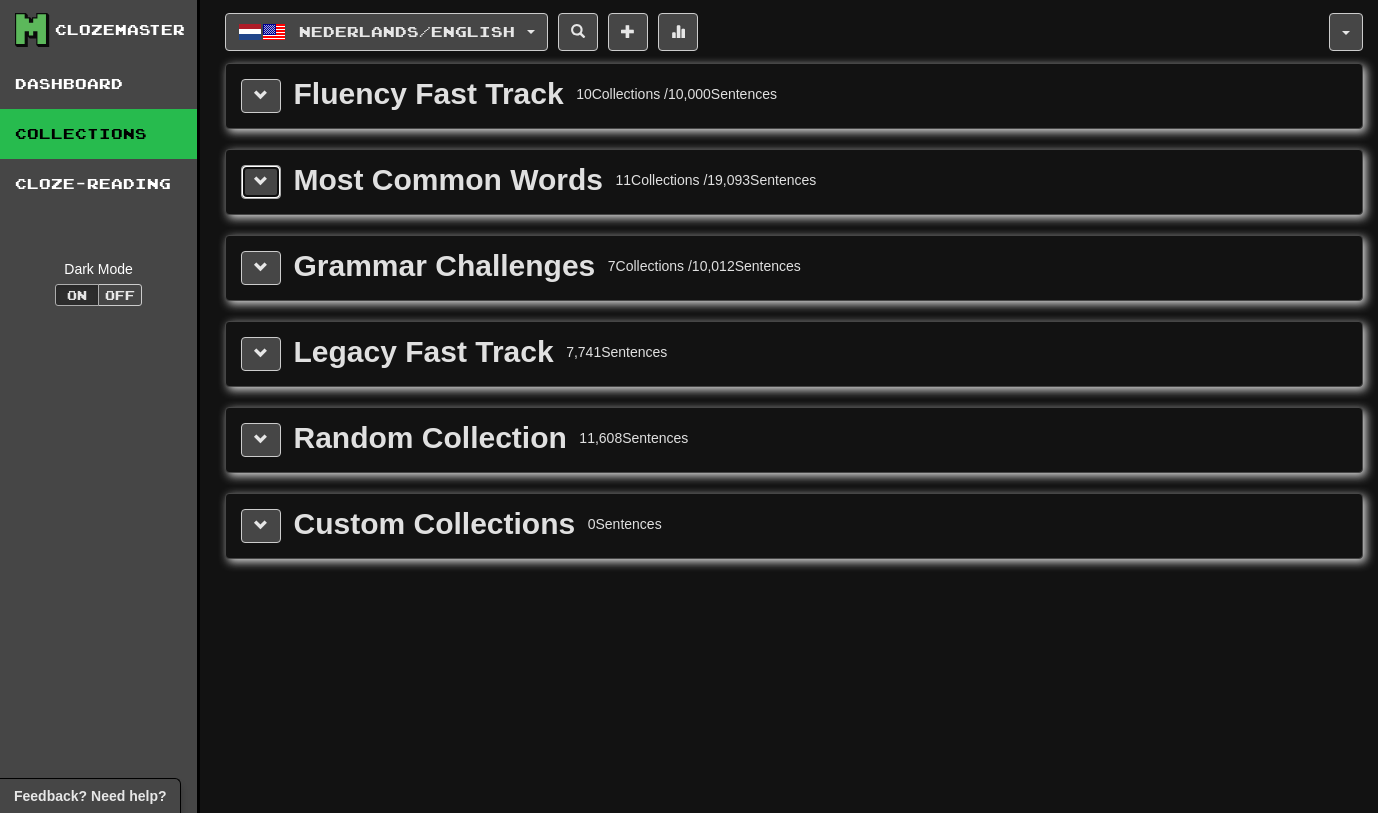 click at bounding box center (261, 182) 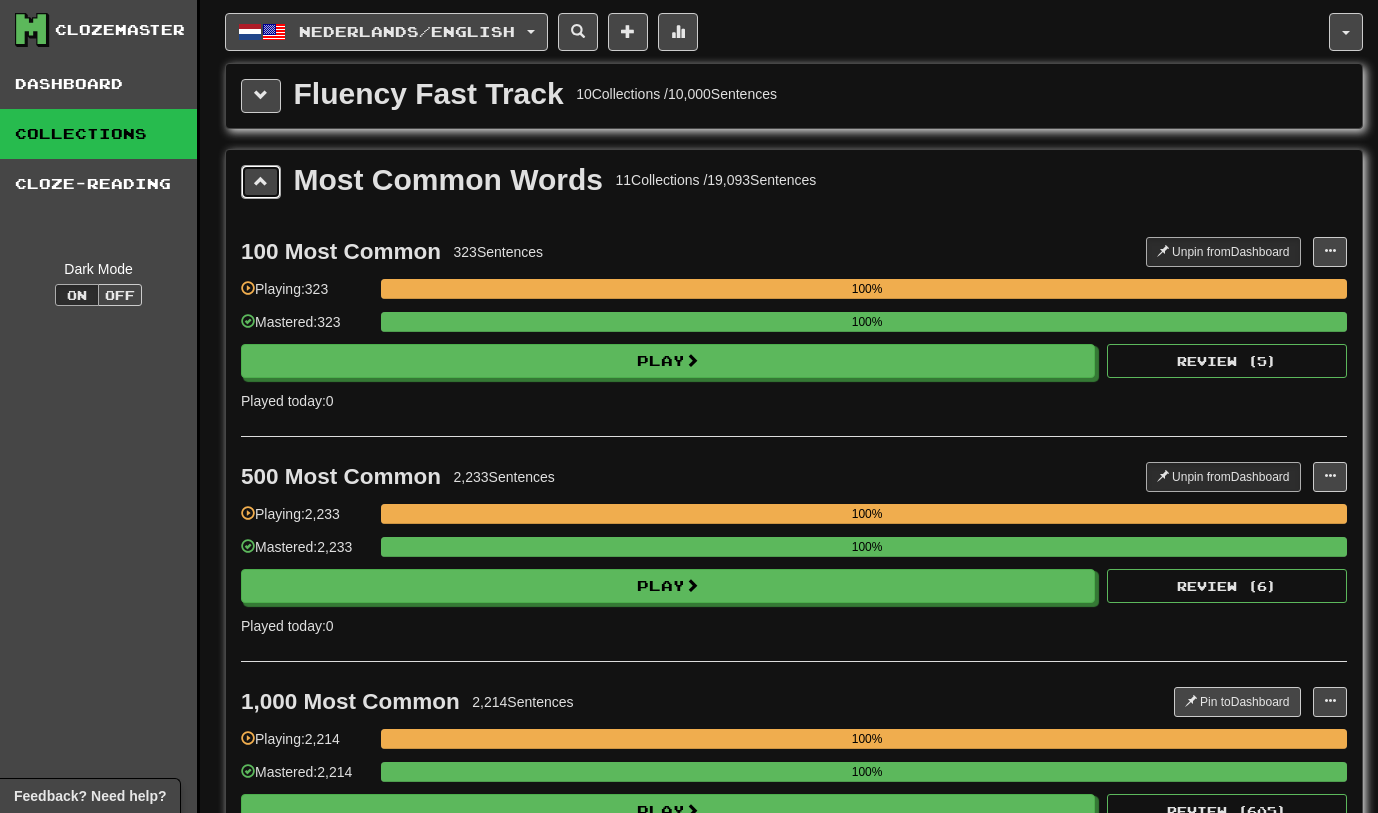 click at bounding box center (261, 182) 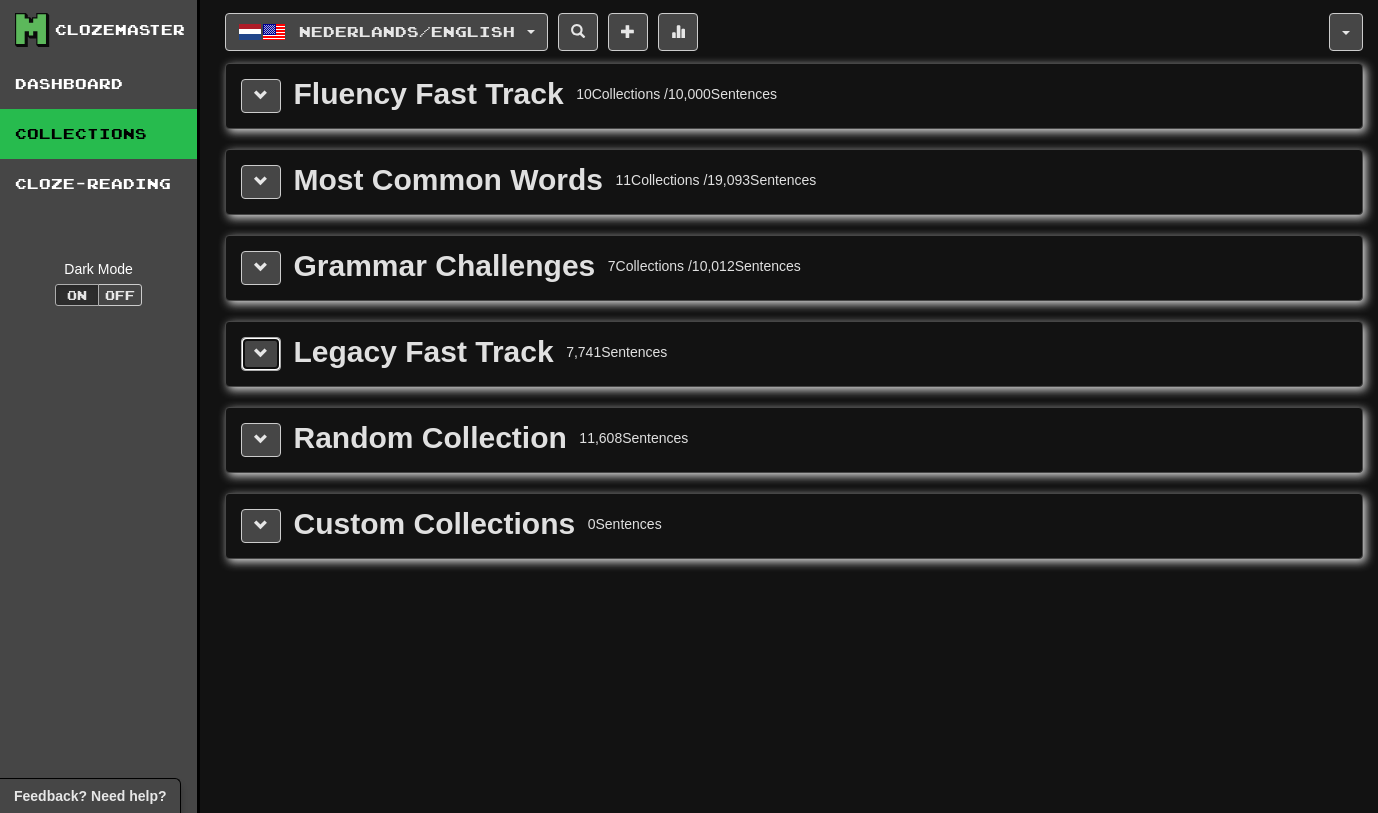 click at bounding box center [261, 354] 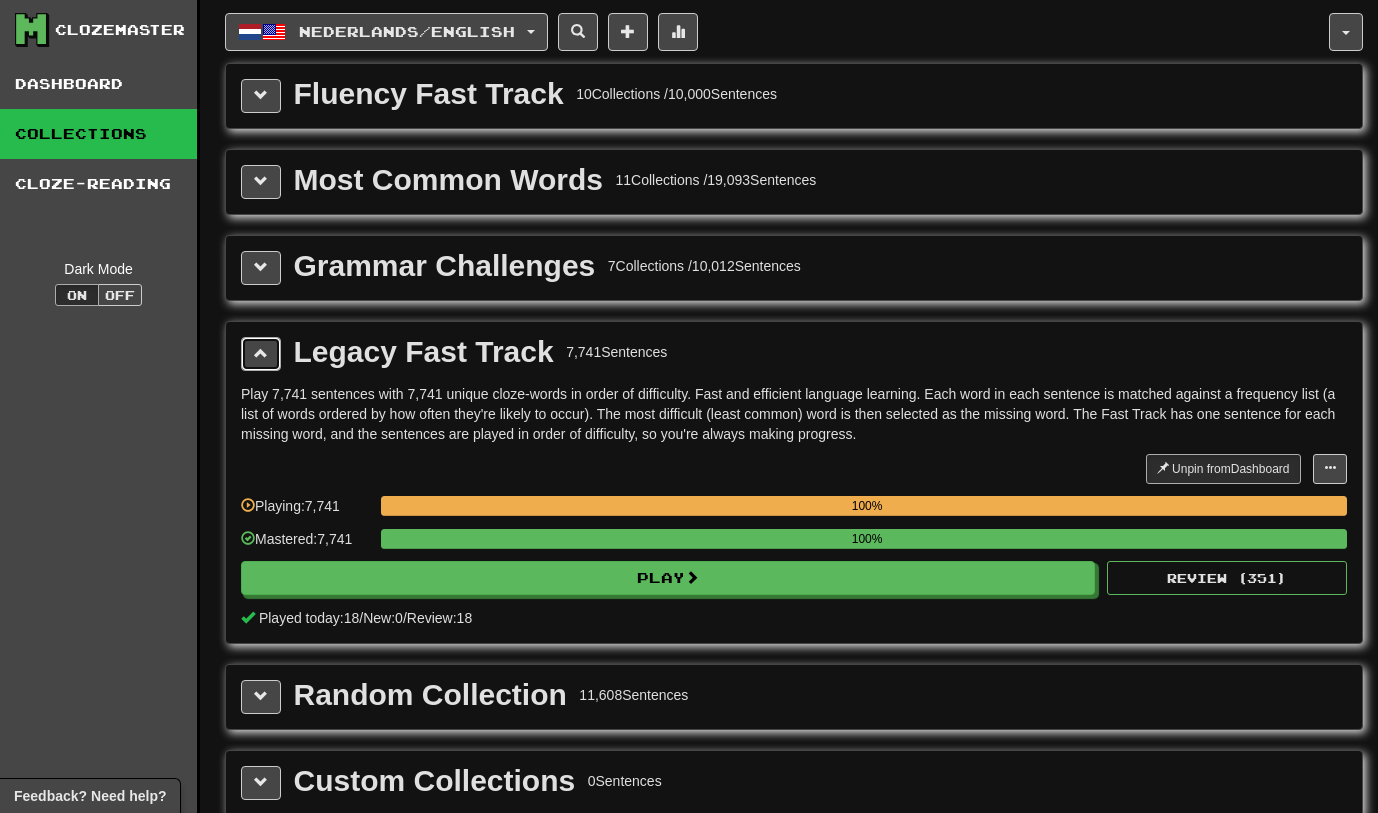 click at bounding box center [261, 354] 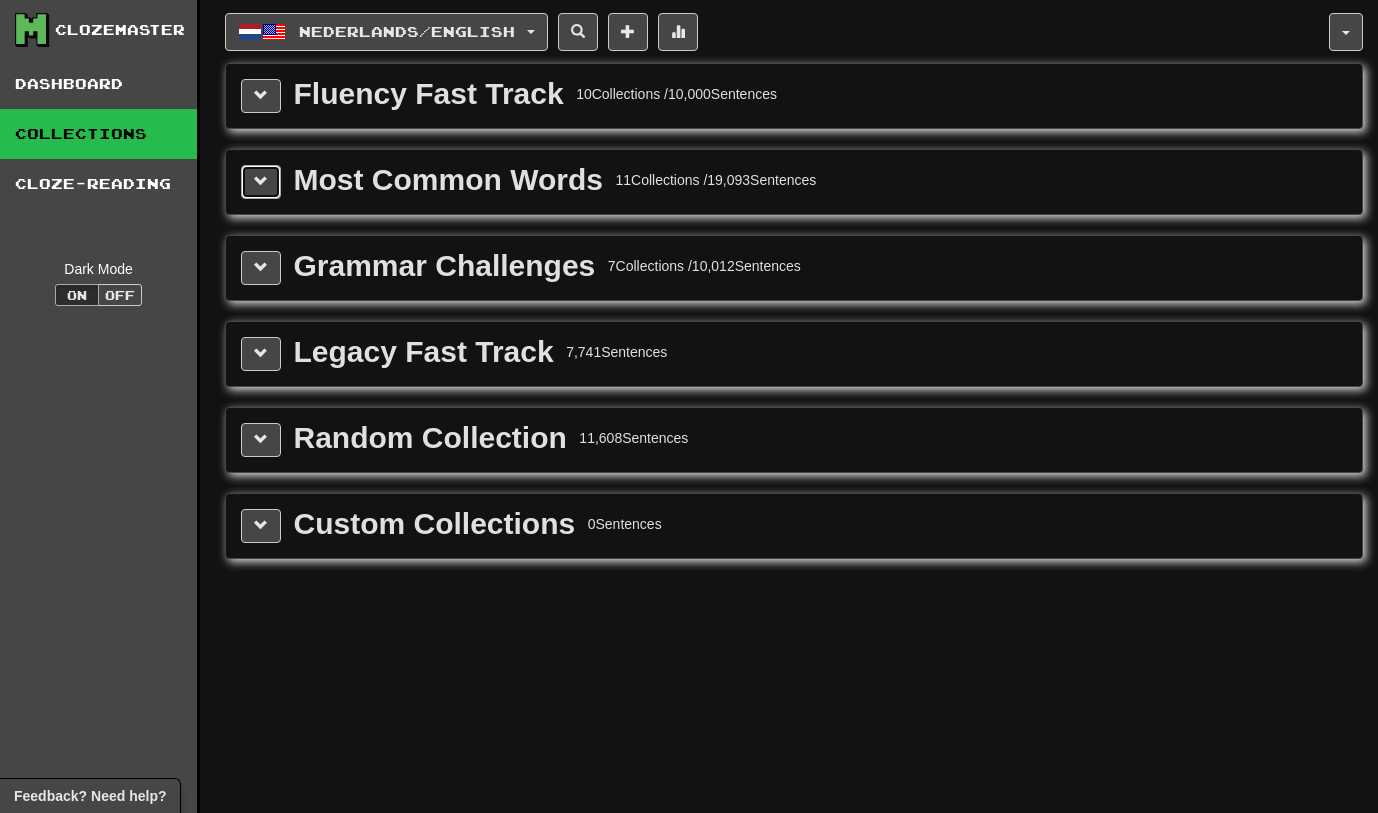 click at bounding box center (261, 181) 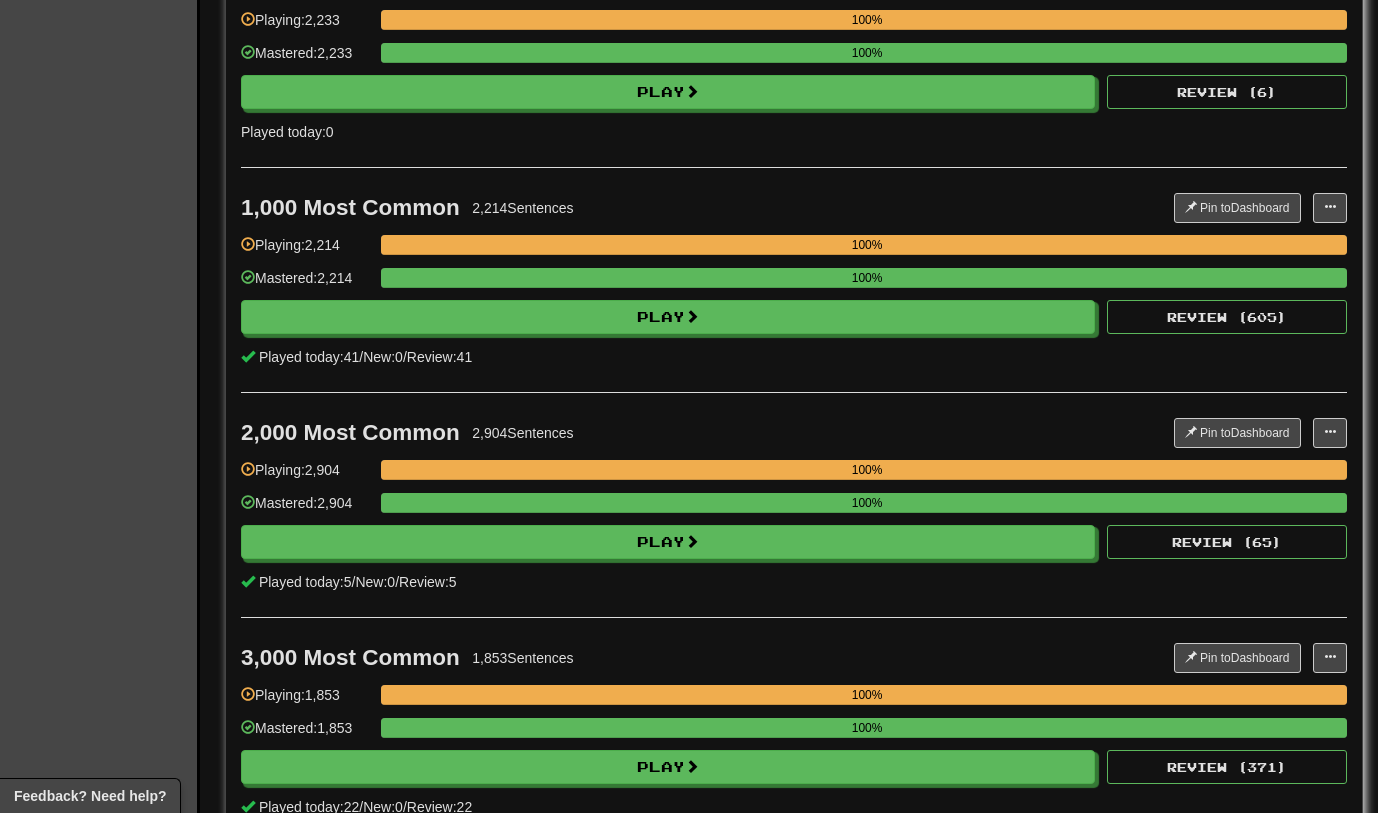 scroll, scrollTop: 526, scrollLeft: 0, axis: vertical 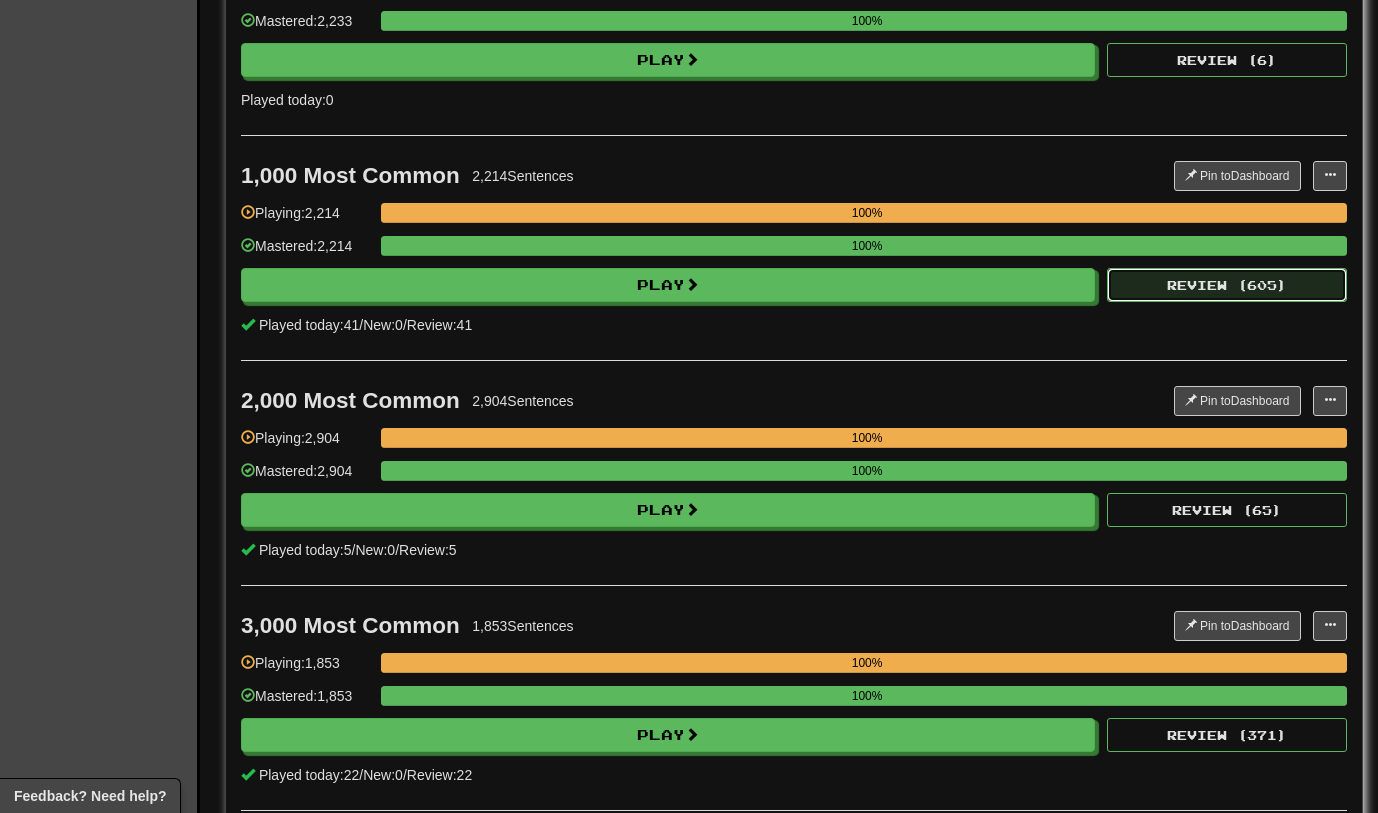 click on "Review ( 605 )" at bounding box center [1227, 285] 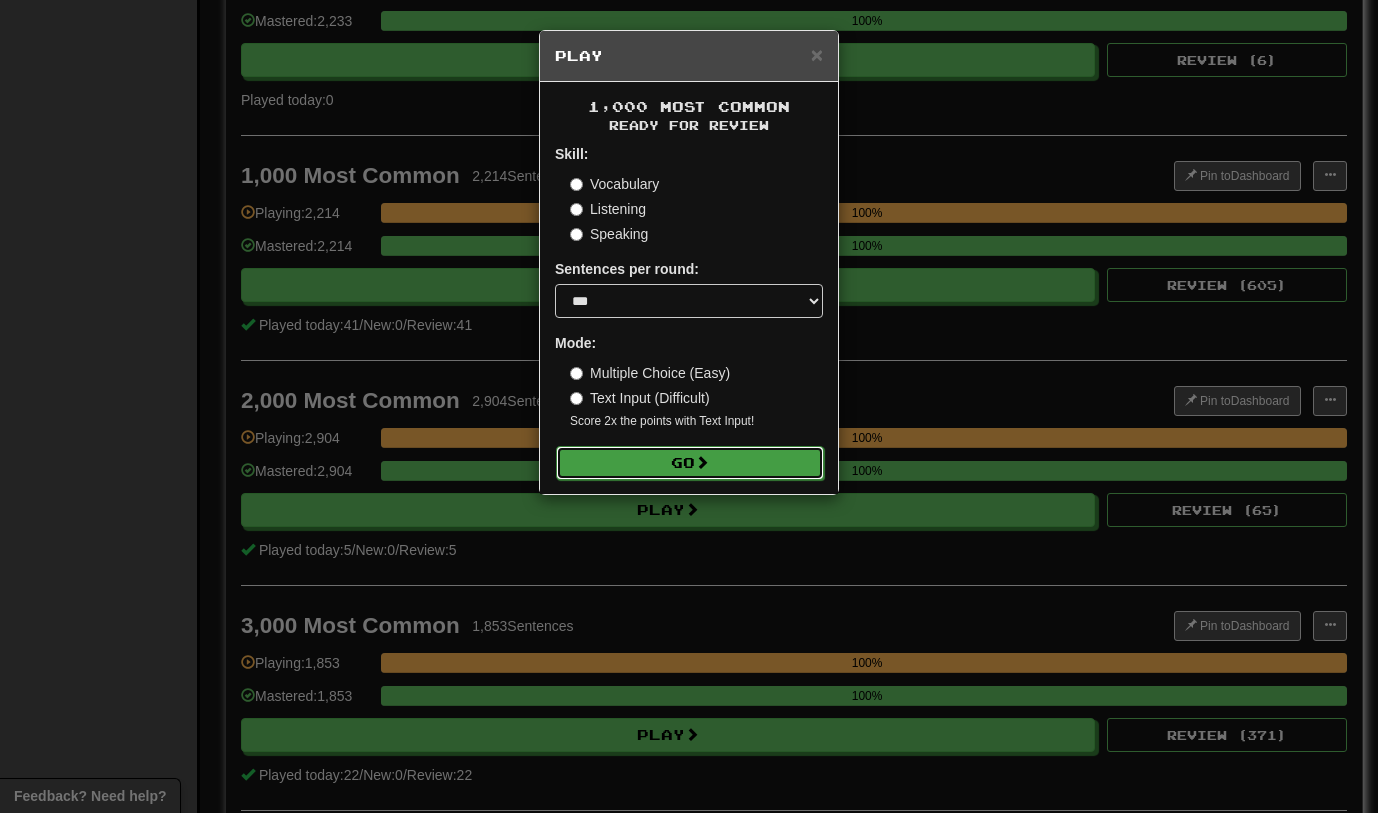 click on "Go" at bounding box center (690, 463) 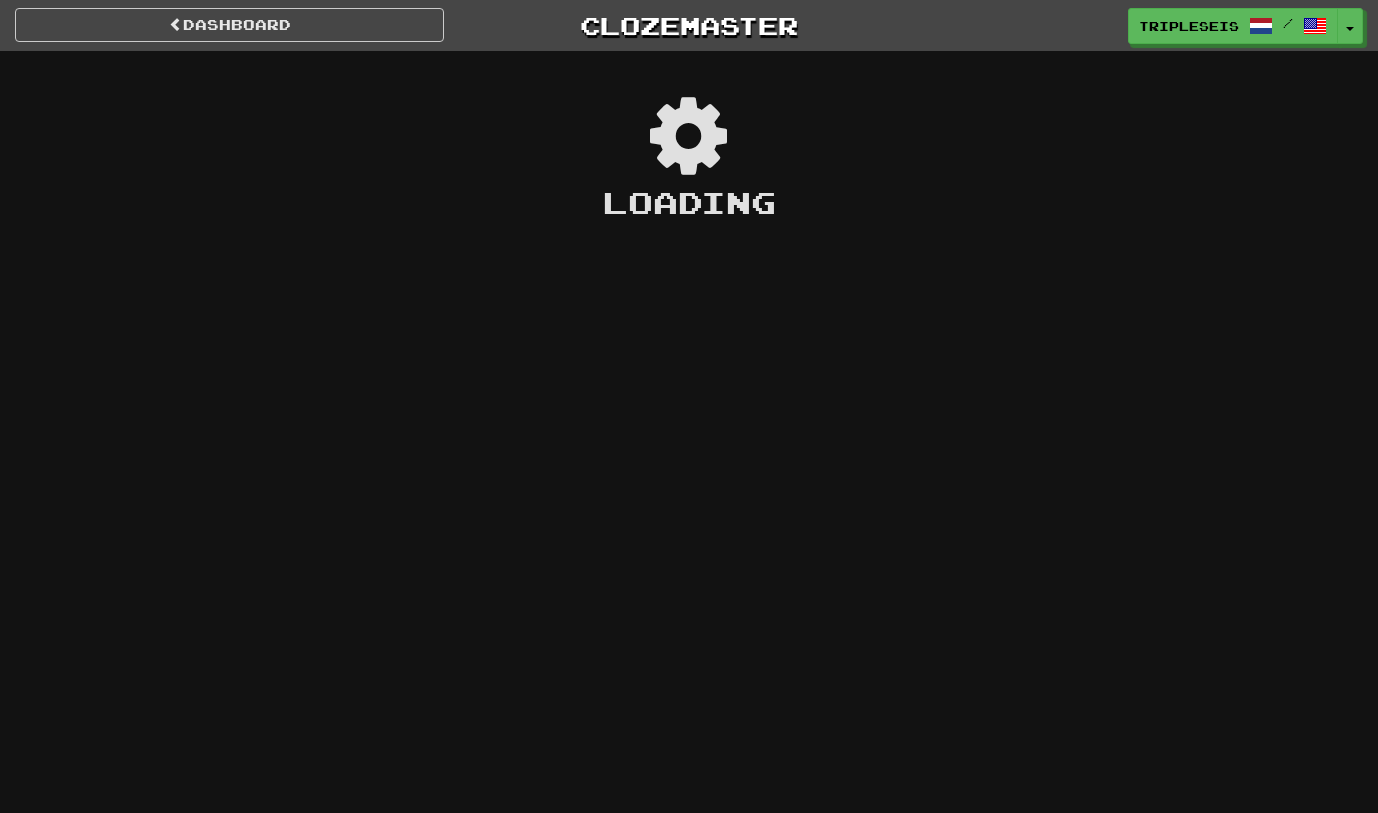 scroll, scrollTop: 0, scrollLeft: 0, axis: both 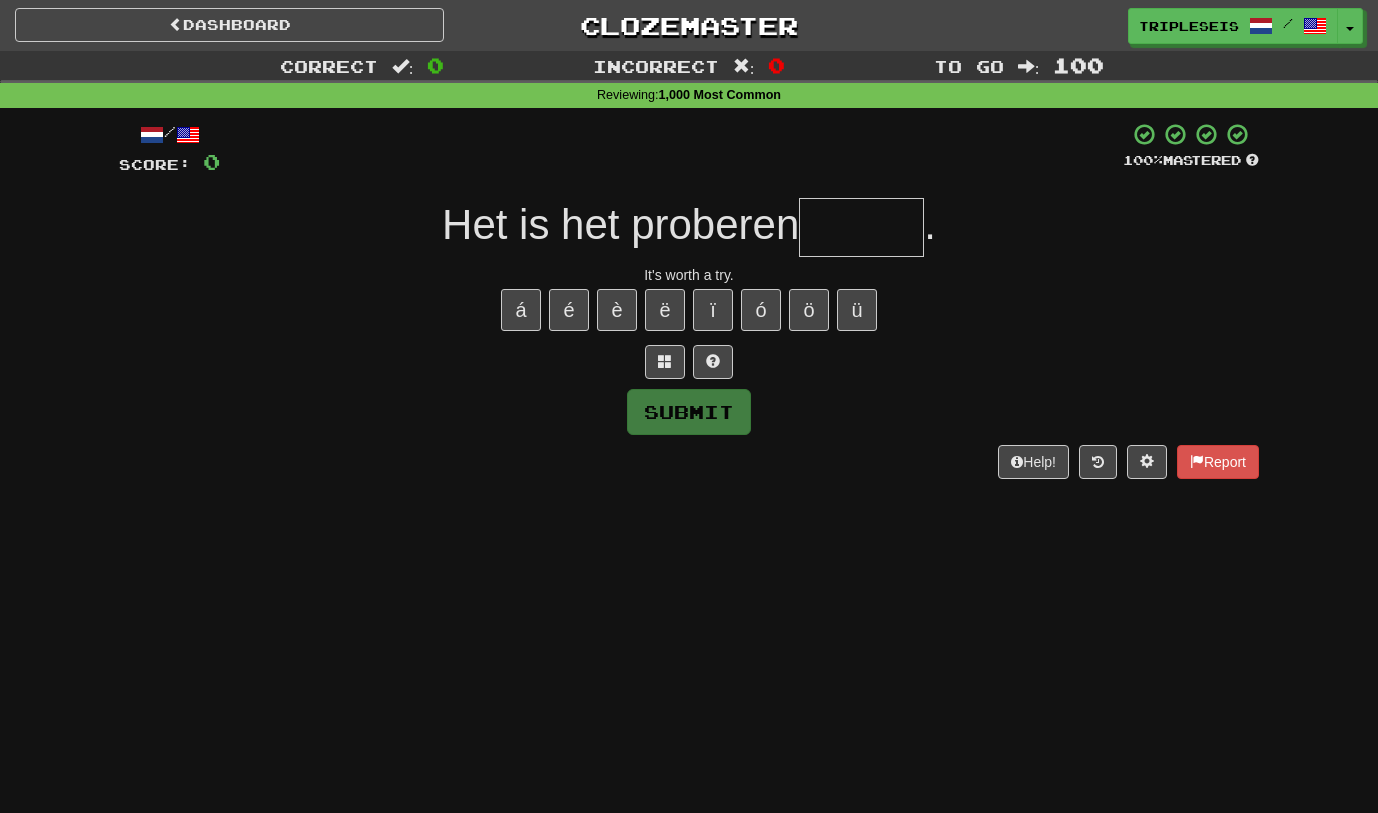 click at bounding box center (861, 227) 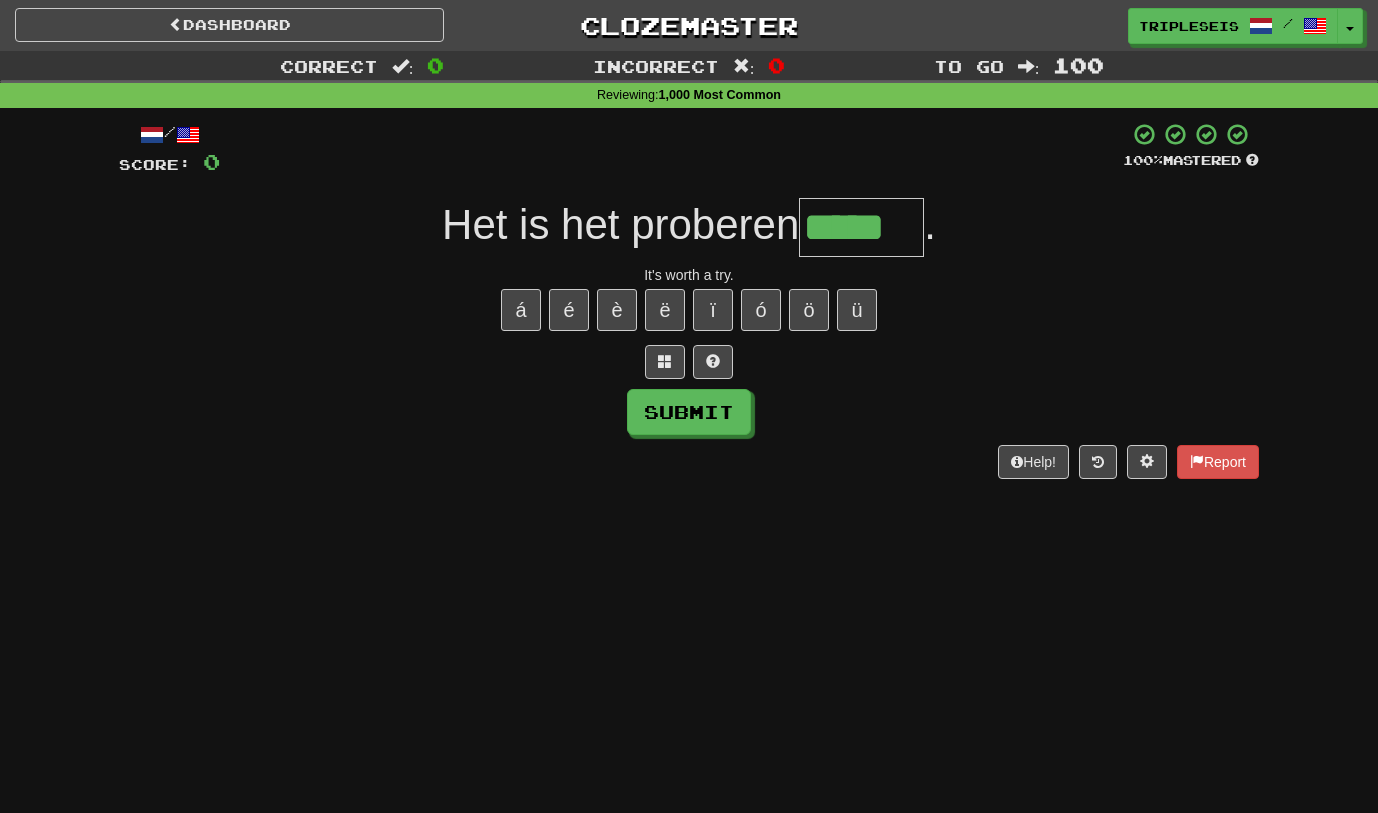 type on "*****" 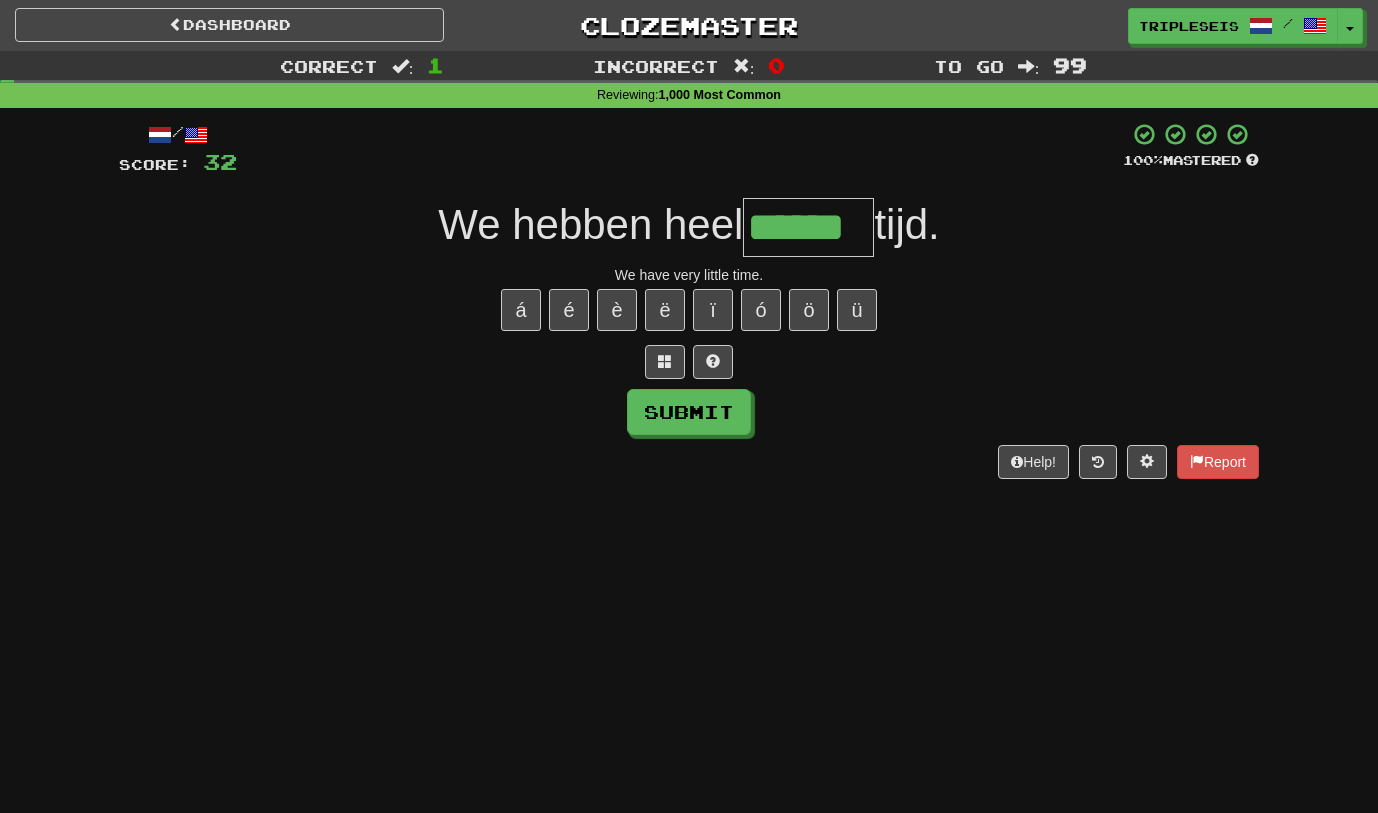 type on "******" 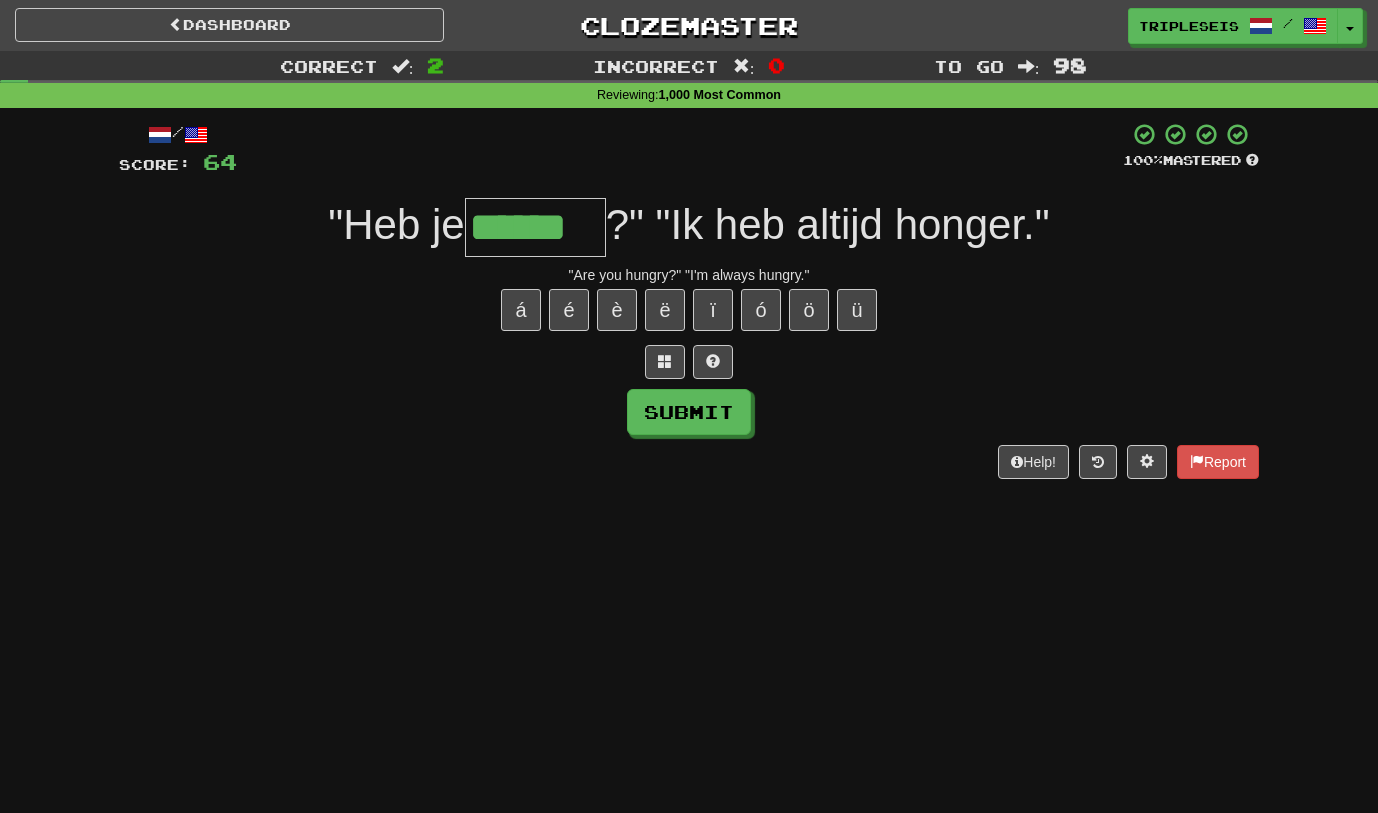 type on "******" 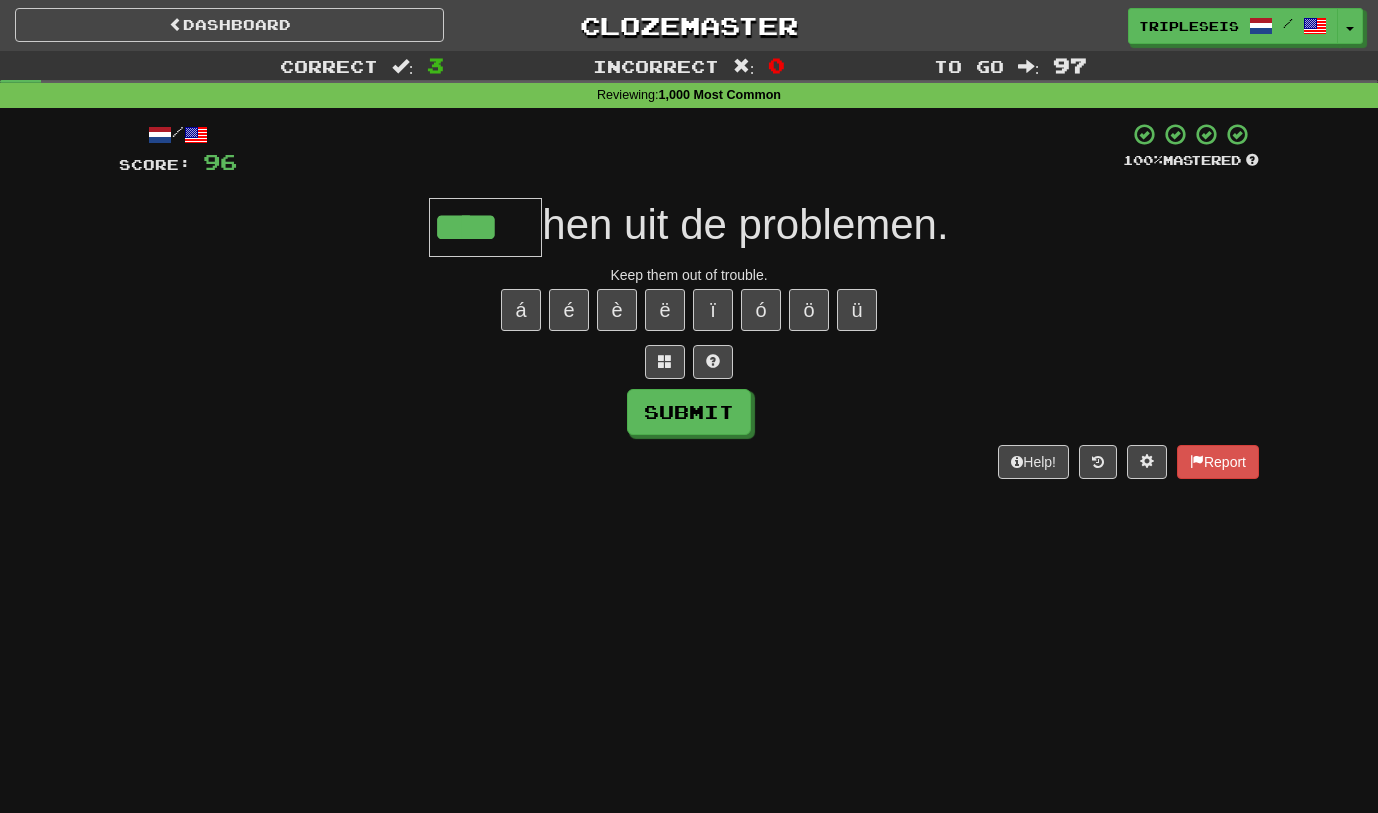 type on "****" 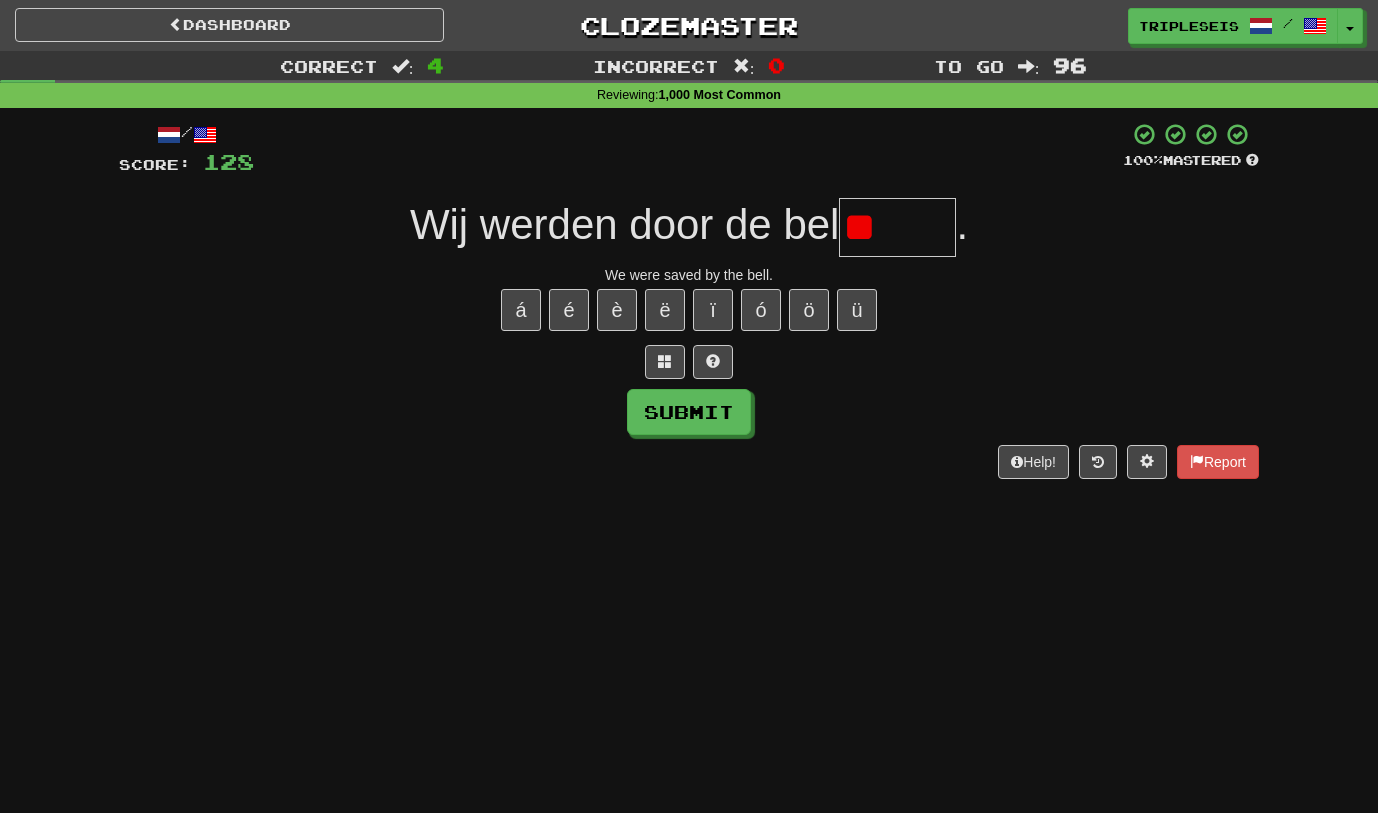 type on "*" 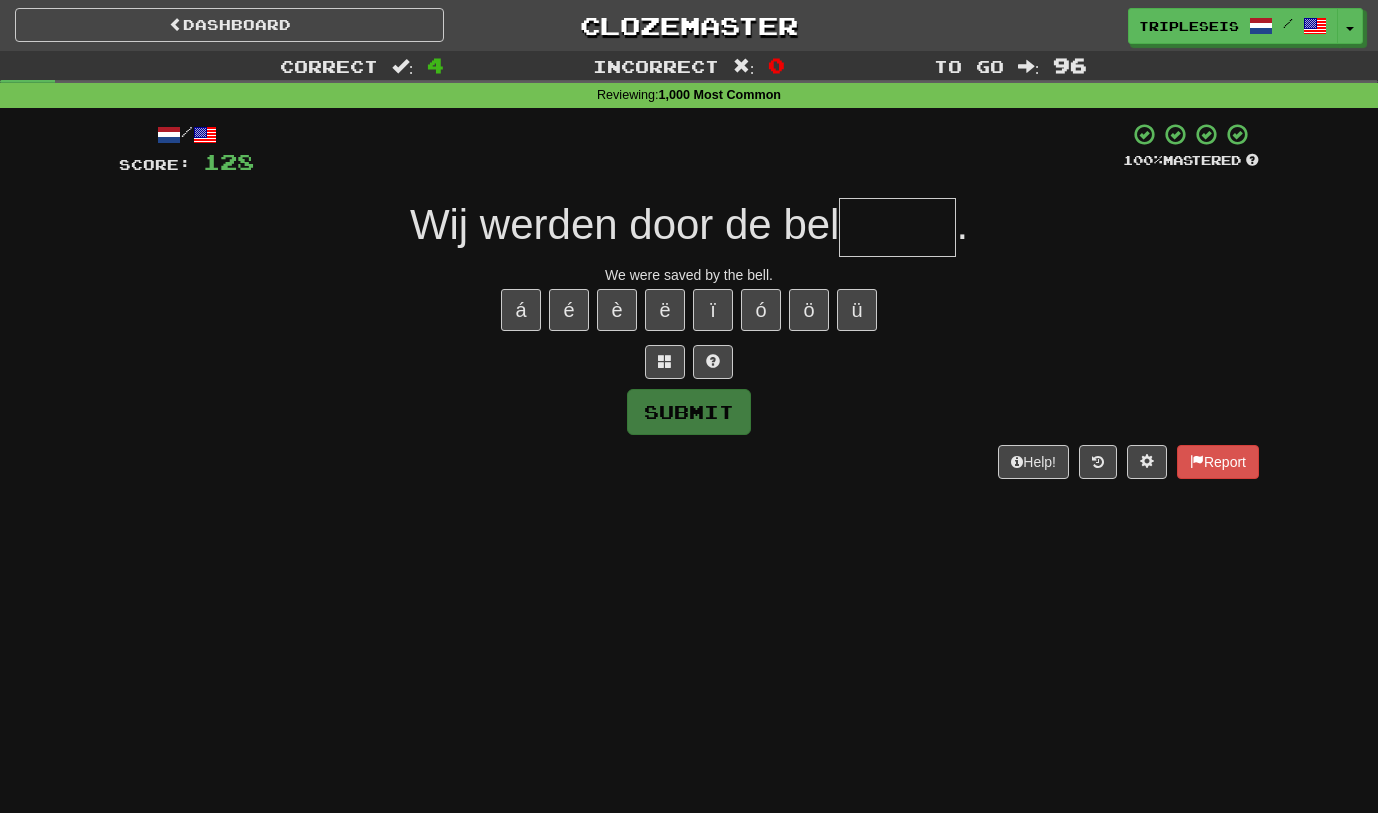 type on "*" 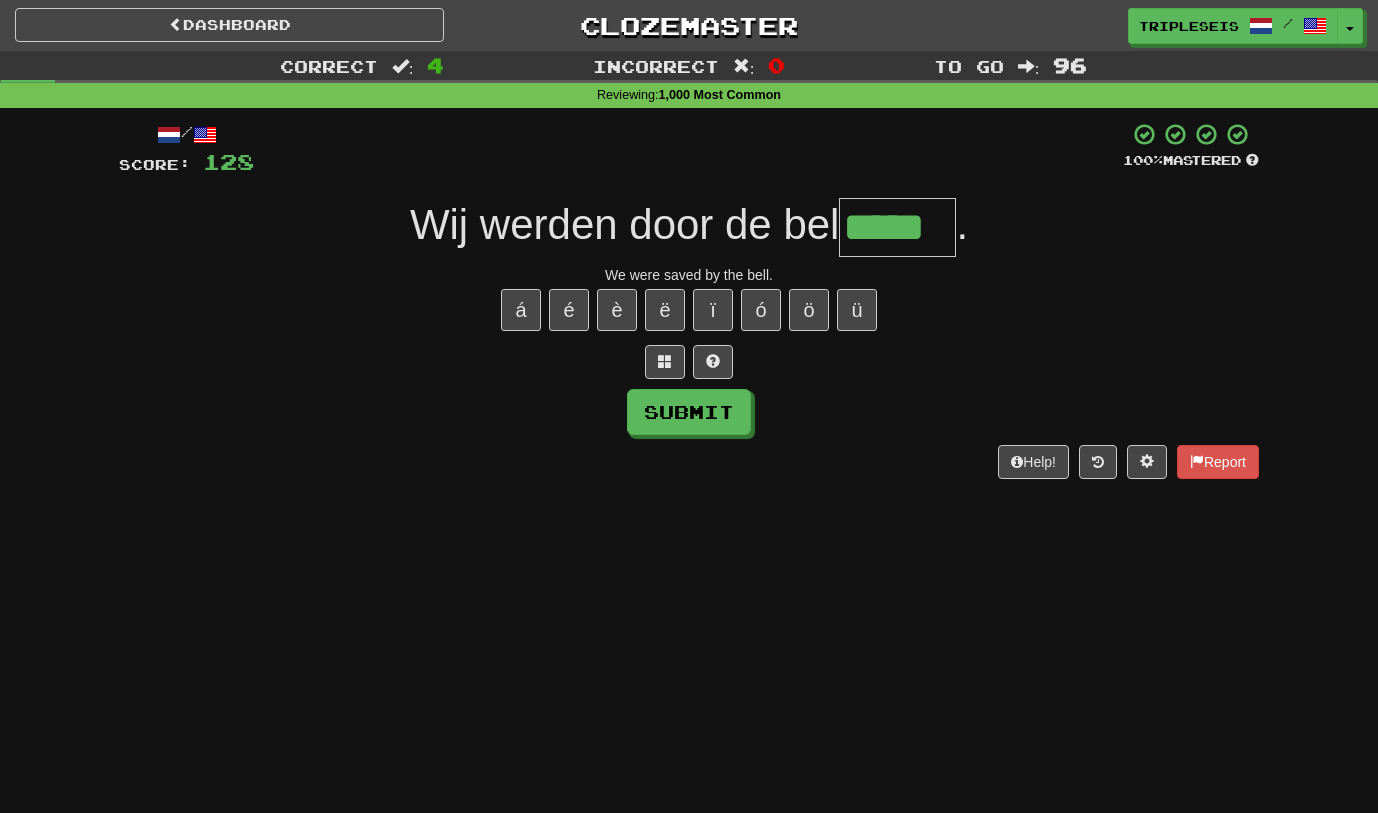 type on "*****" 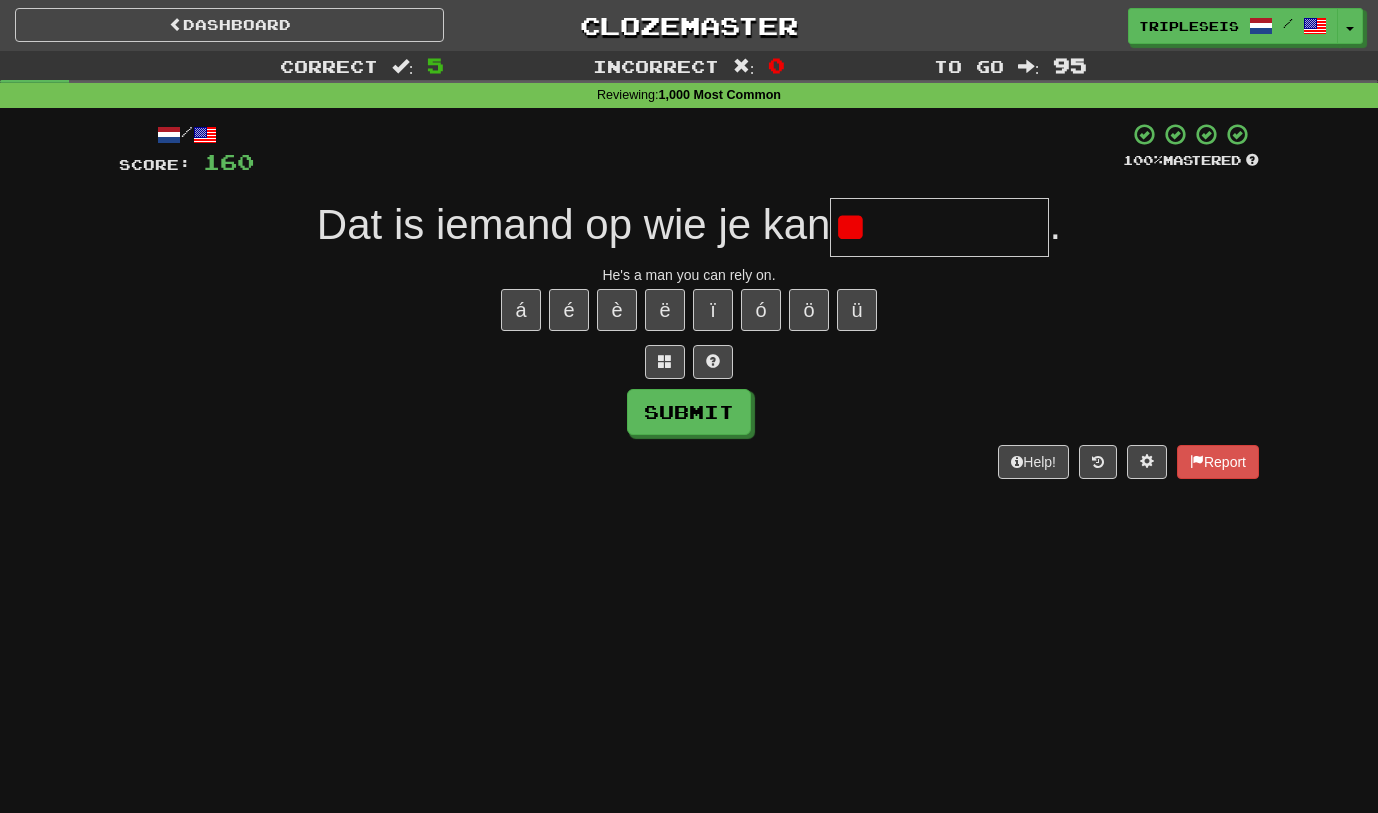 type on "*" 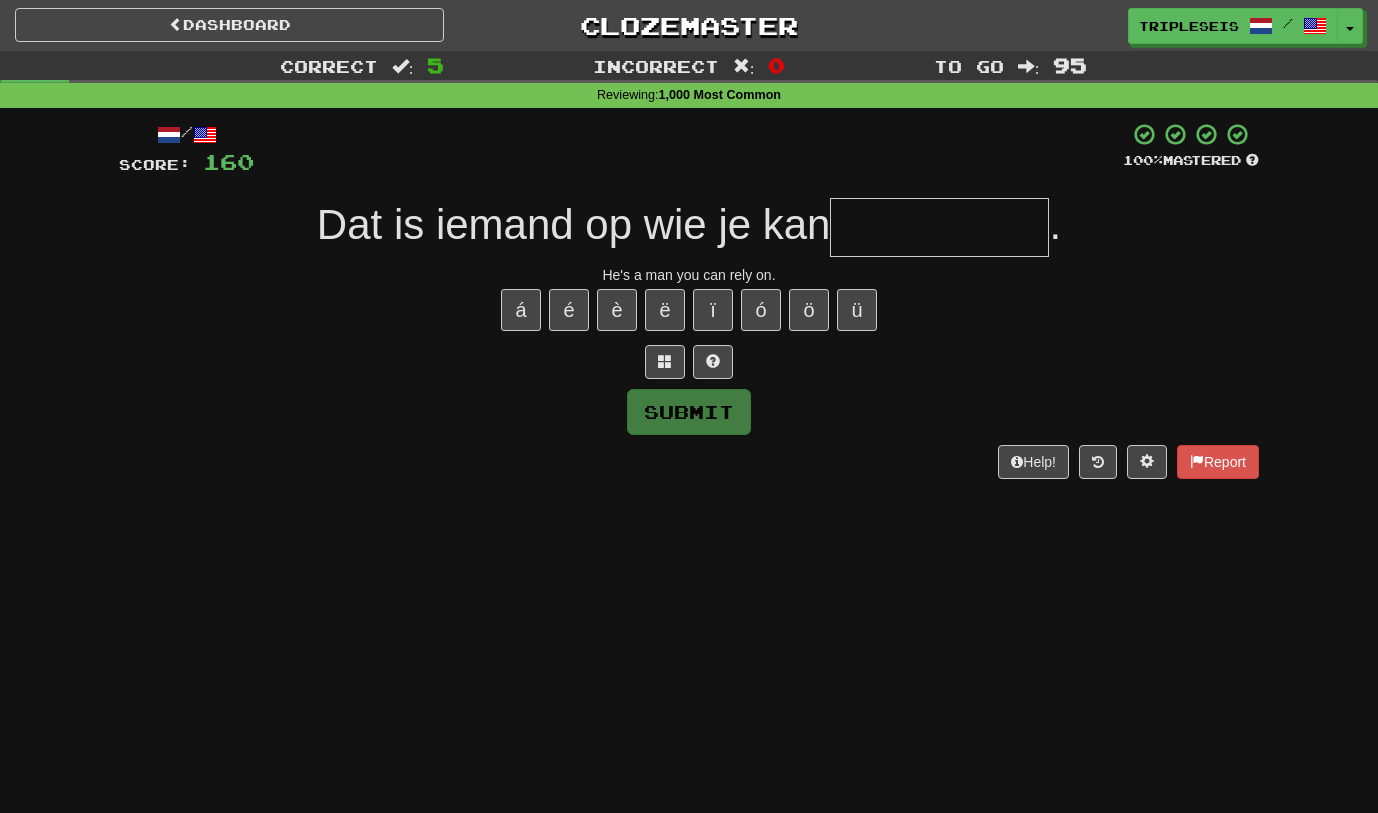 type on "*" 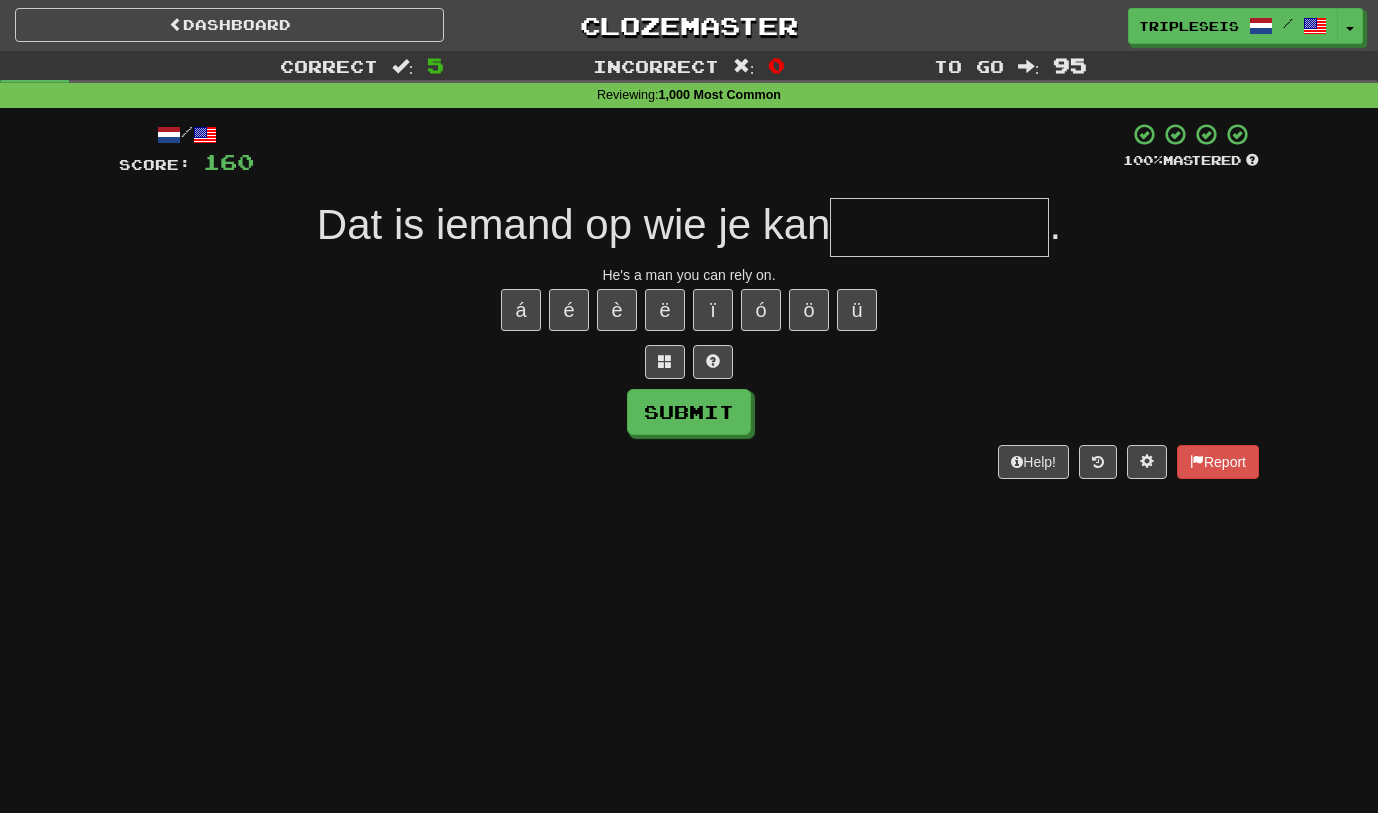 type on "*" 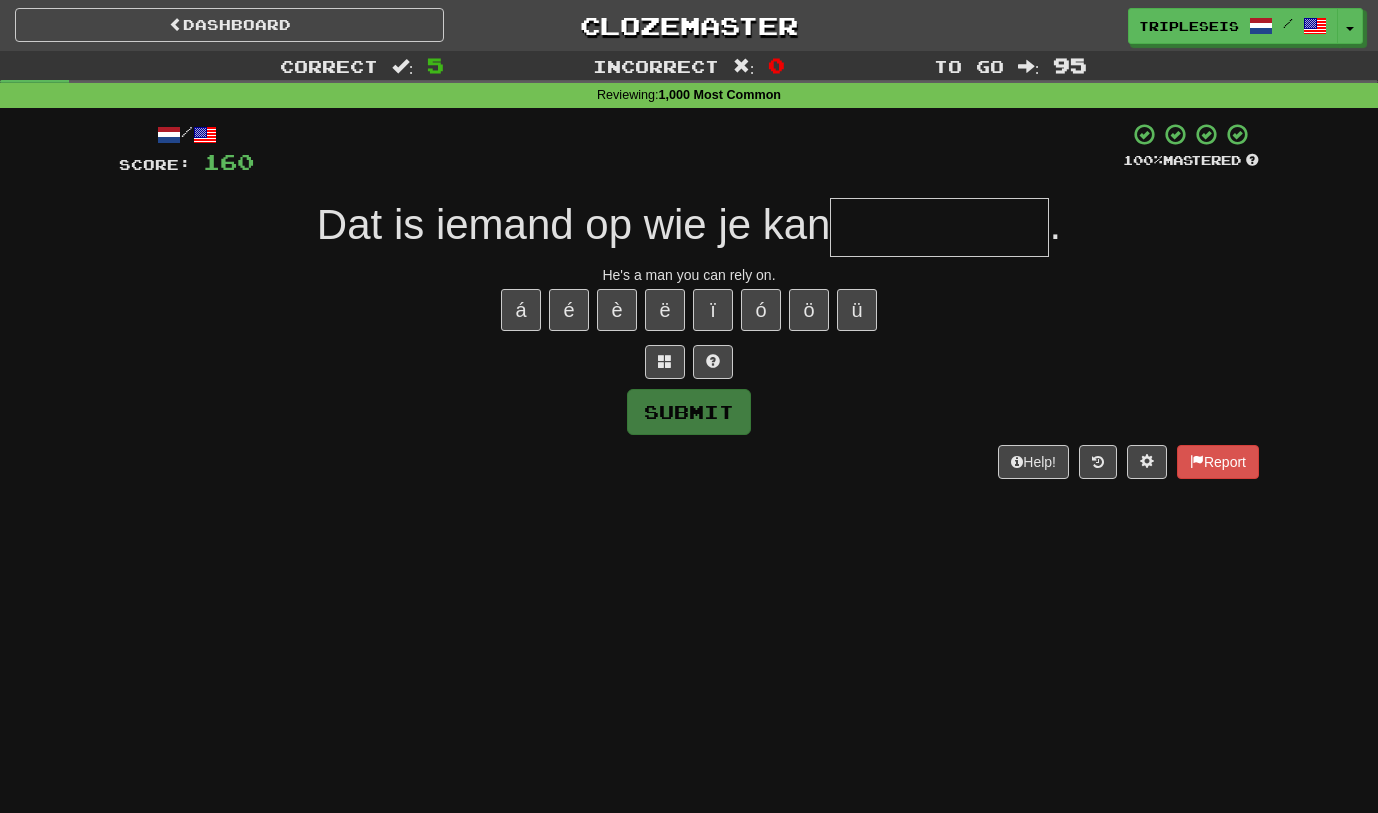 type on "*" 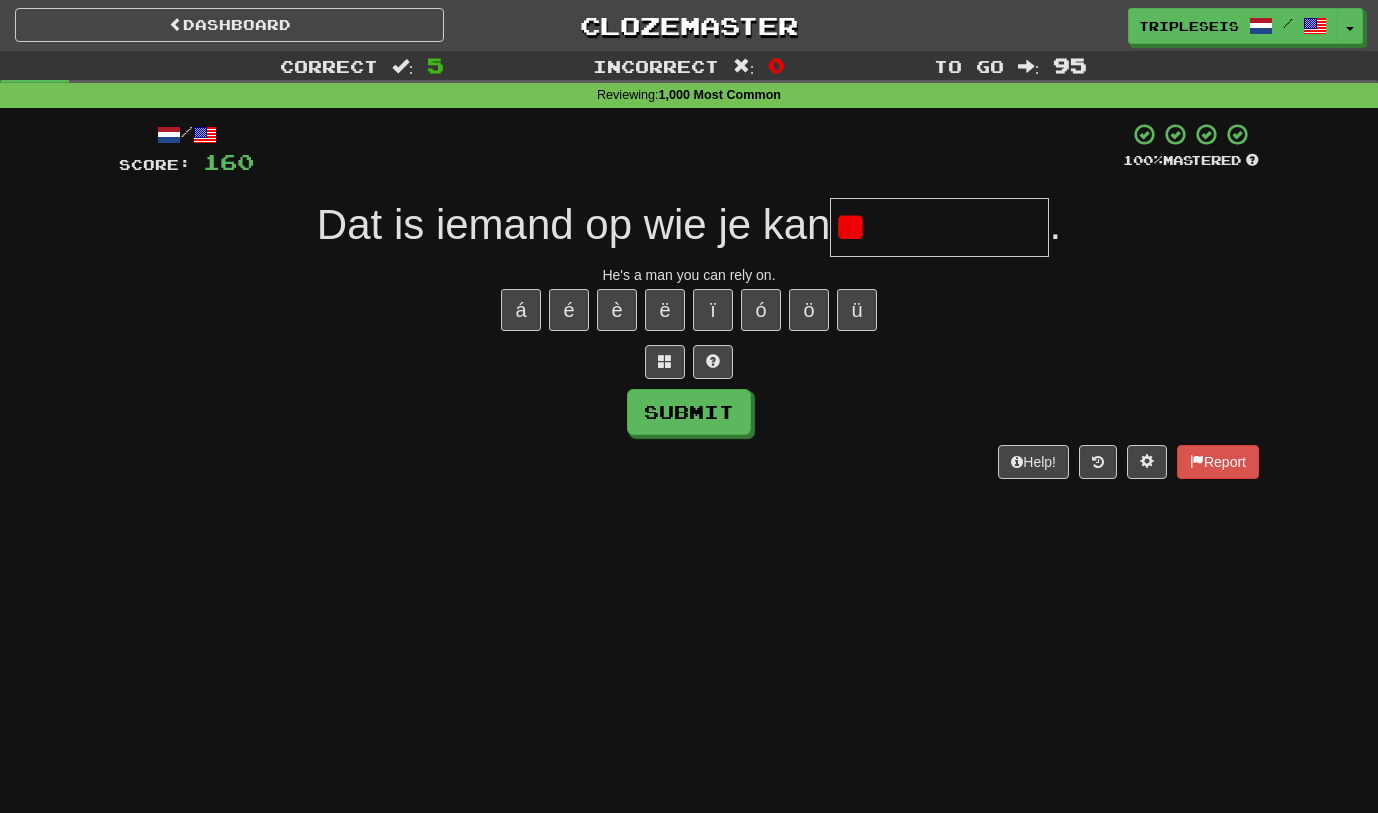 type on "*" 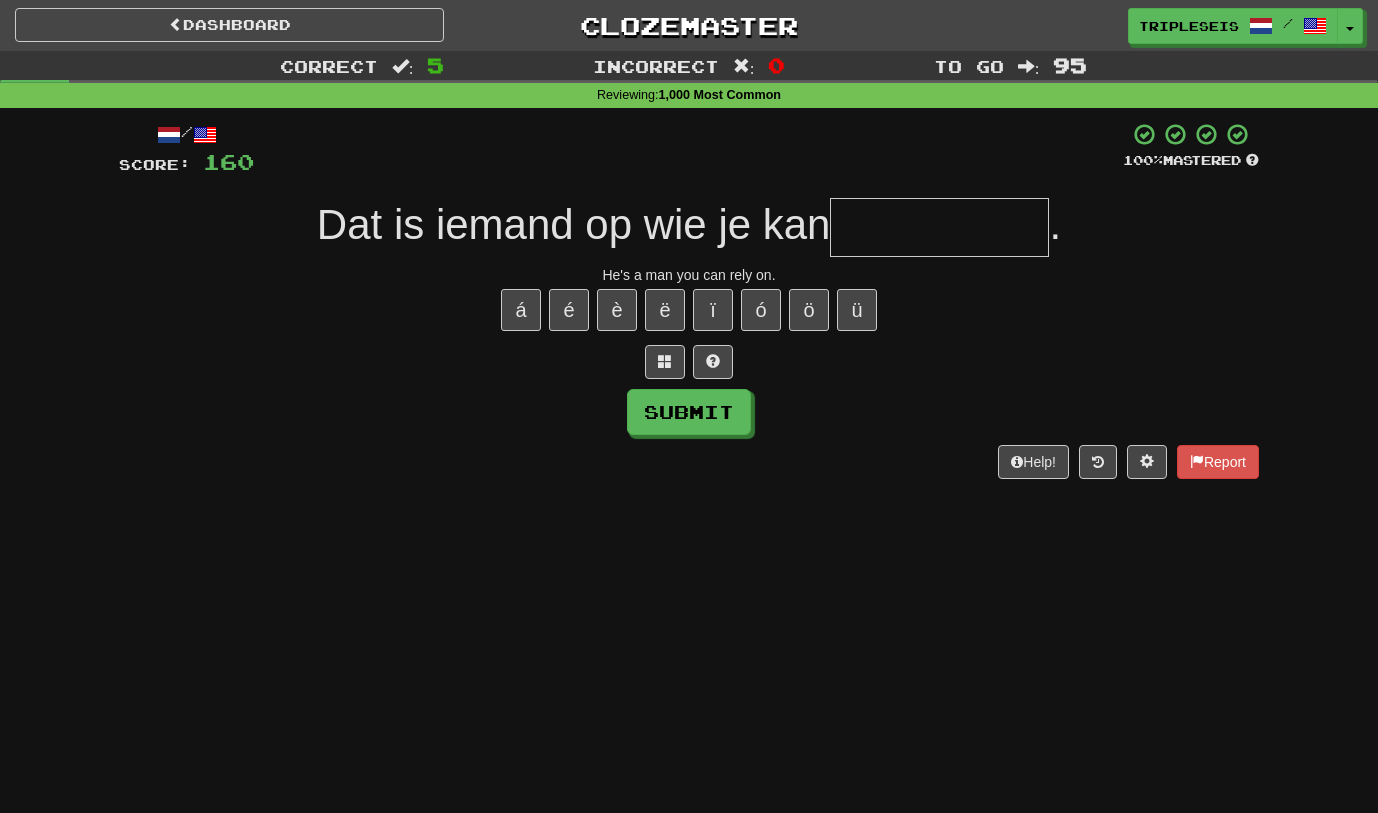 type on "*" 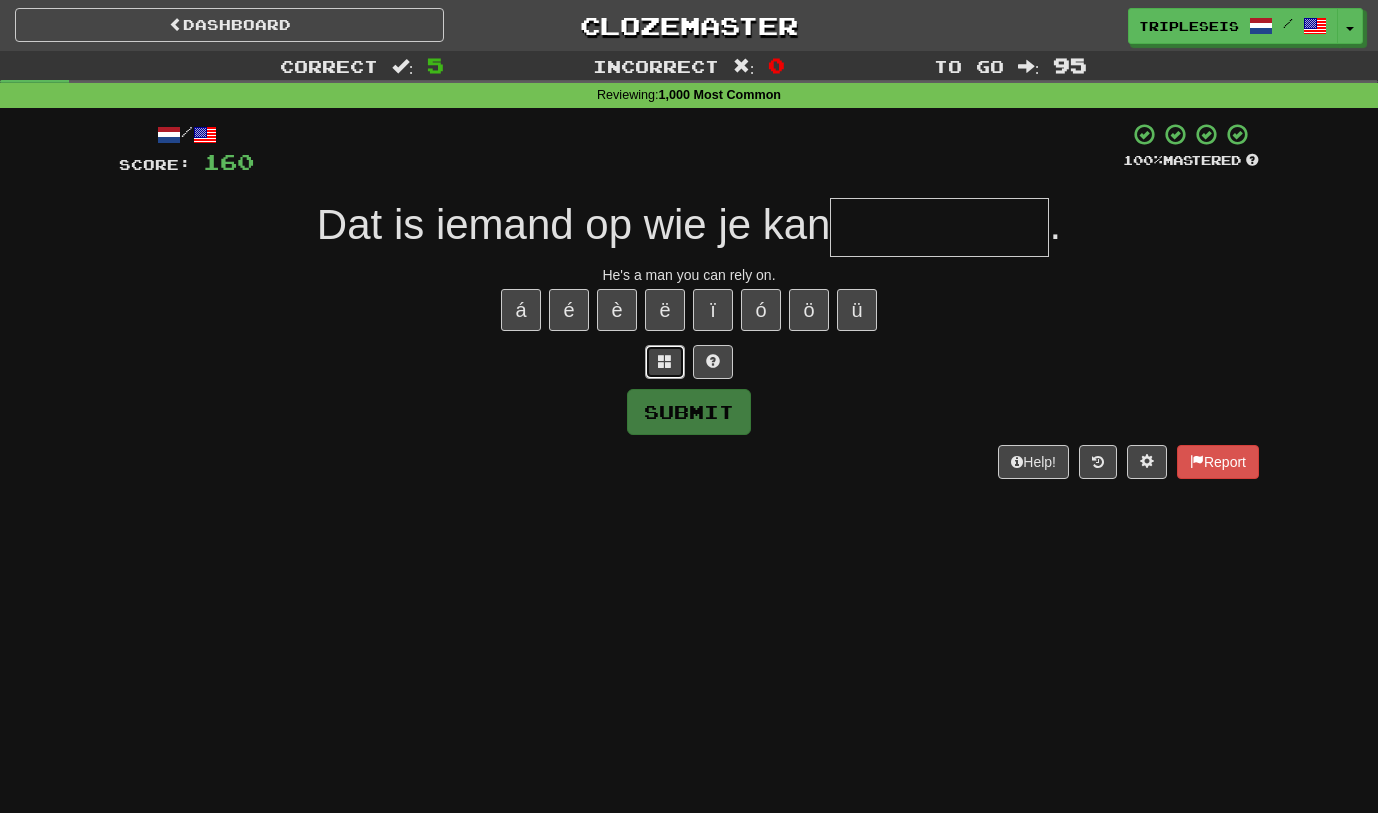 click at bounding box center (665, 361) 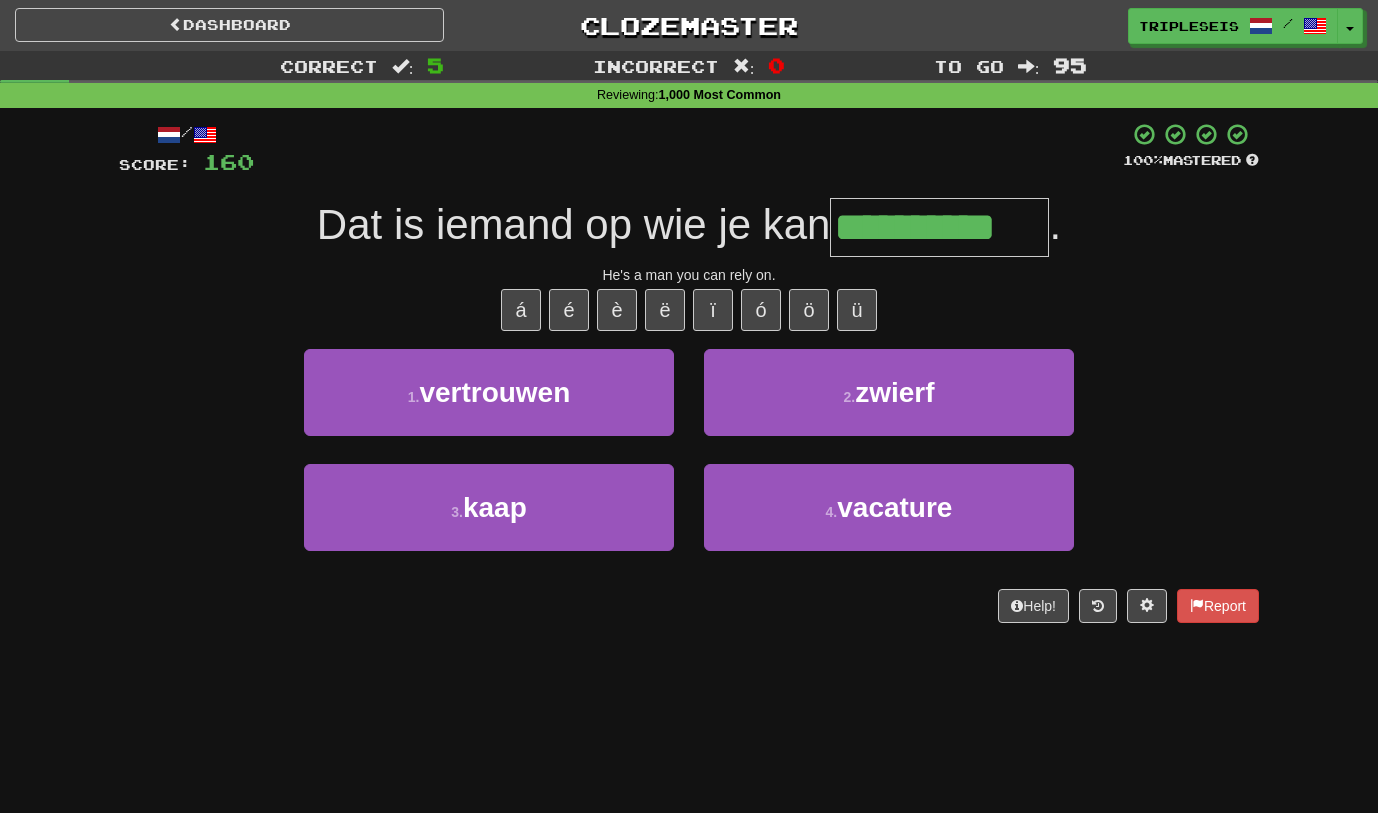 type on "**********" 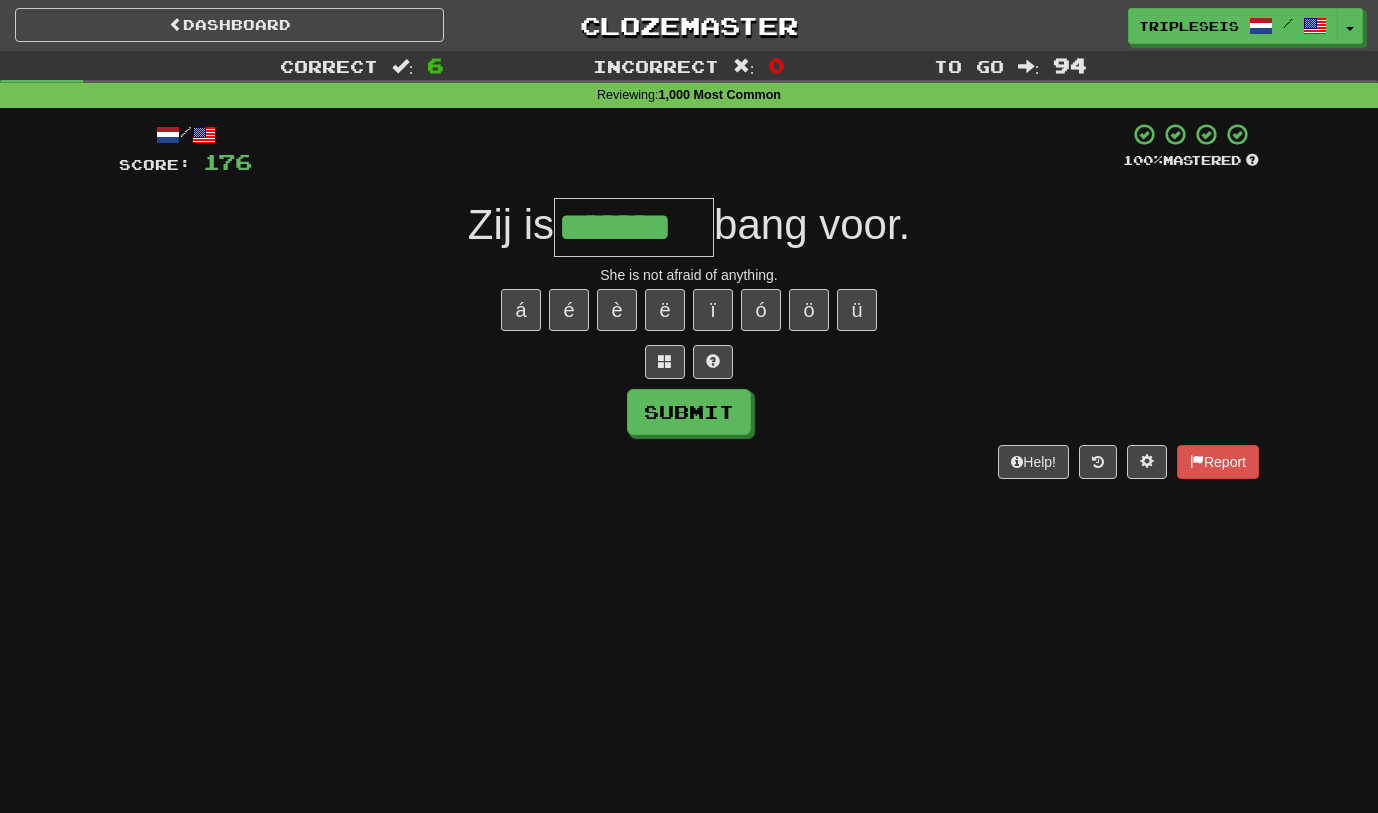 type on "*******" 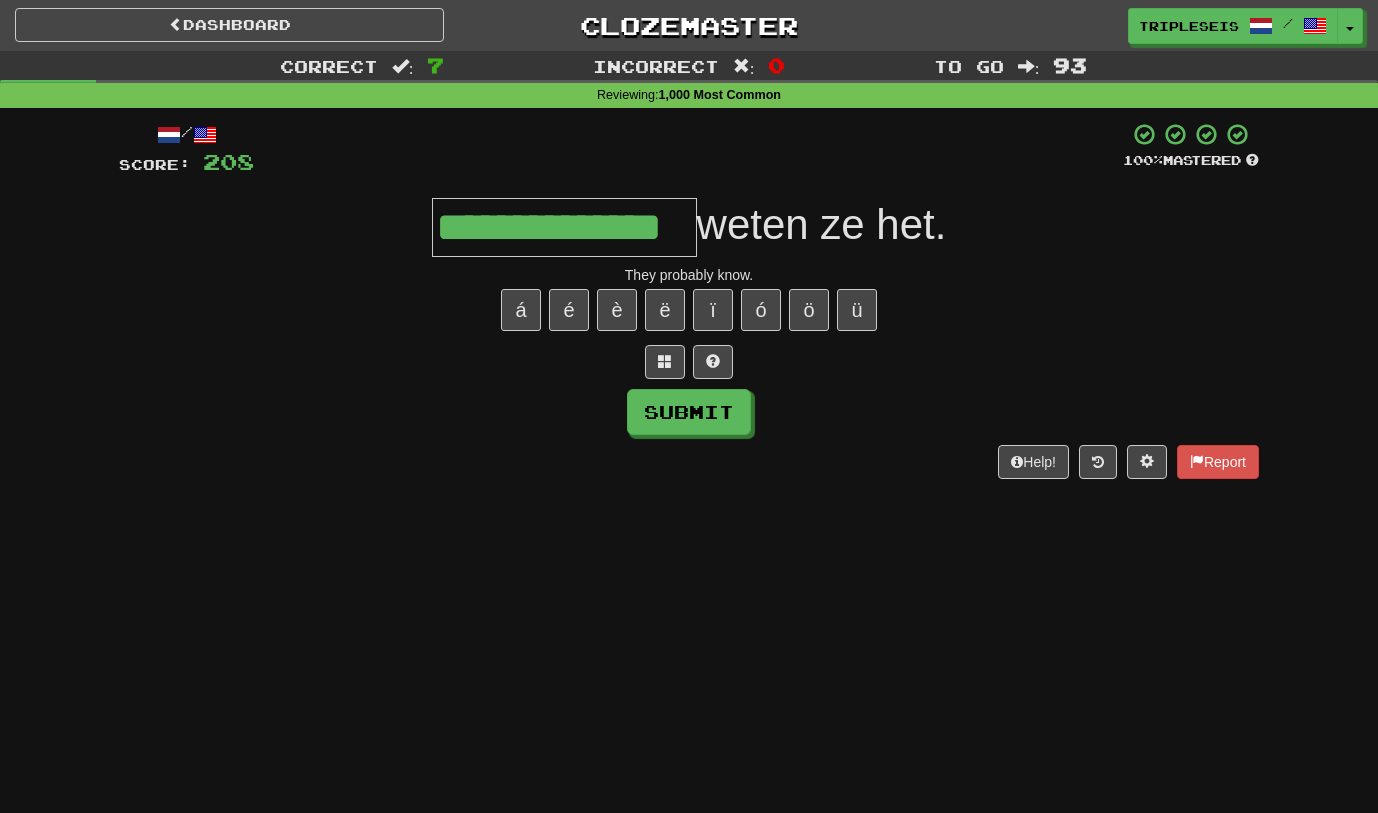 type on "**********" 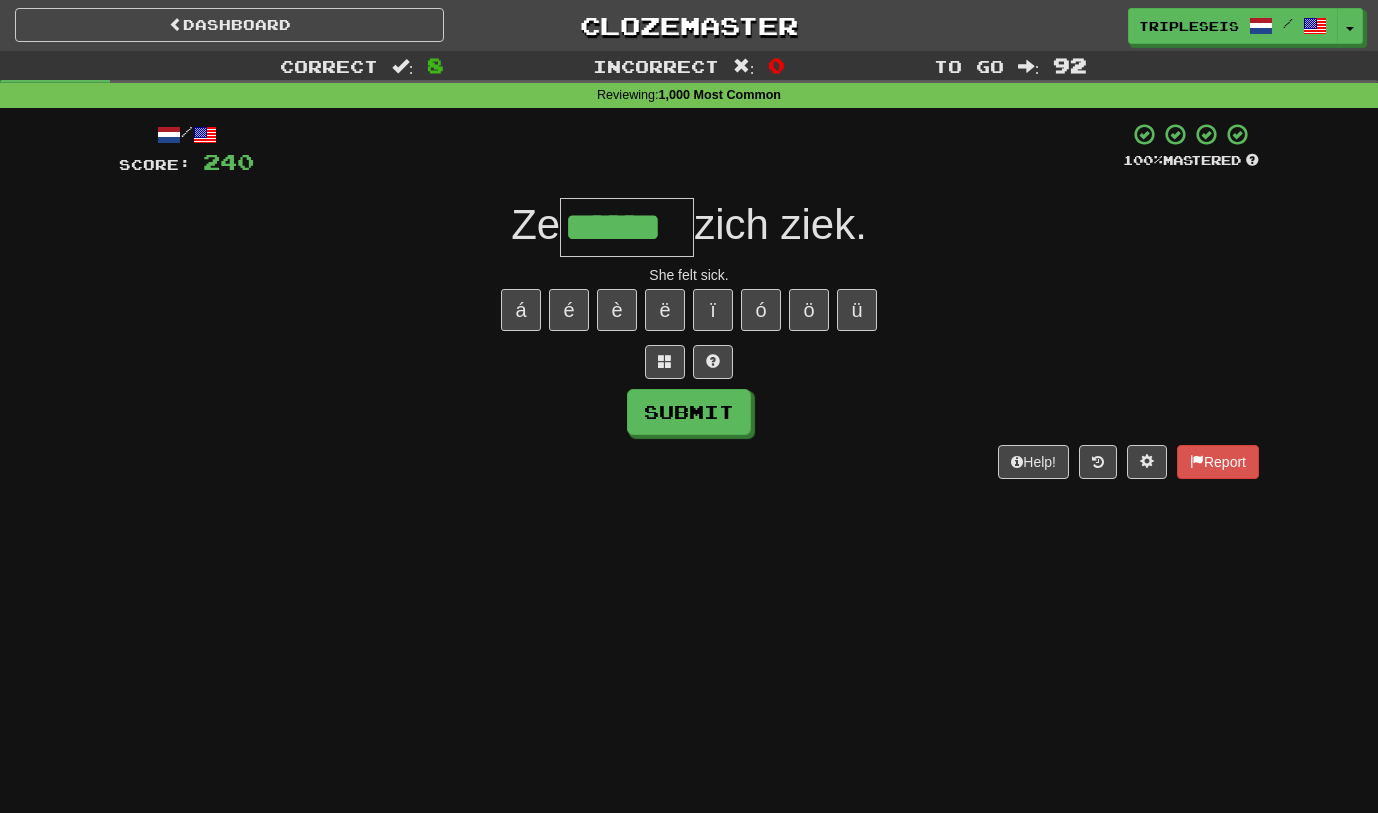 type on "******" 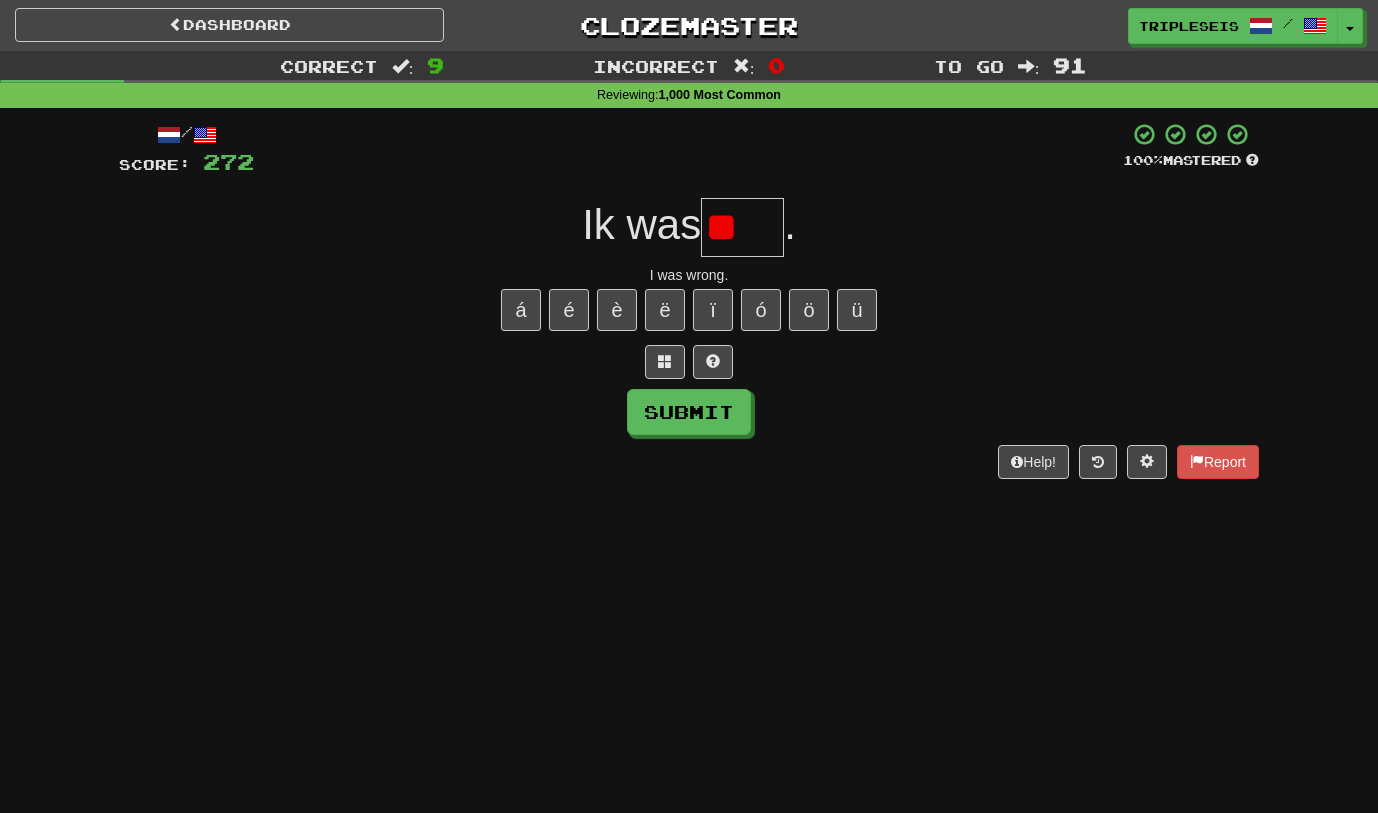 type on "*" 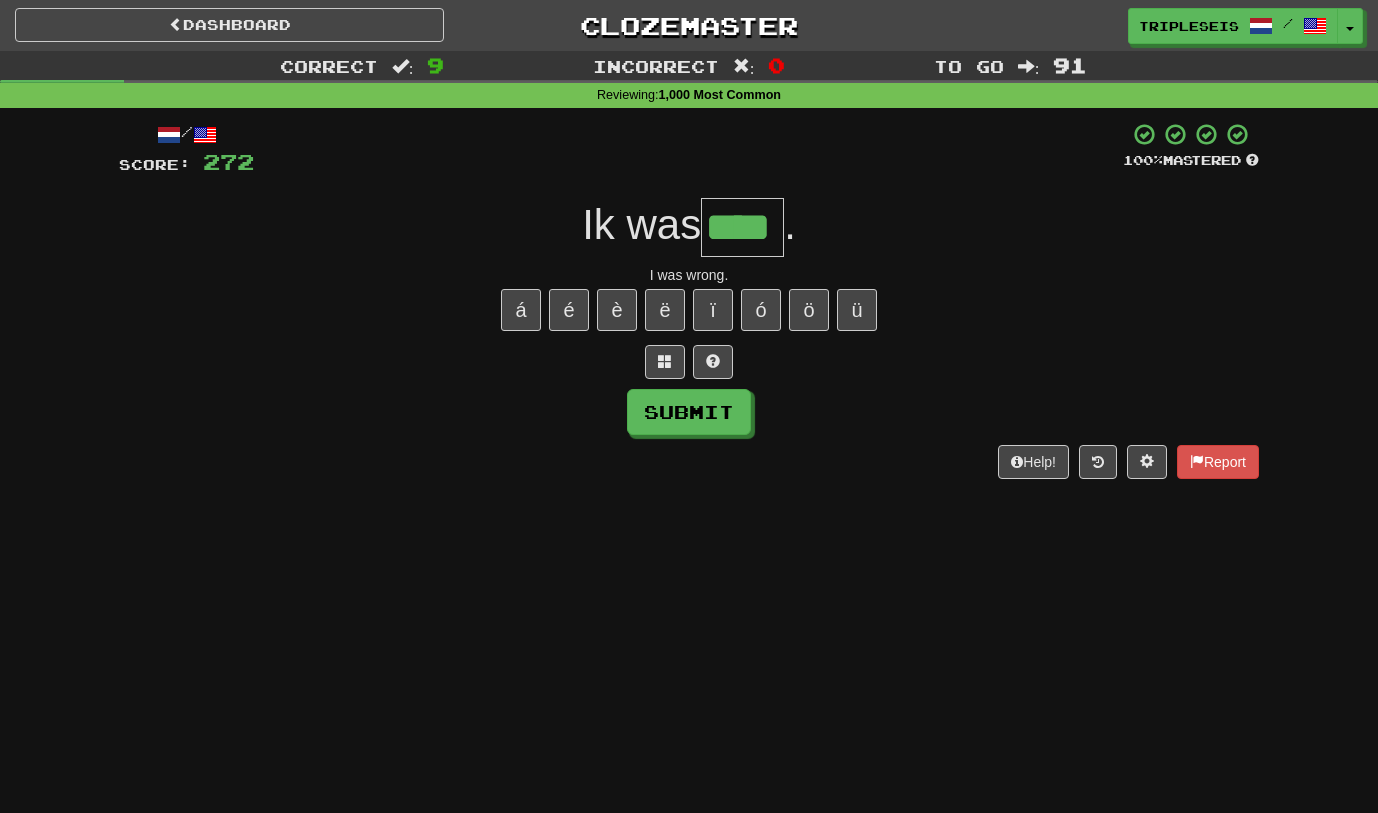 type on "****" 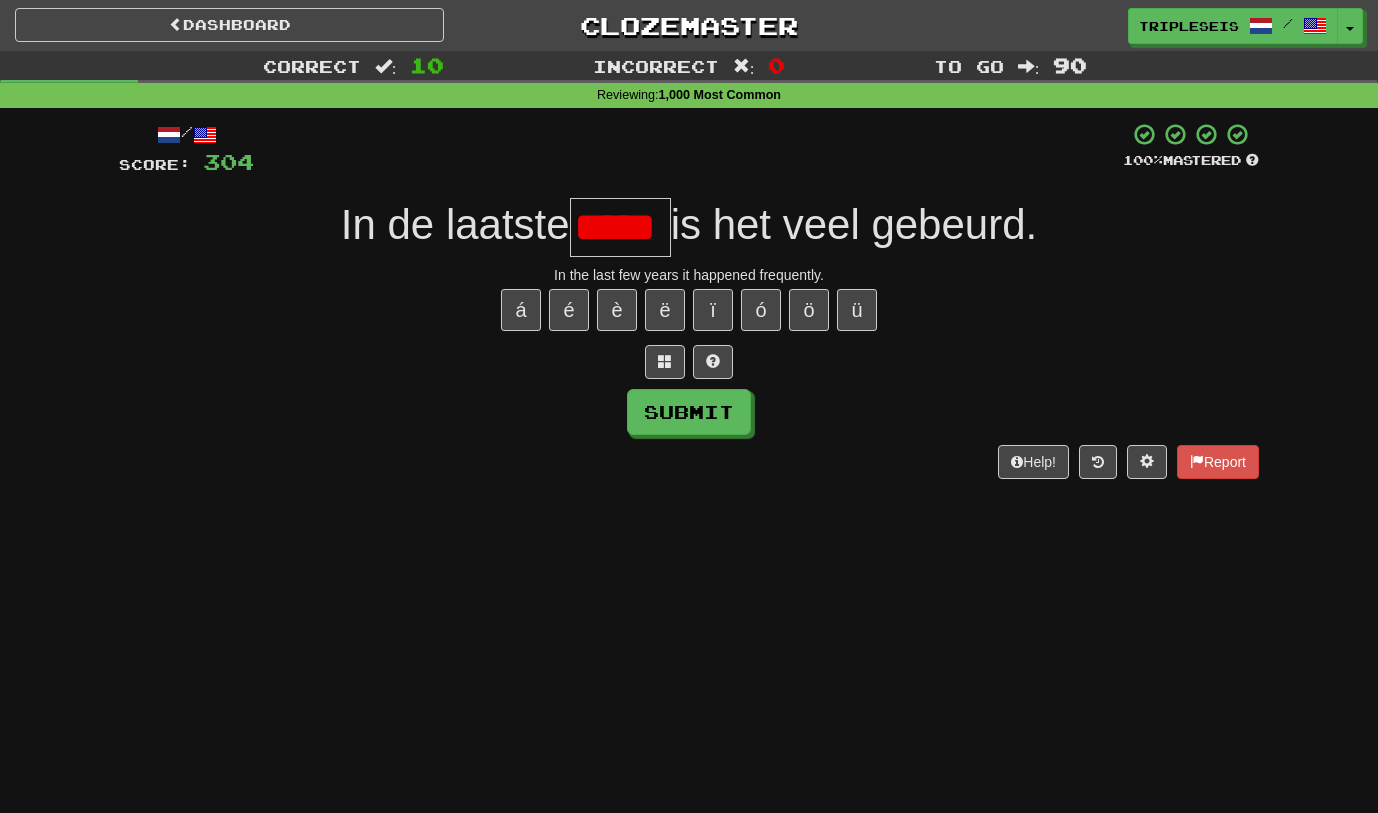 scroll, scrollTop: 0, scrollLeft: 0, axis: both 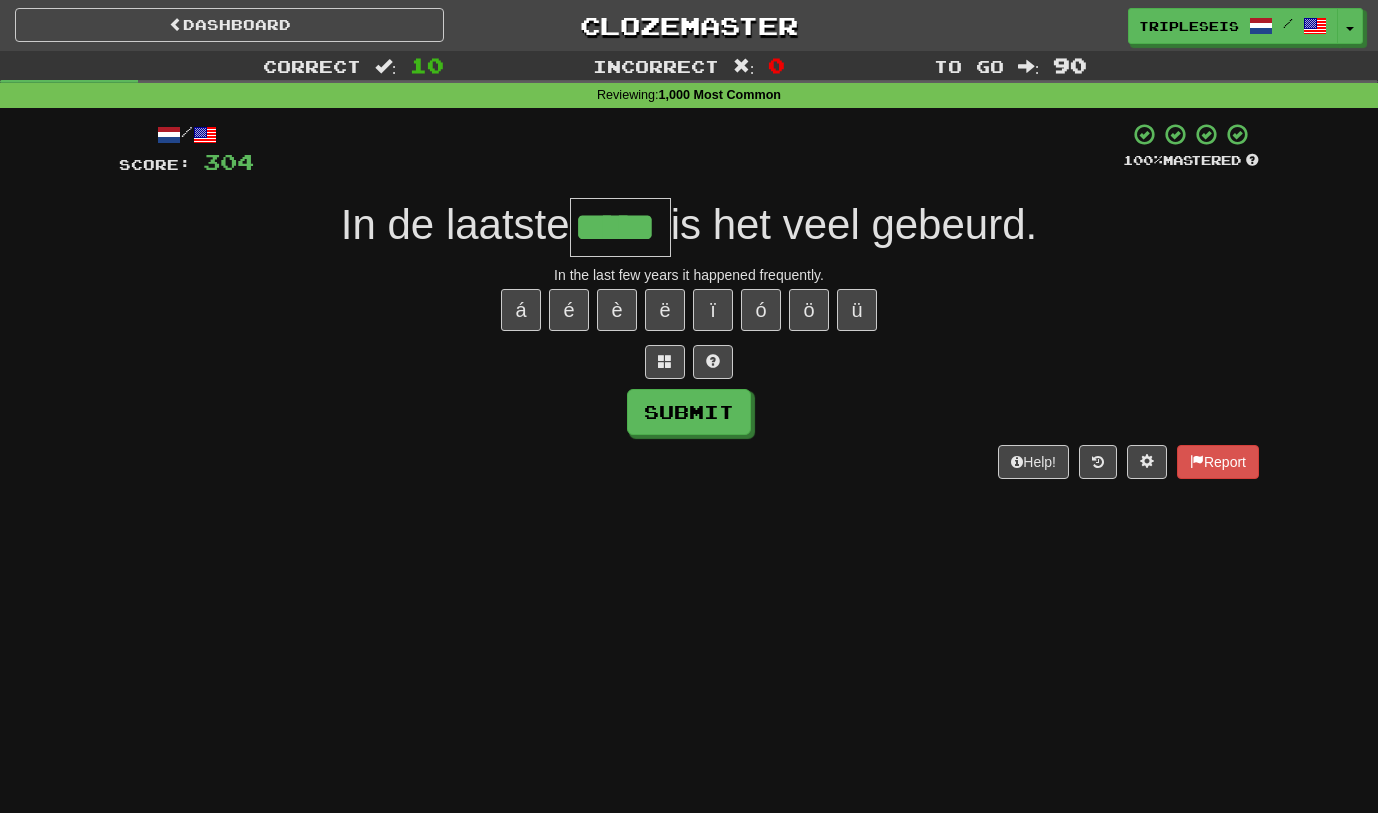 type on "*****" 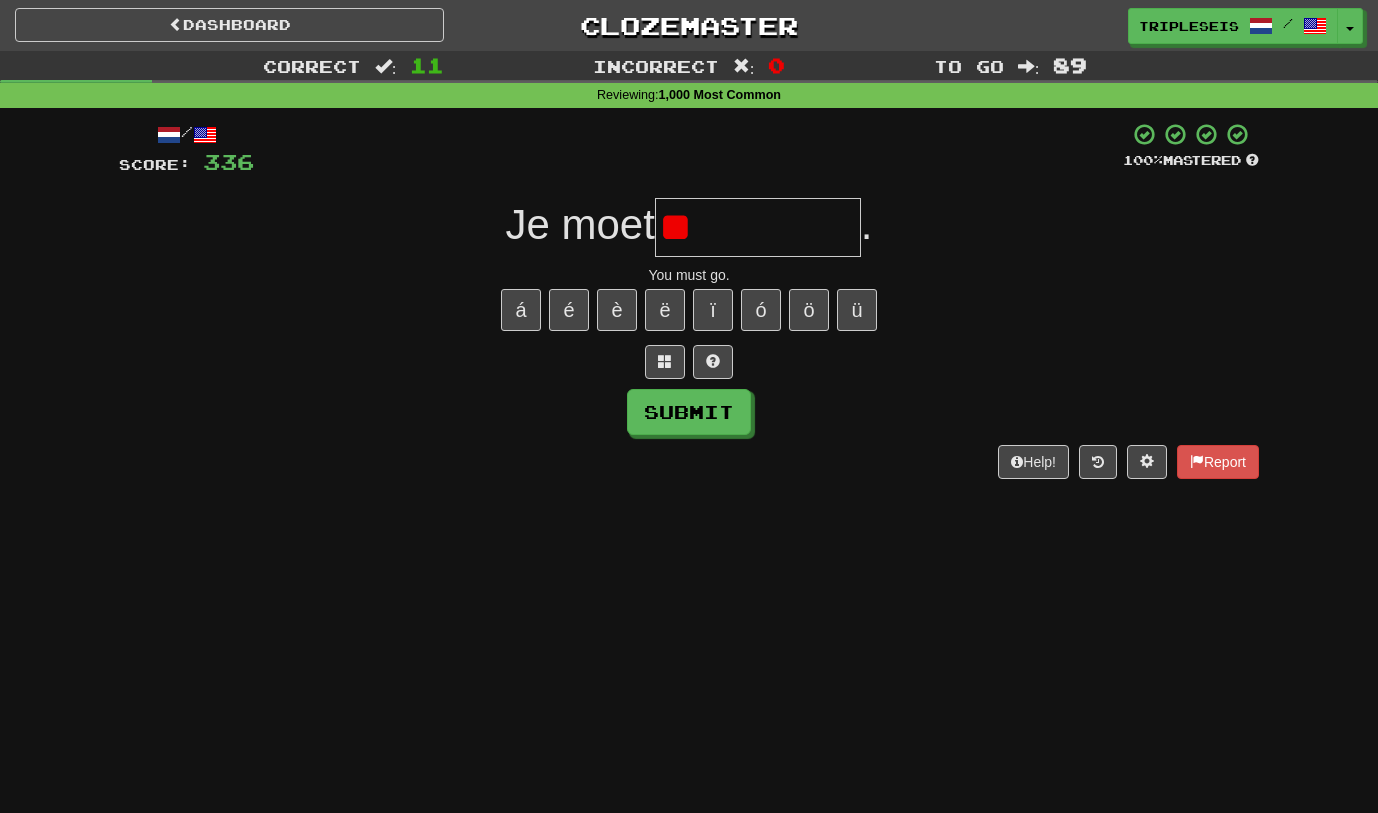 type on "*" 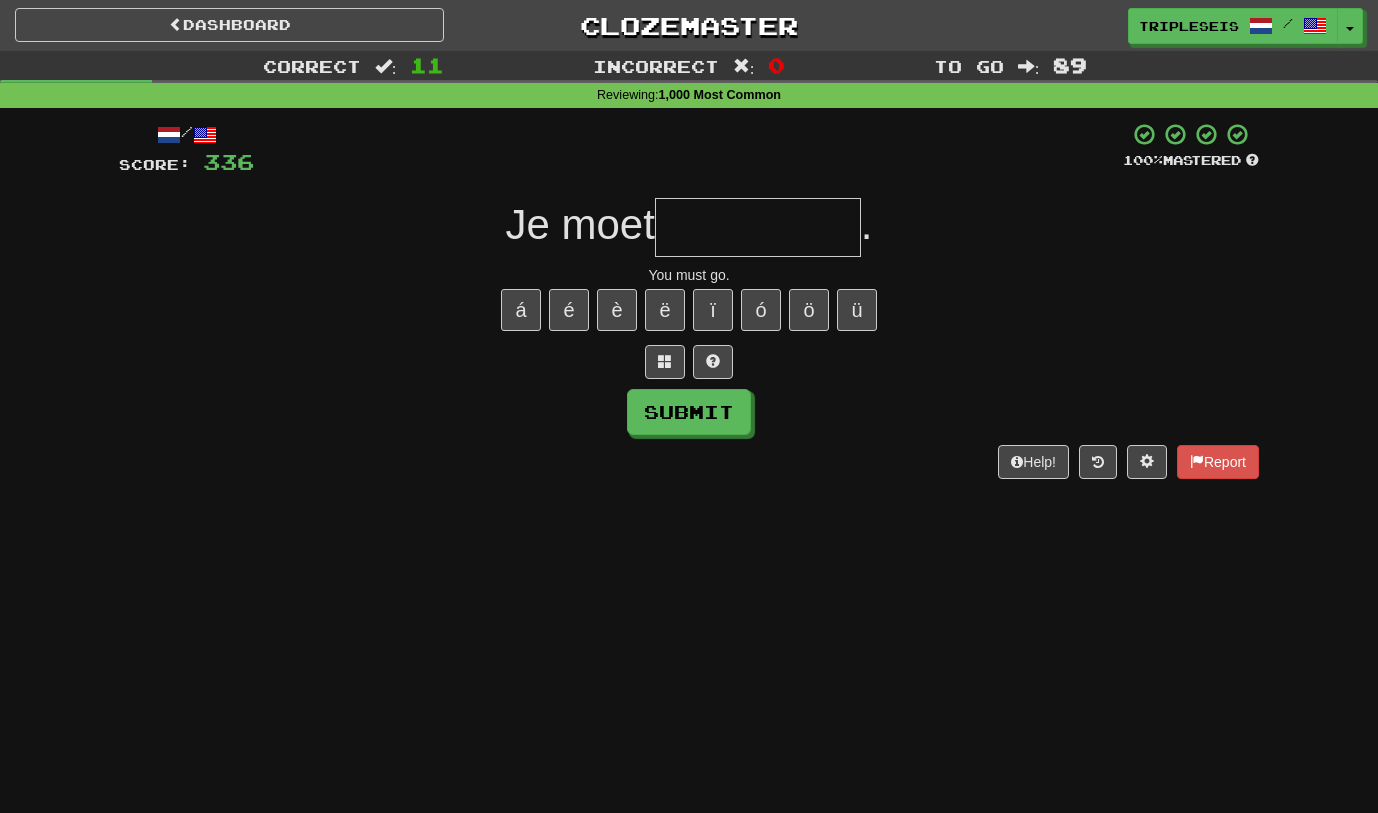type on "*" 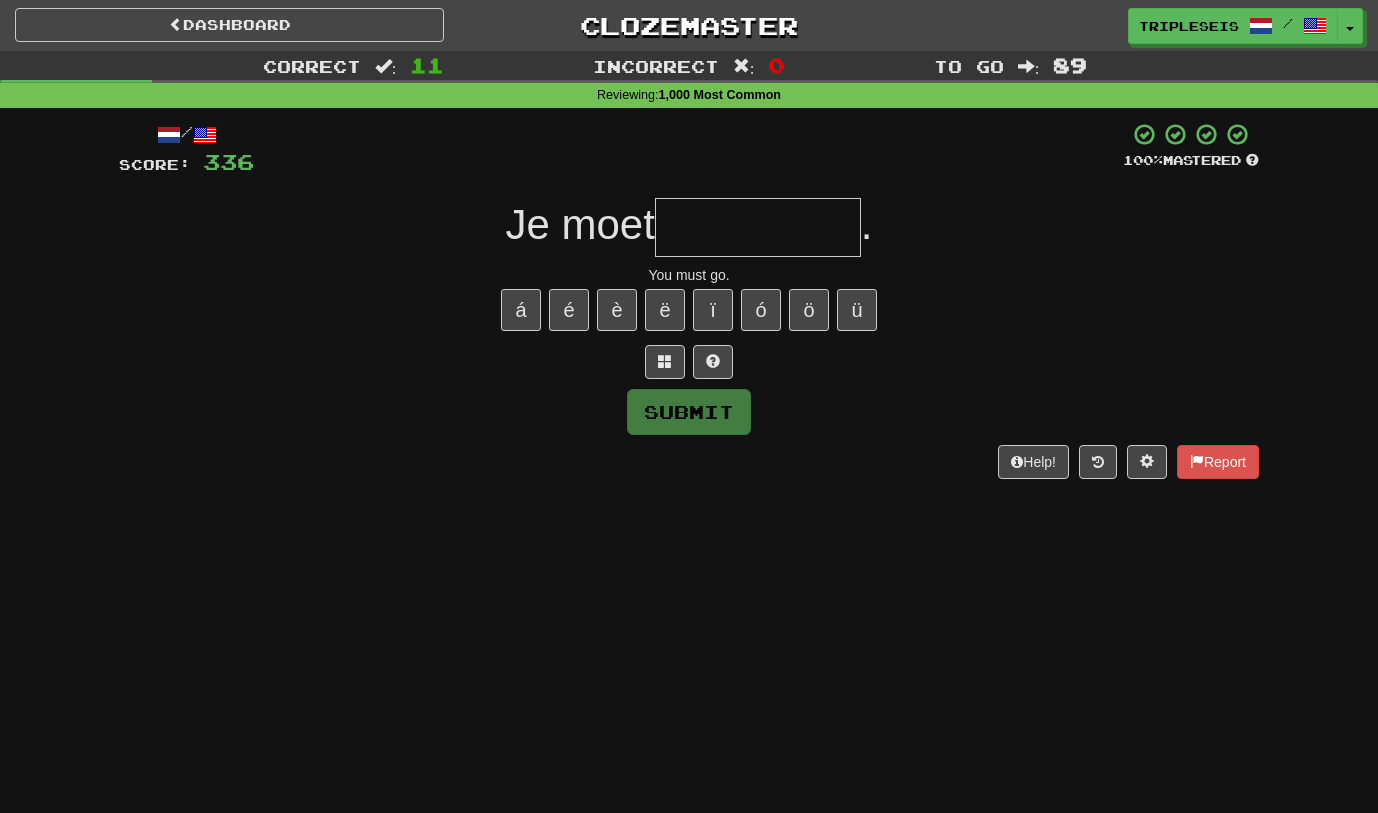 type on "*" 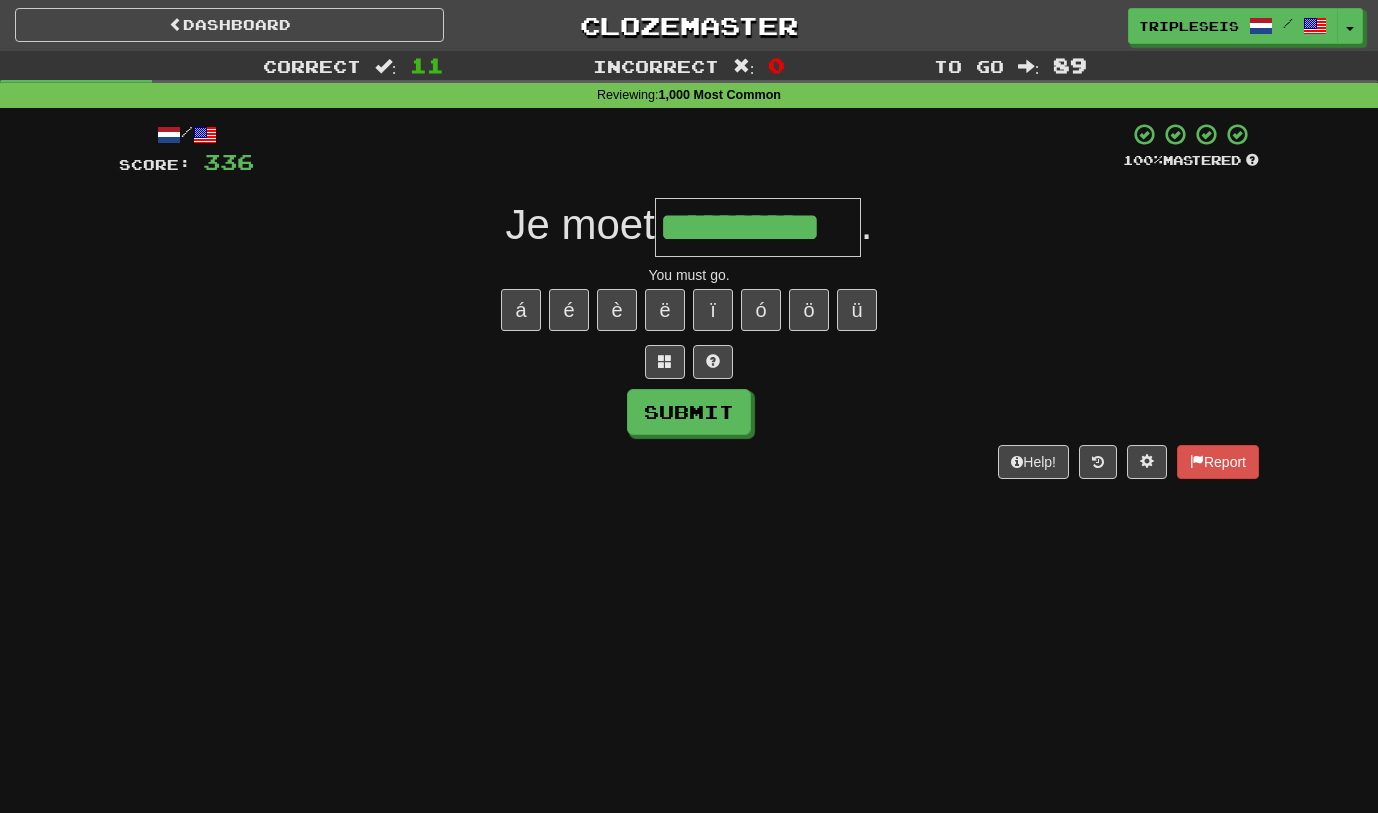 type on "**********" 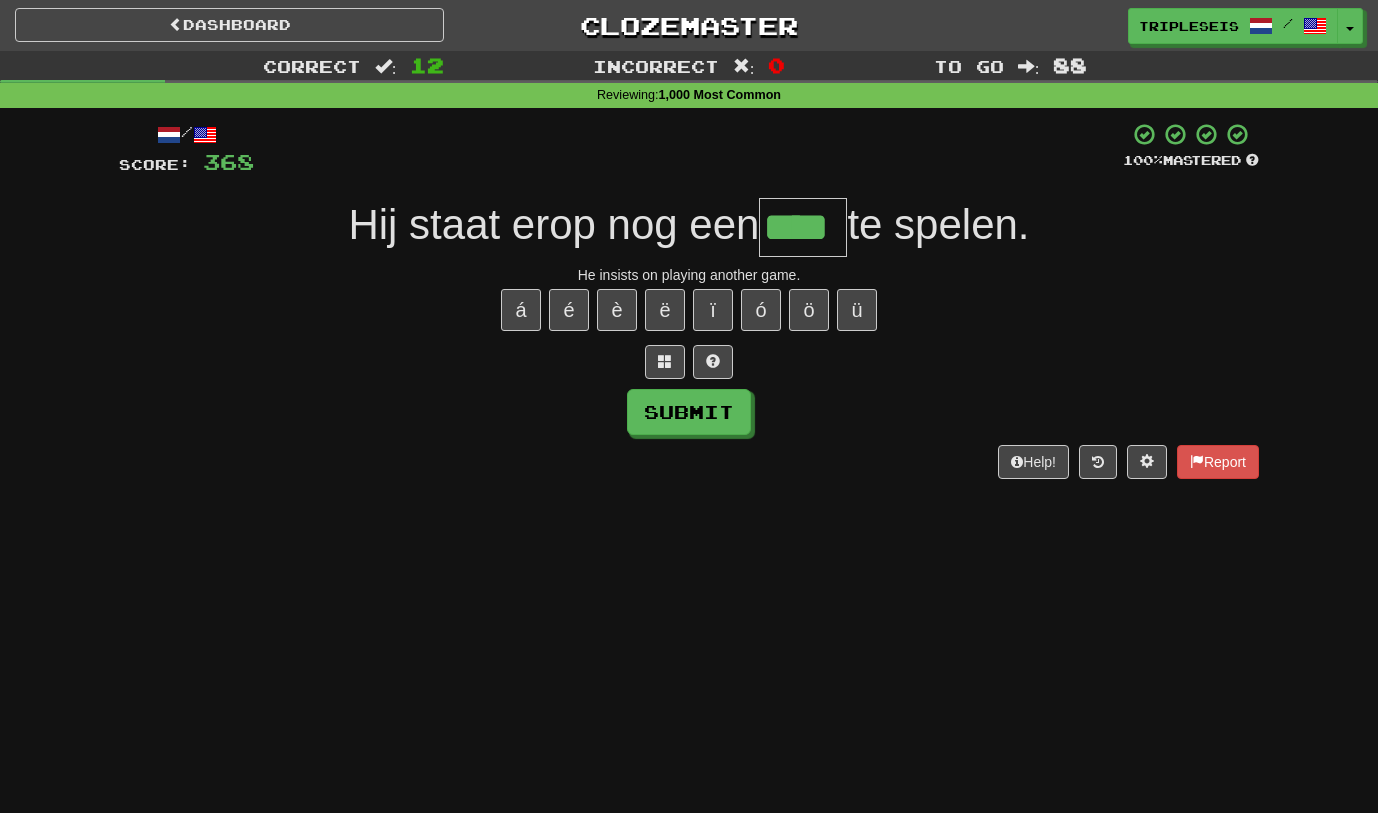 type on "****" 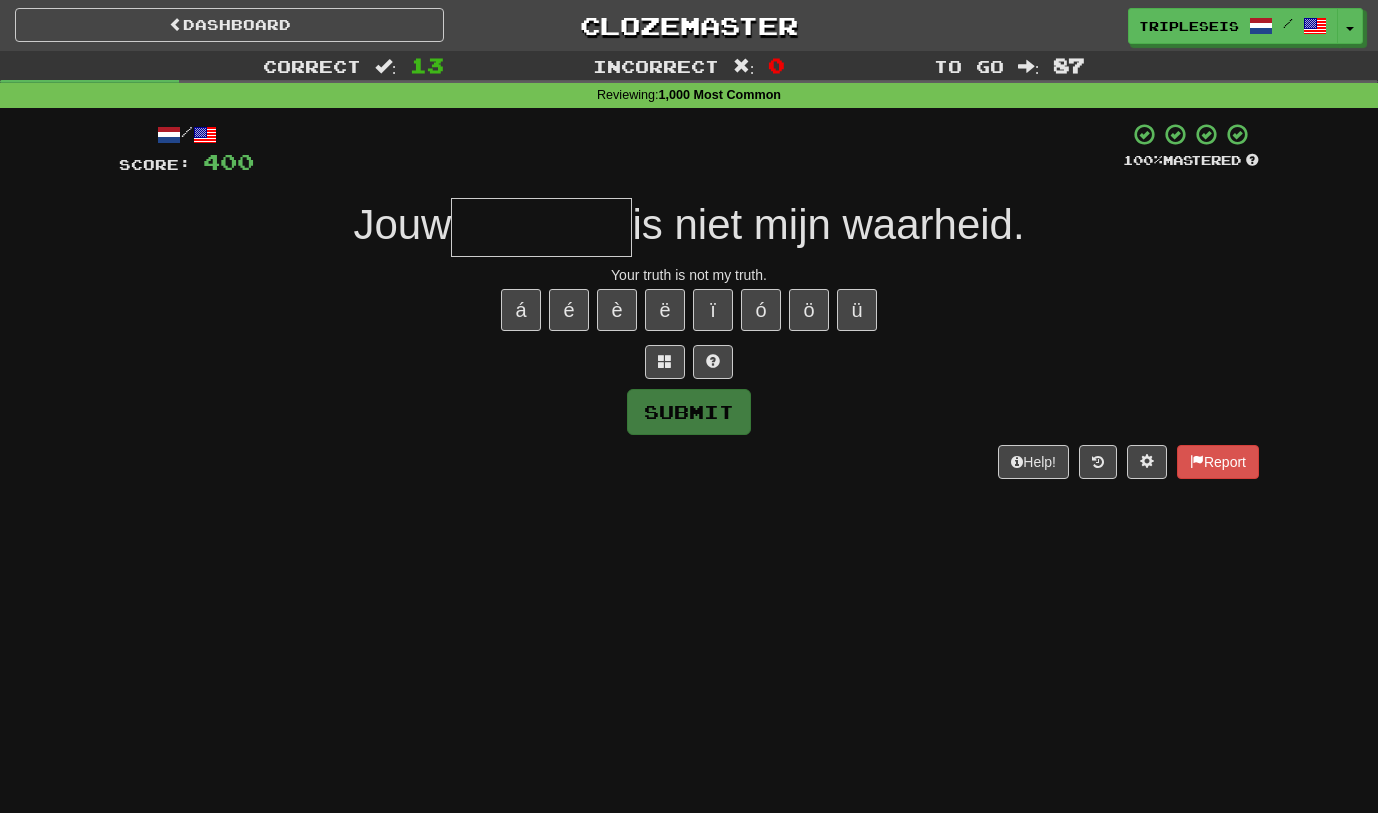 type on "*" 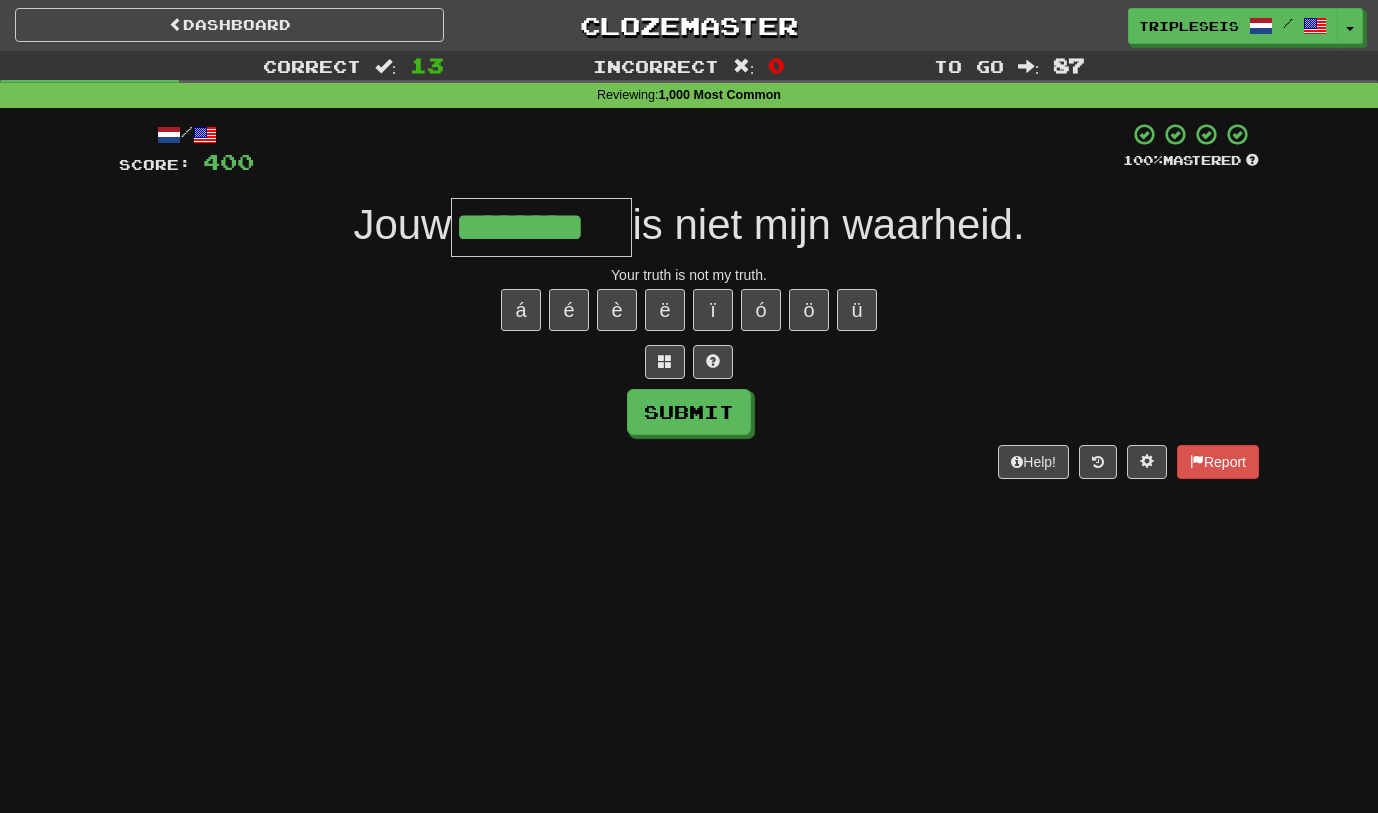 type on "********" 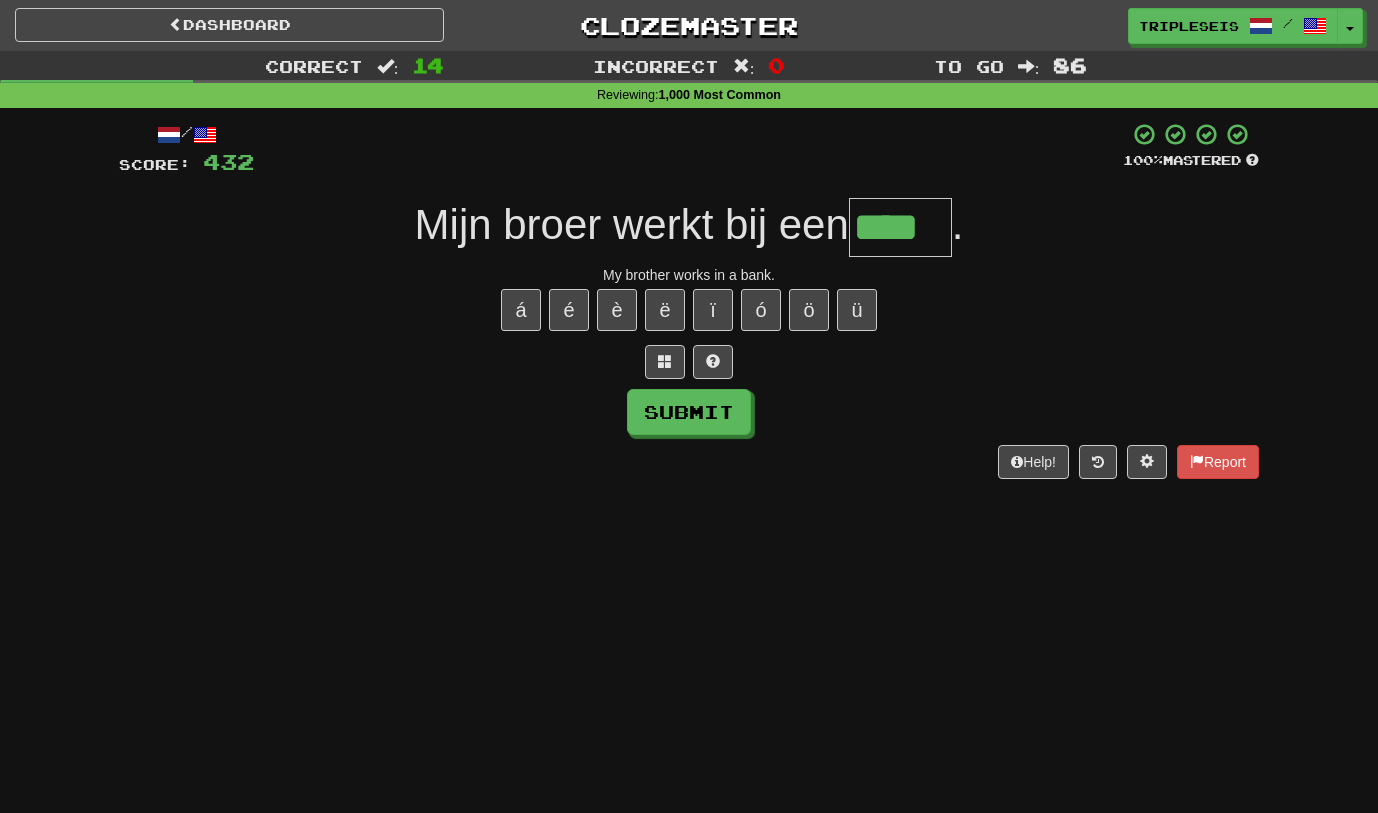 type on "****" 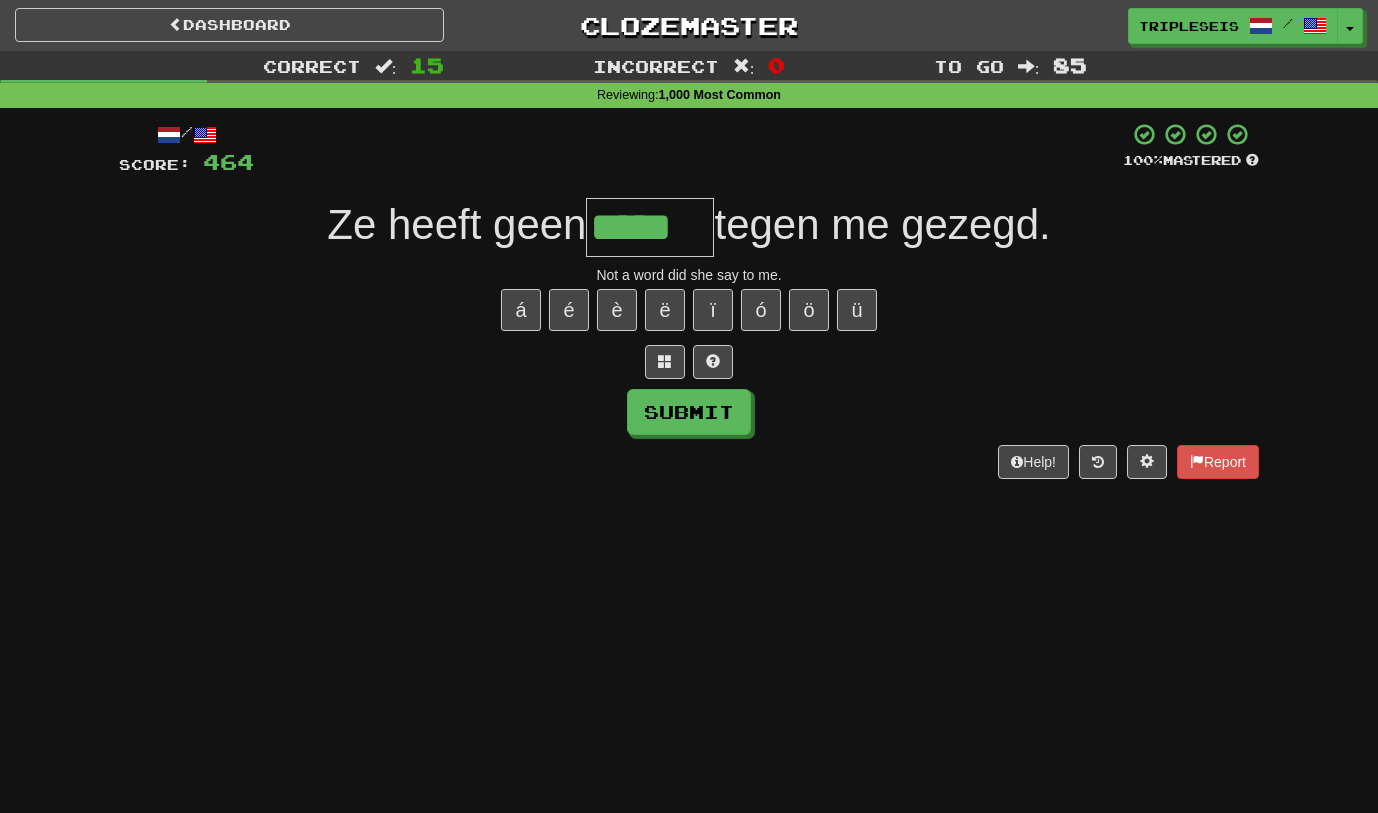 type on "*****" 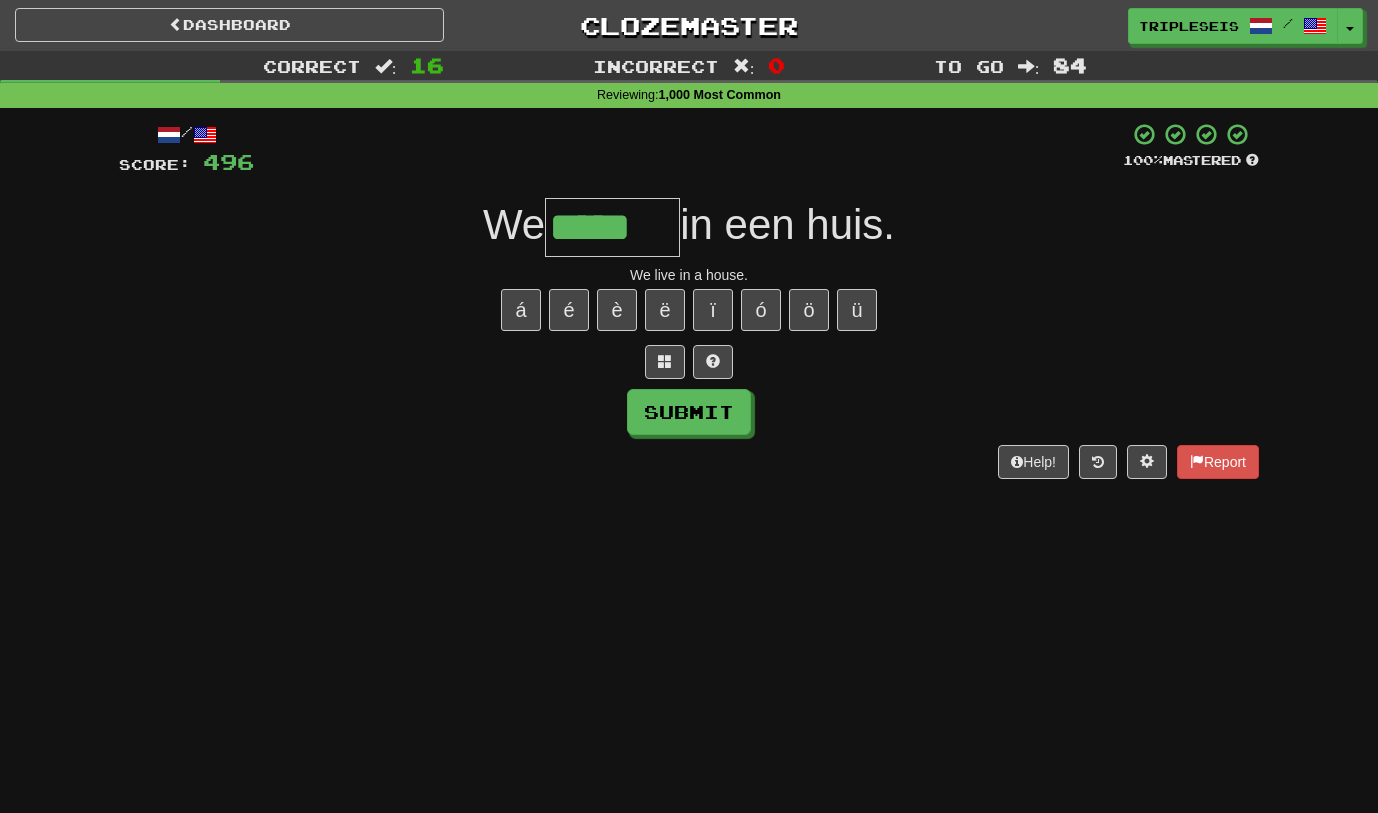 type on "*****" 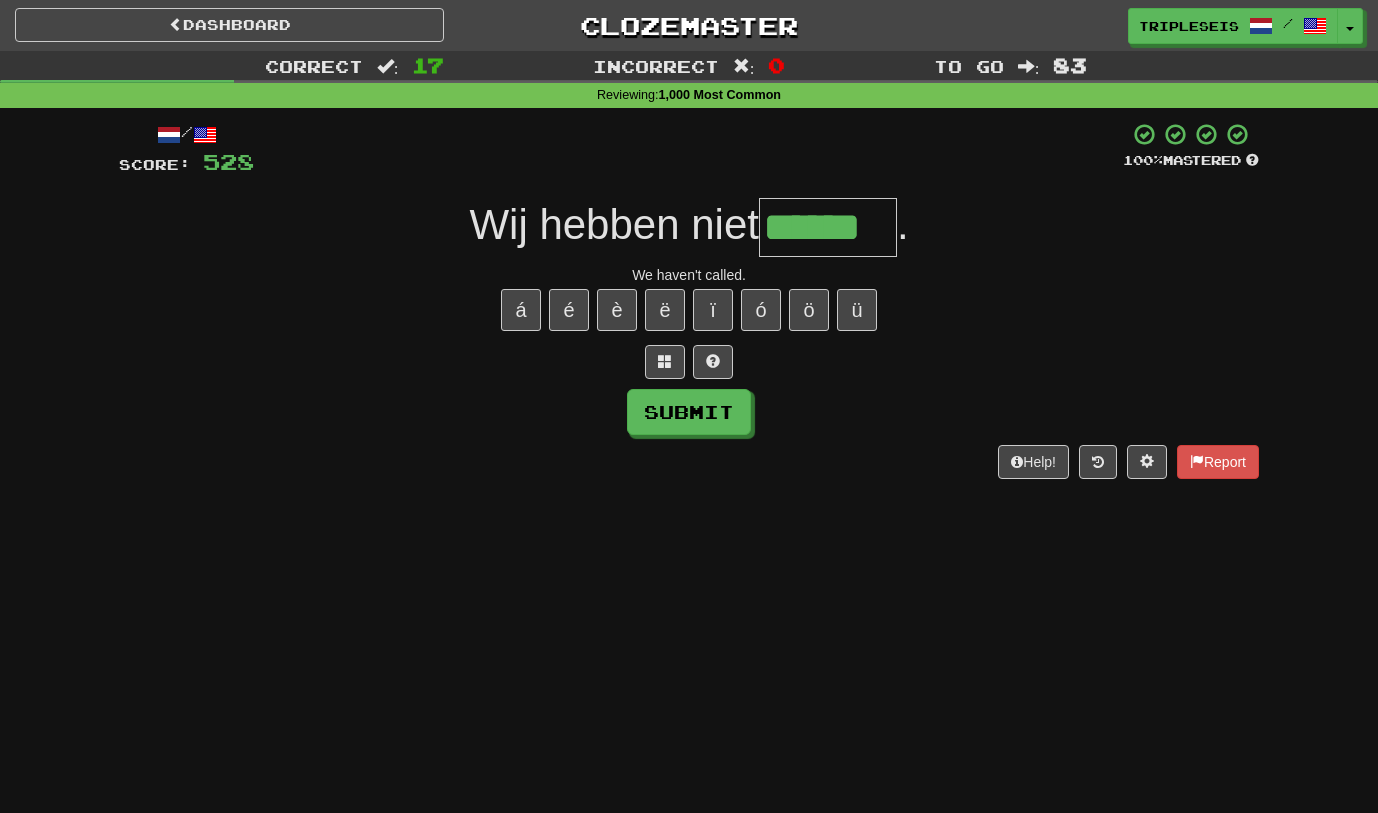 type on "******" 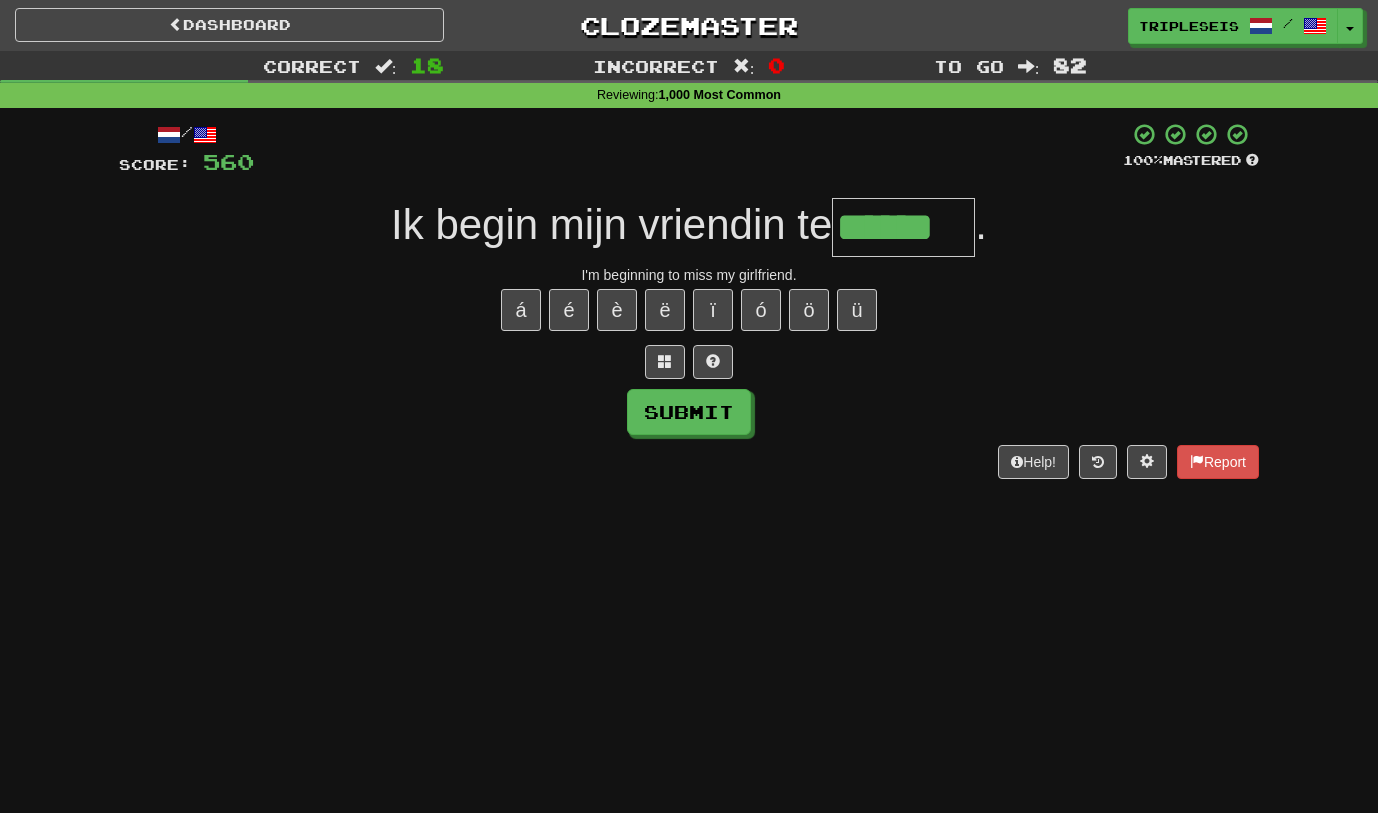 type on "******" 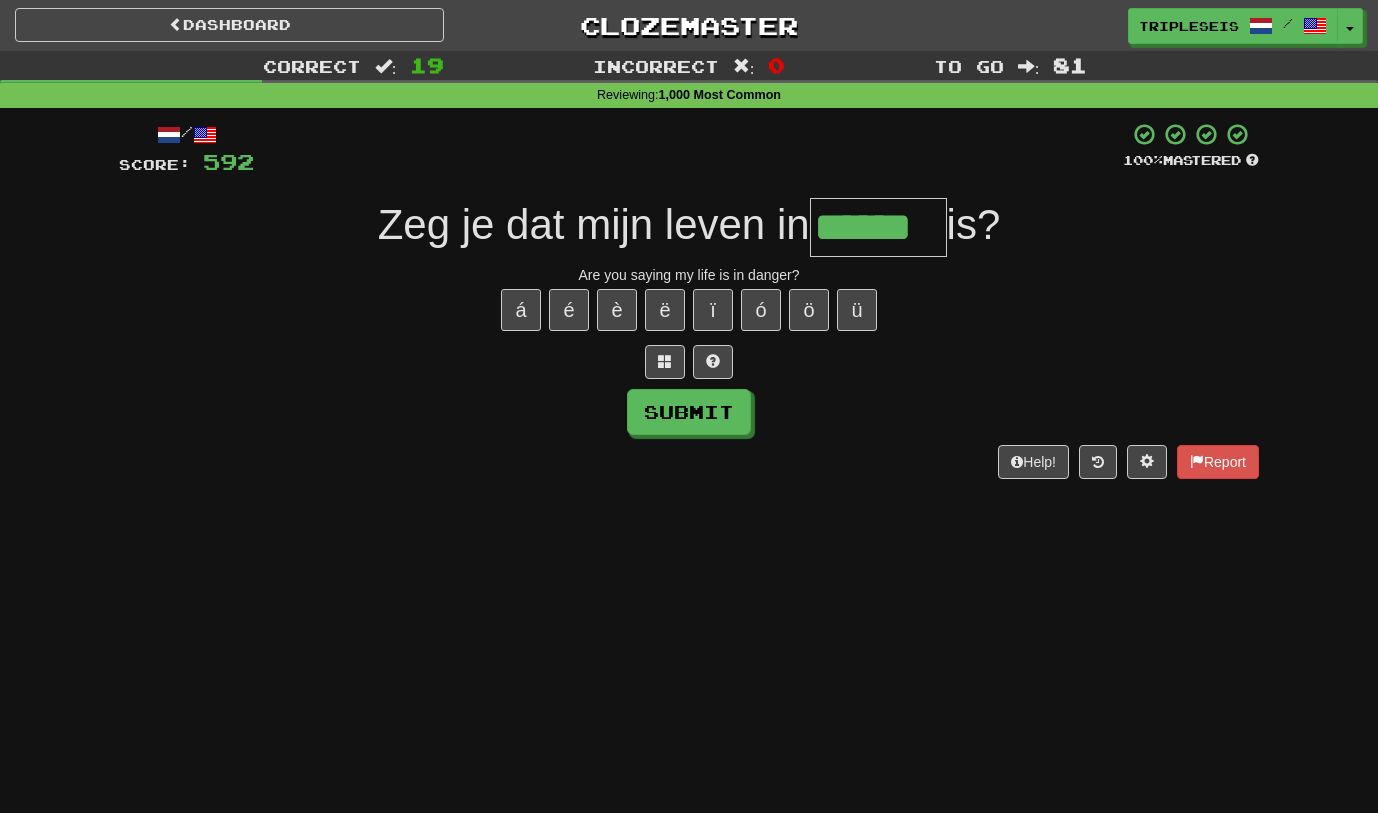 type on "******" 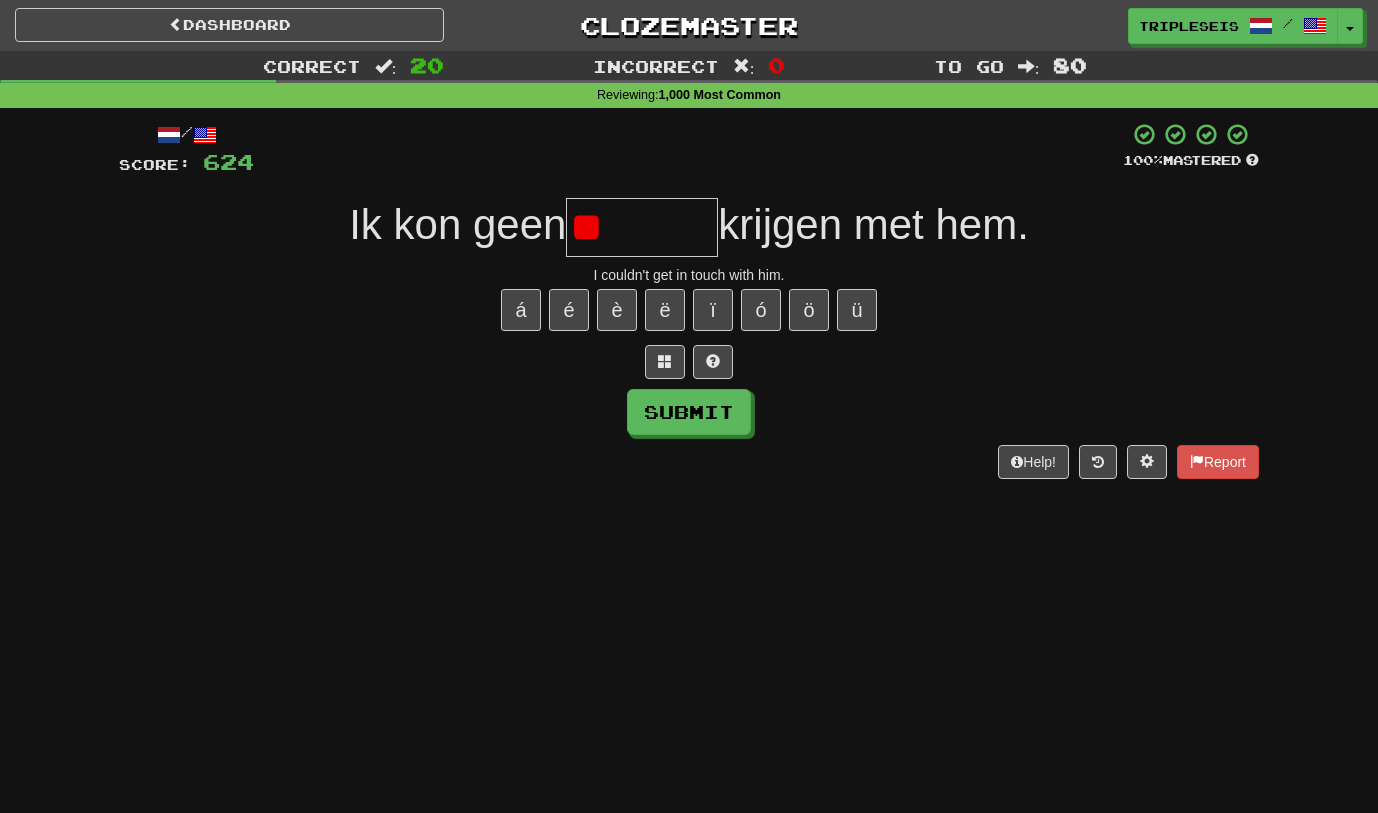 type on "*" 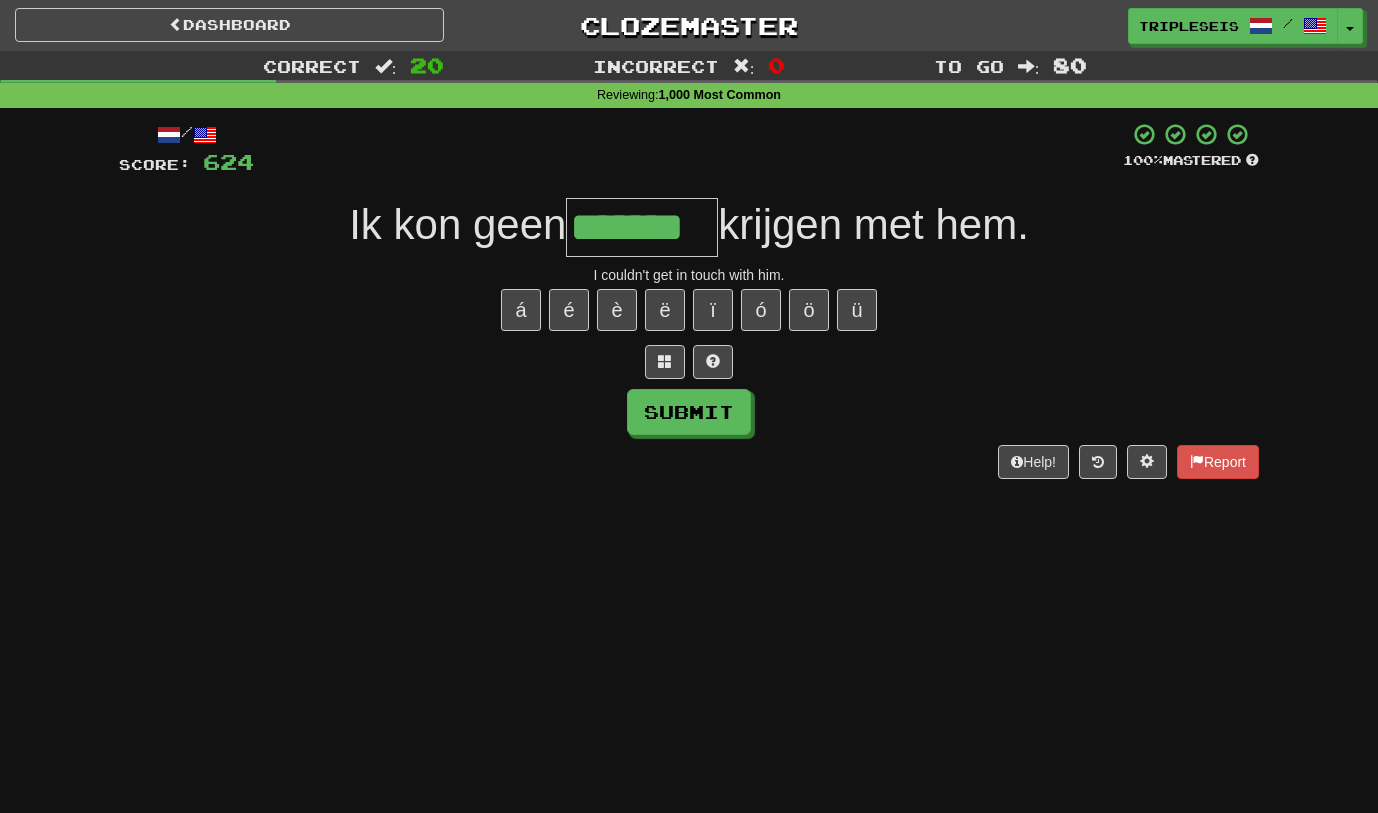 type on "*******" 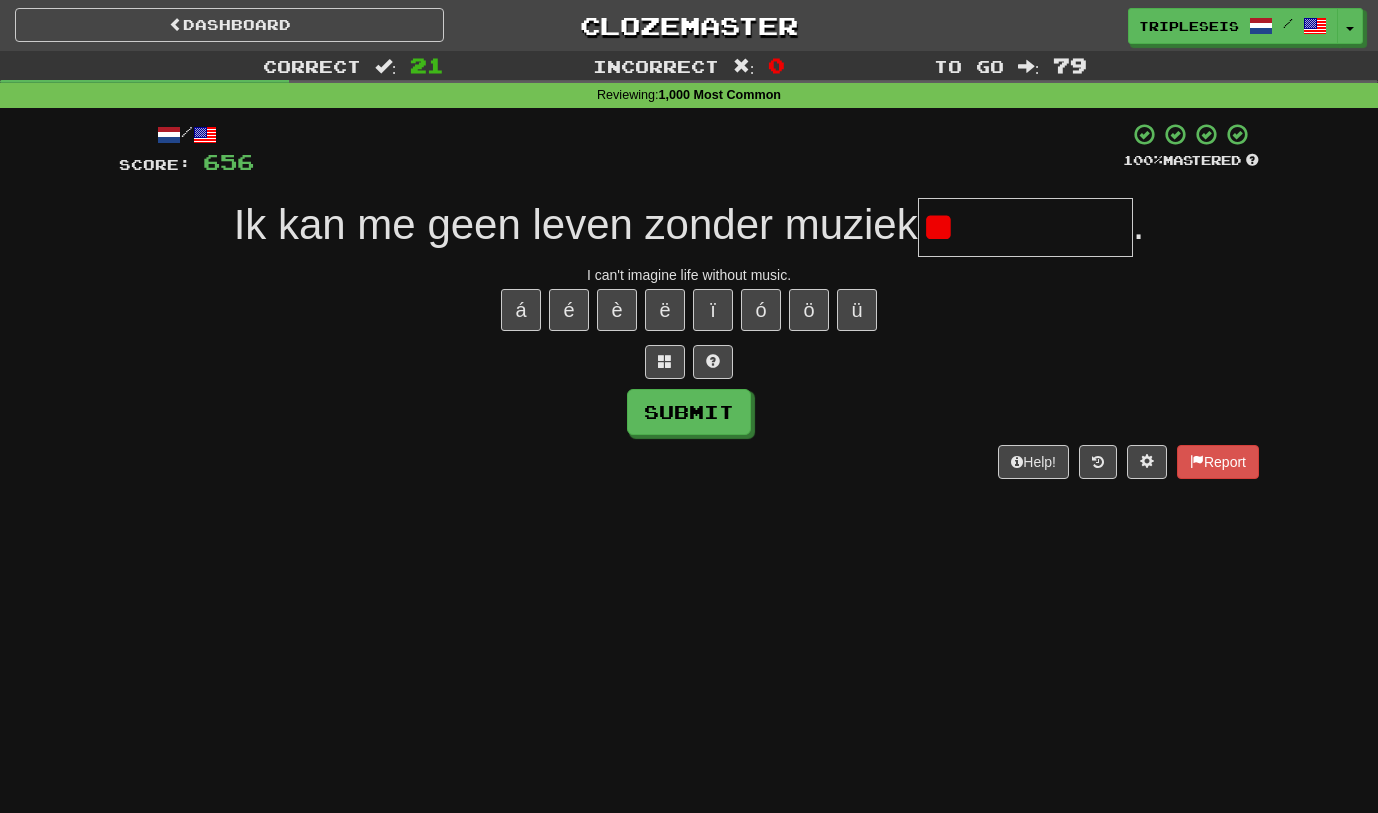 type on "*" 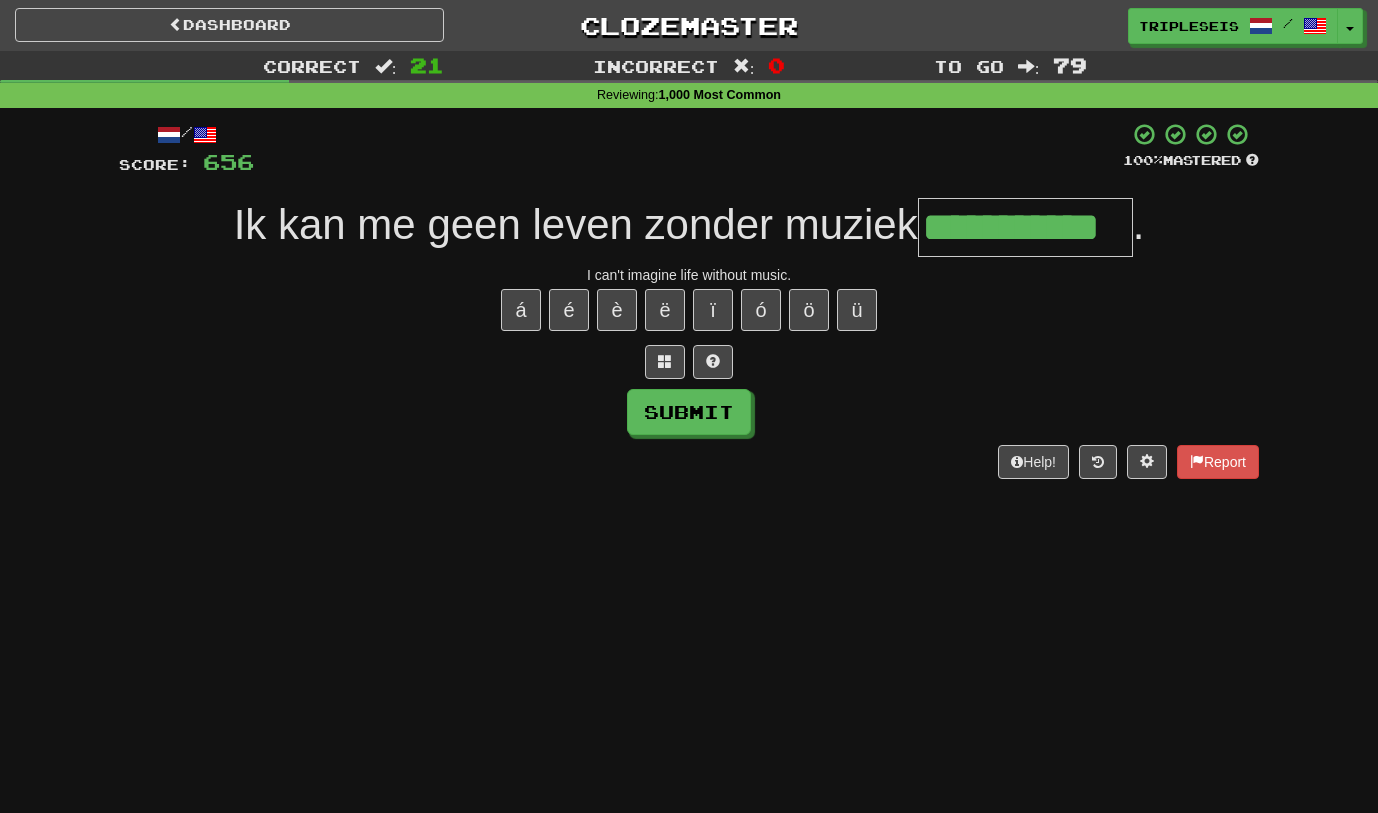 type on "**********" 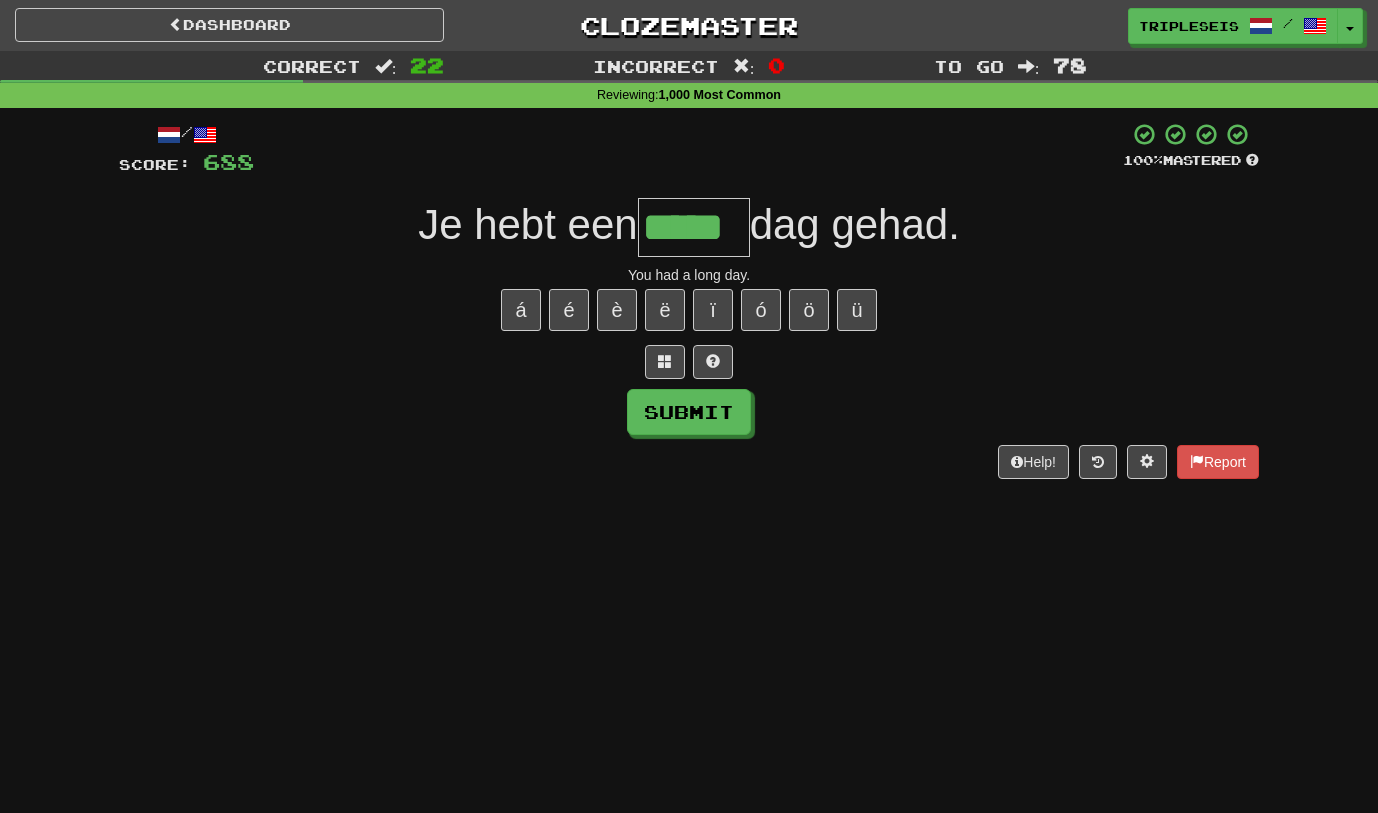 type on "*****" 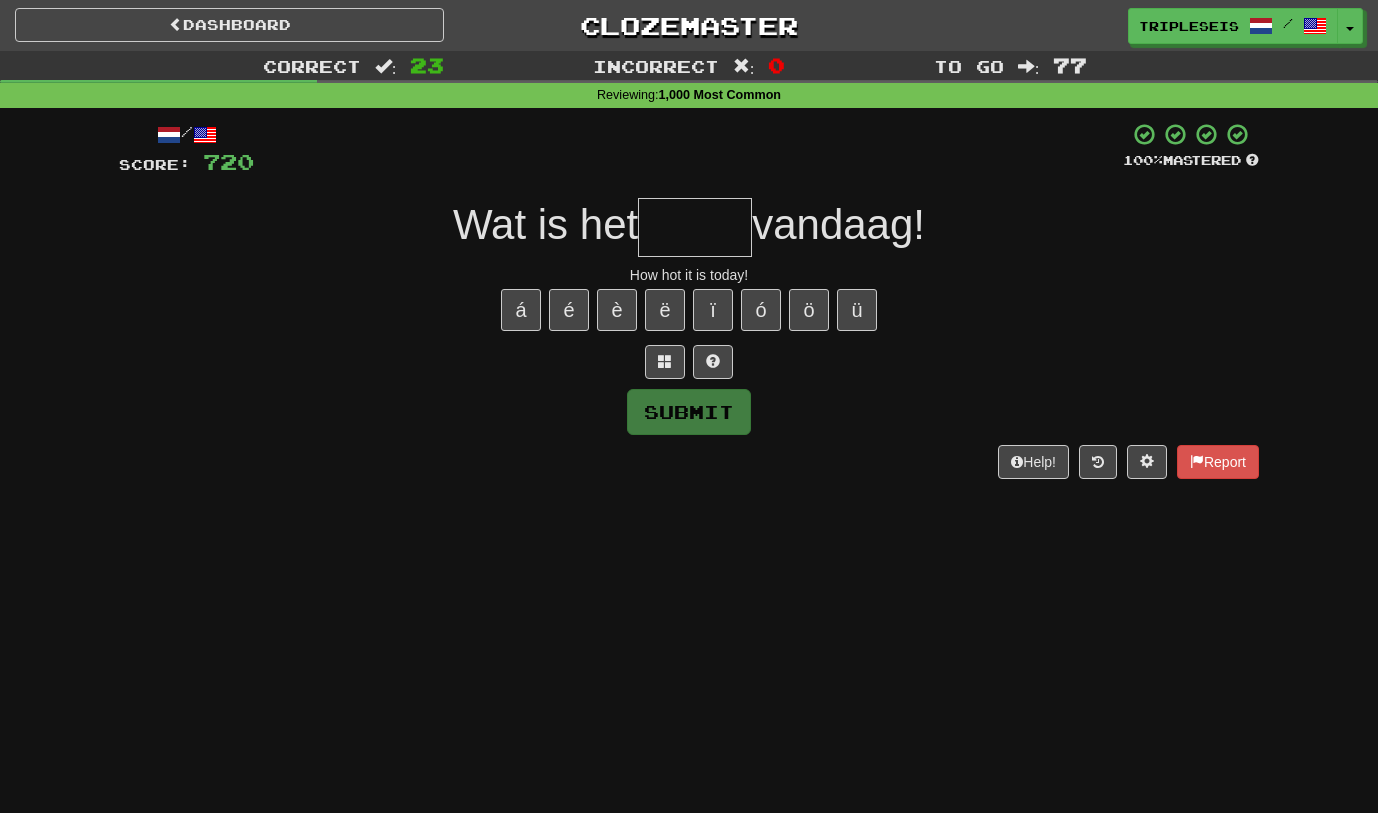 type on "*" 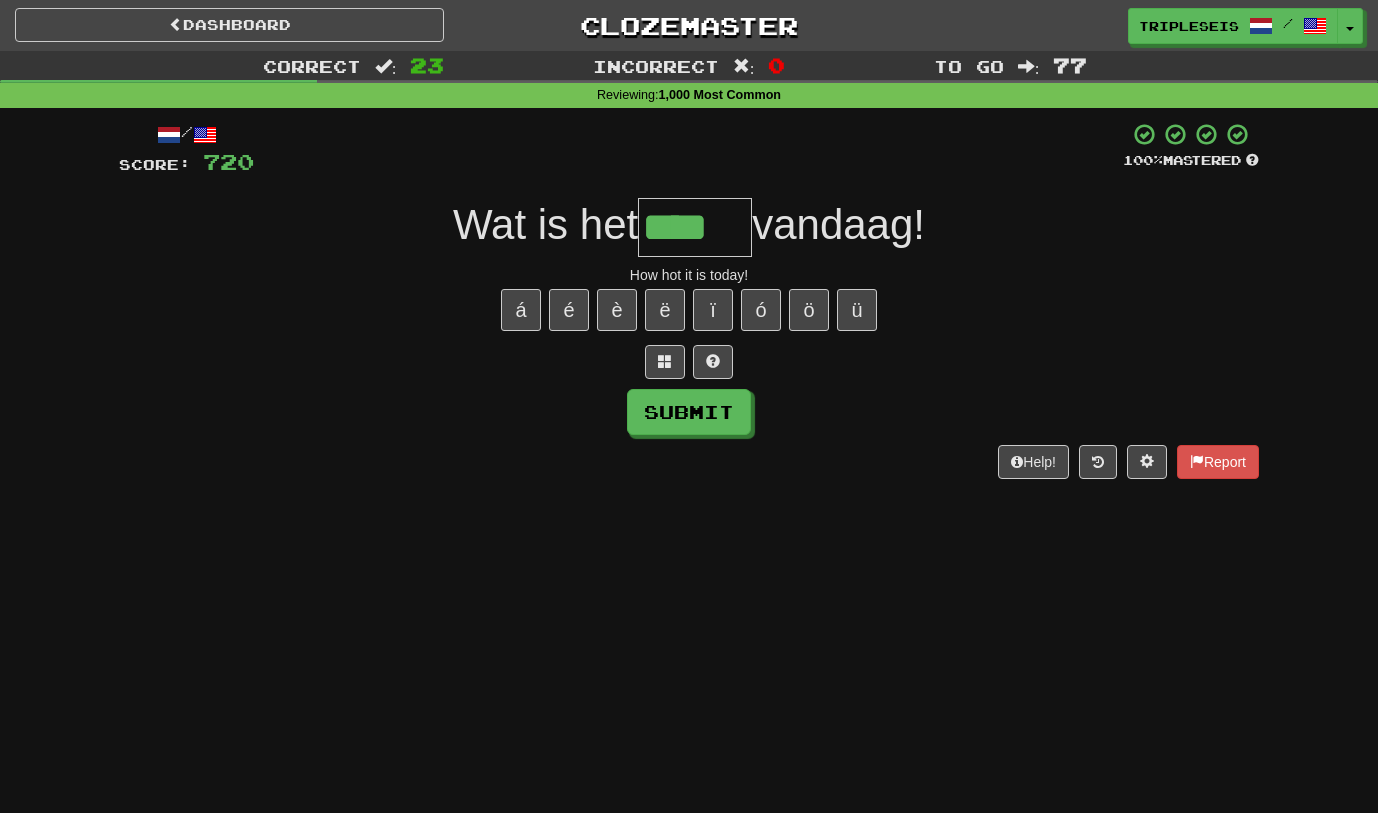 type on "****" 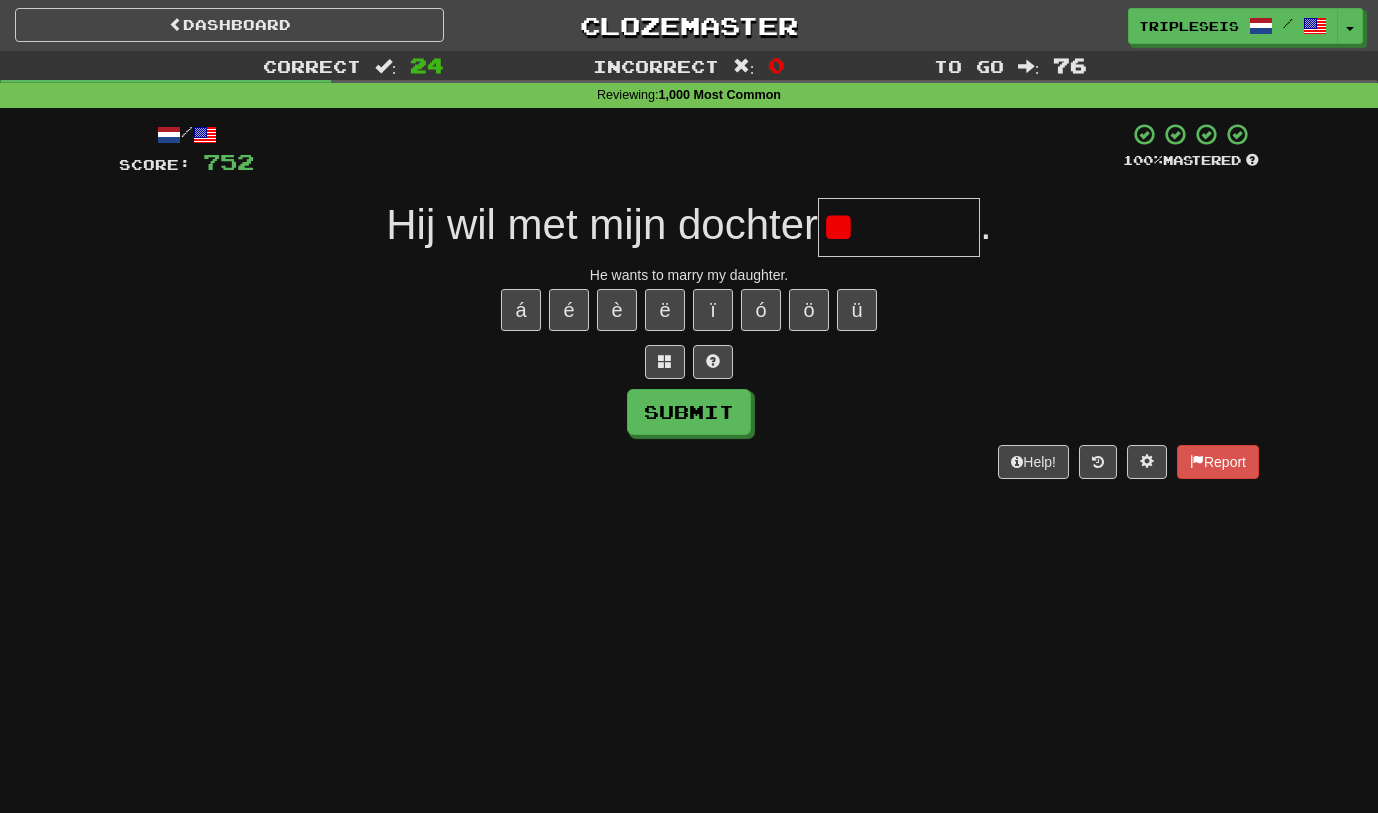 type on "*" 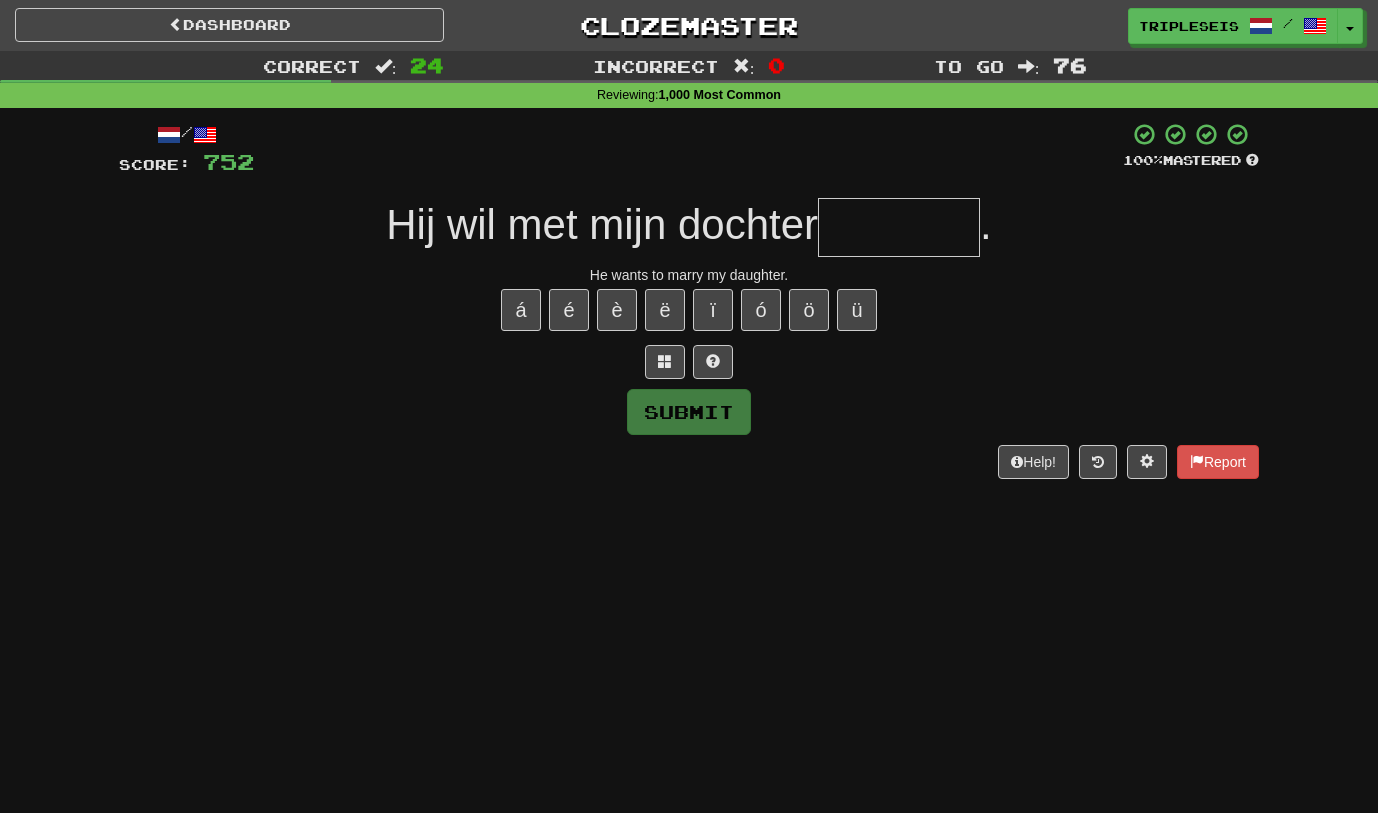 type on "*" 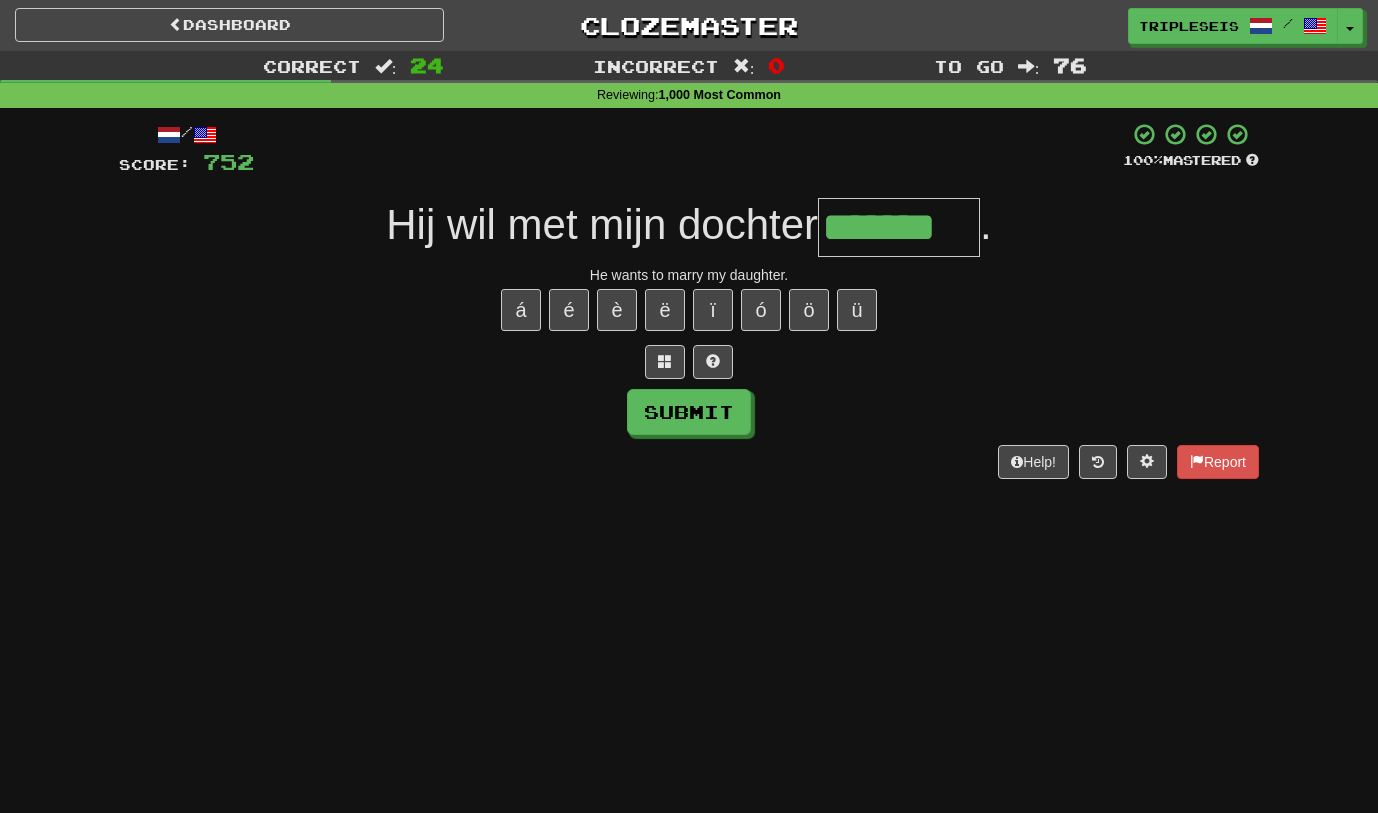 type on "*******" 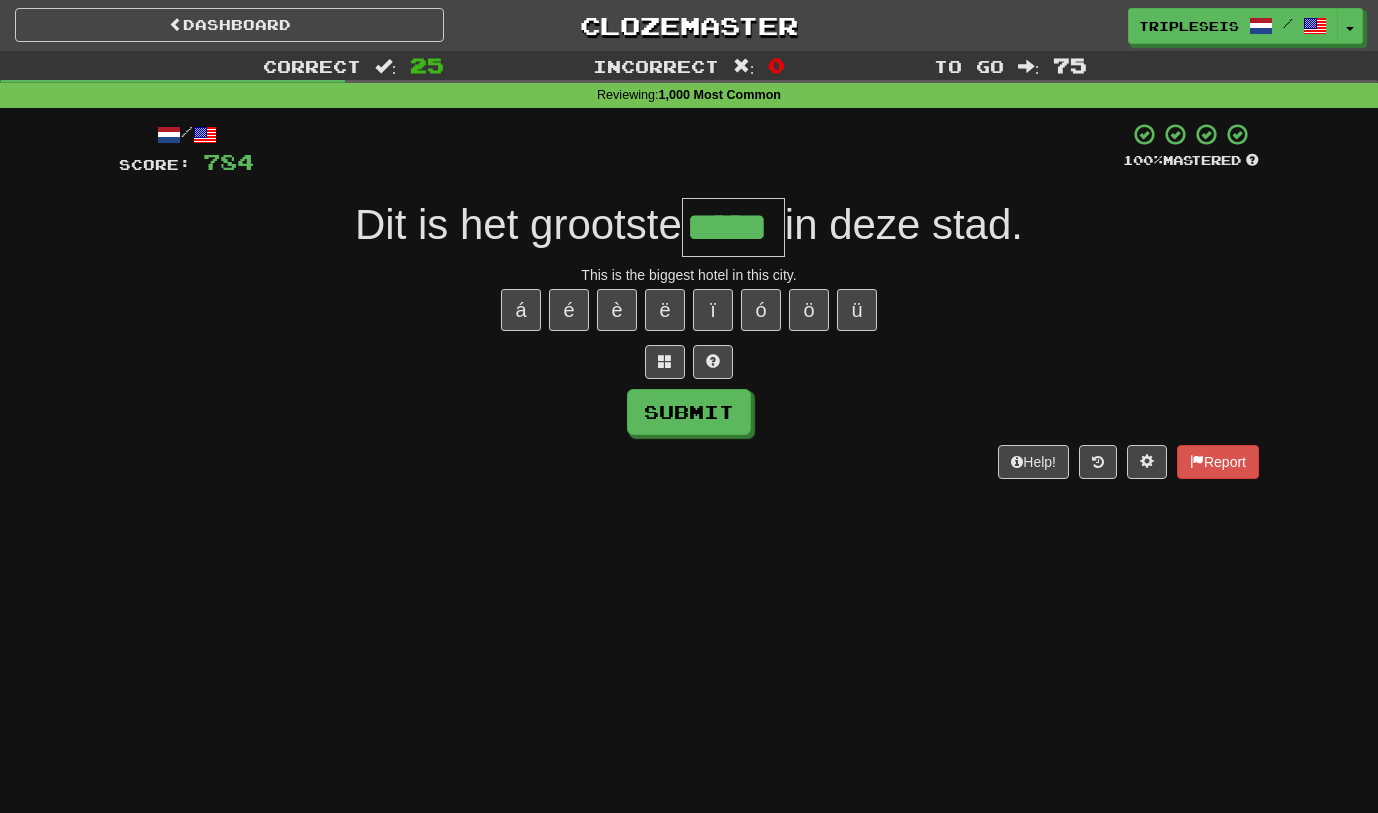 type on "*****" 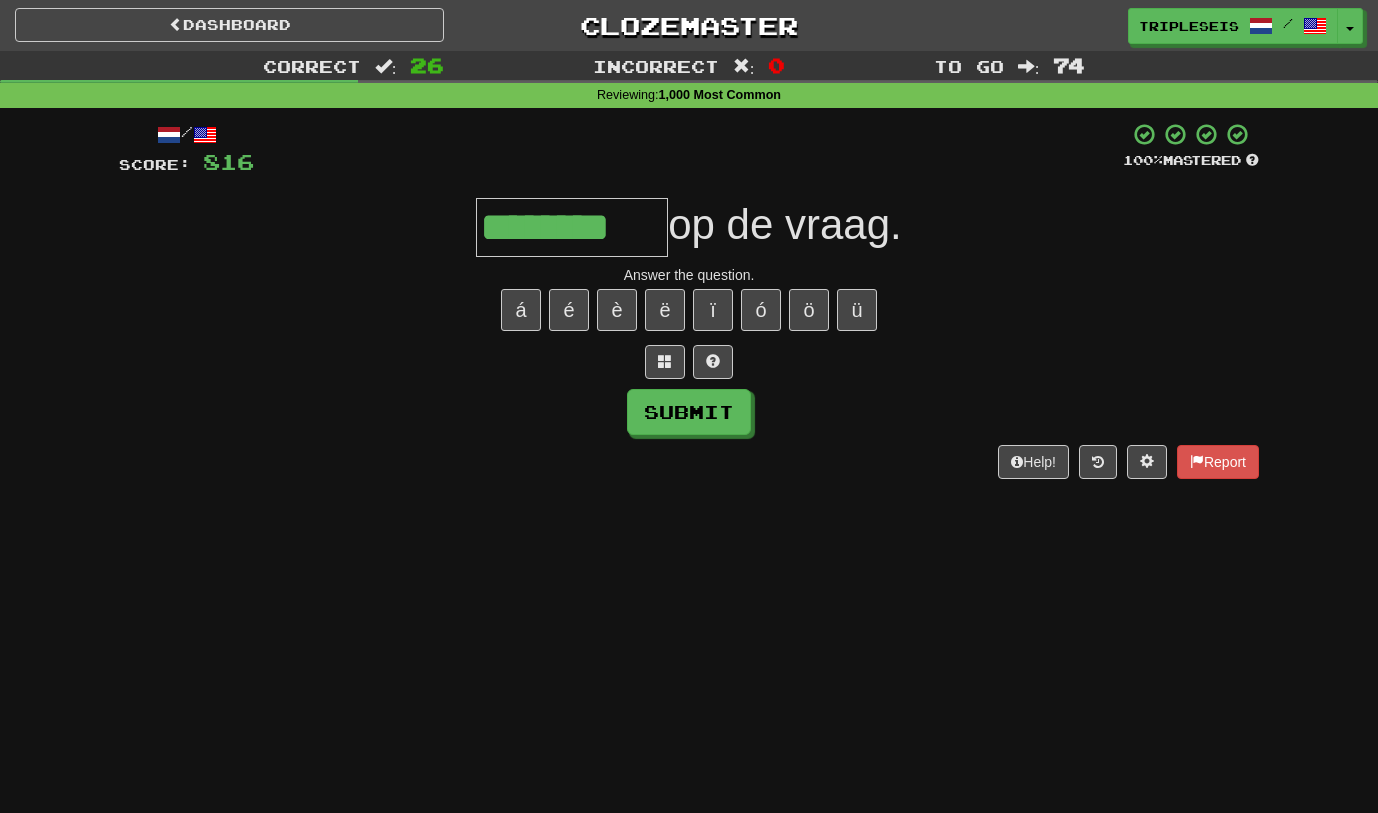type on "********" 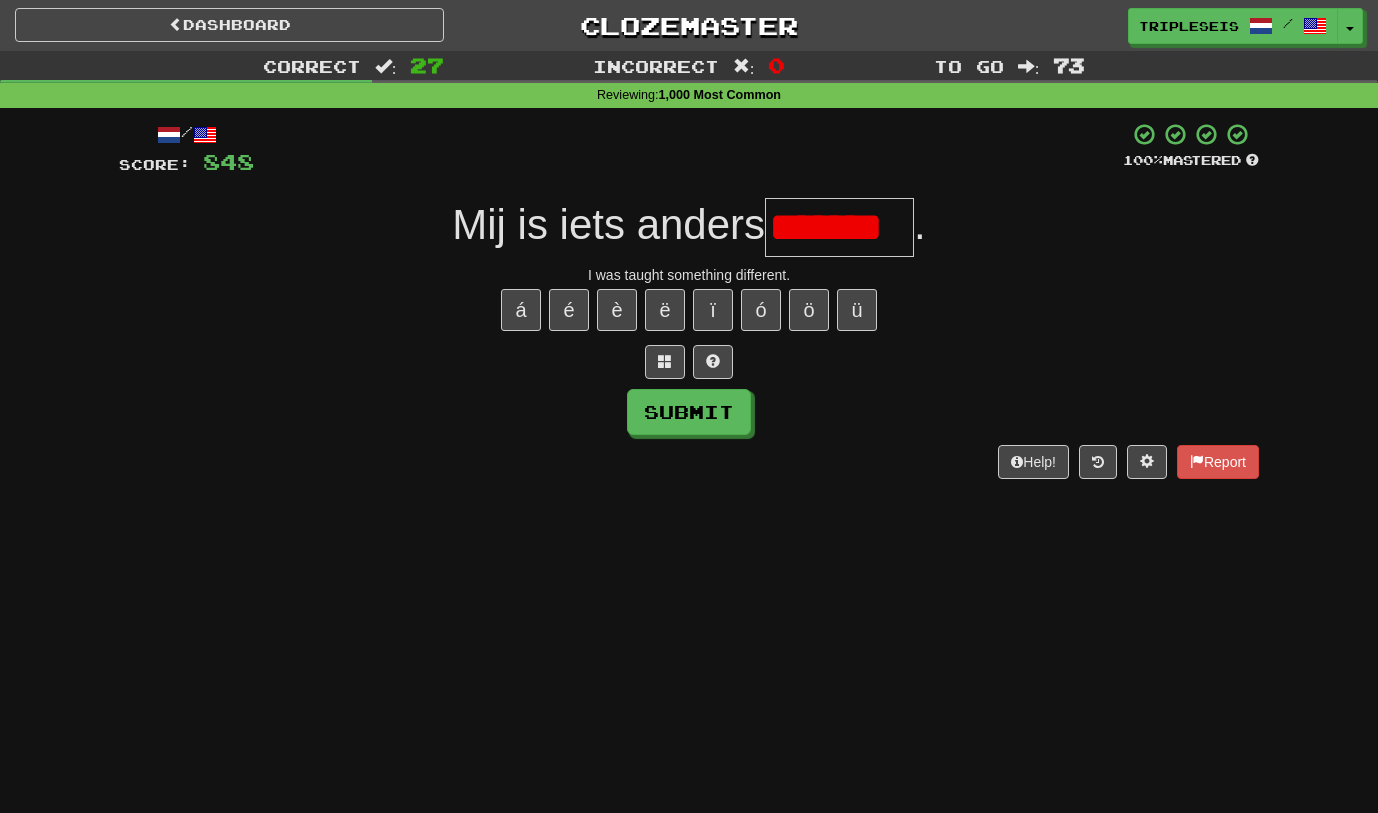 scroll, scrollTop: 0, scrollLeft: 0, axis: both 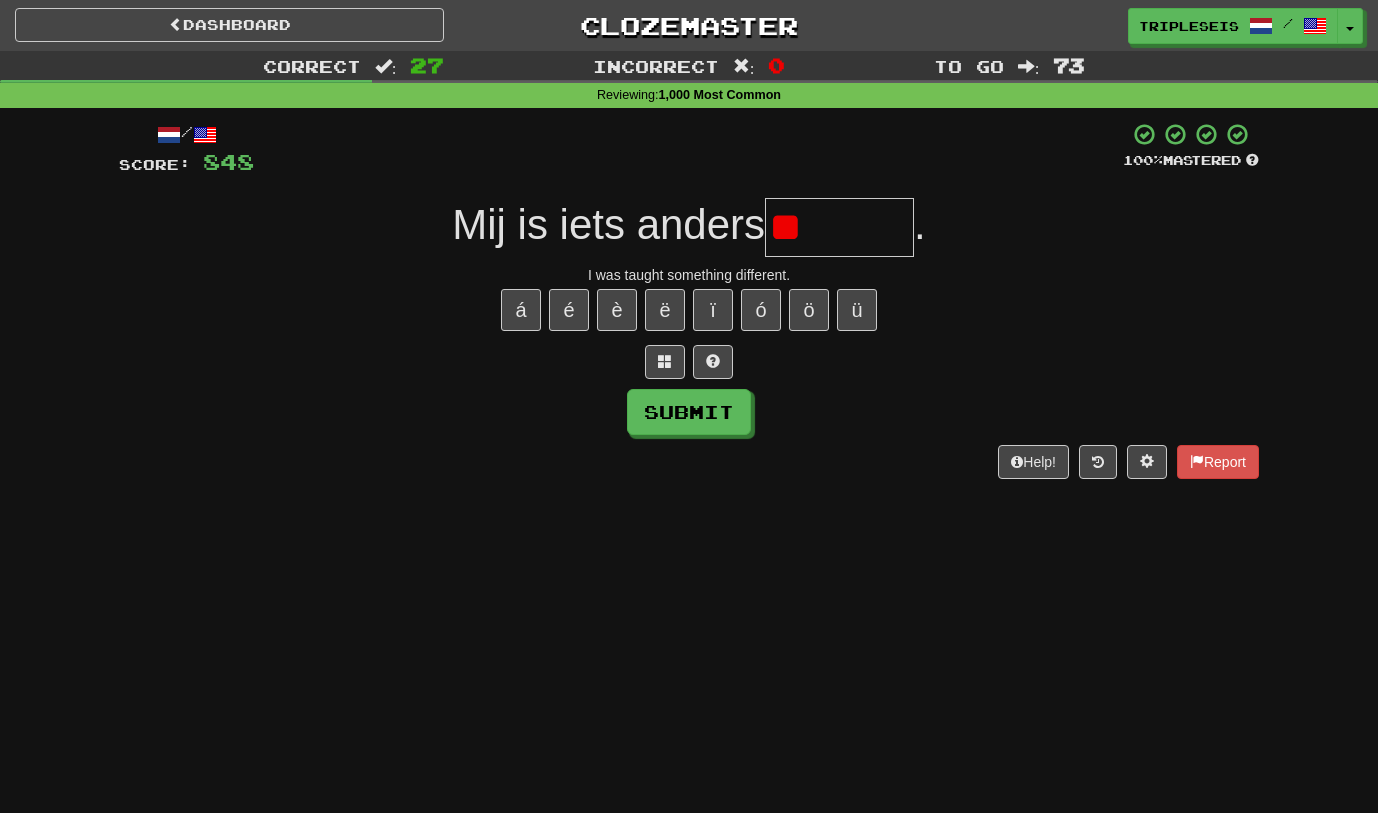 type on "*" 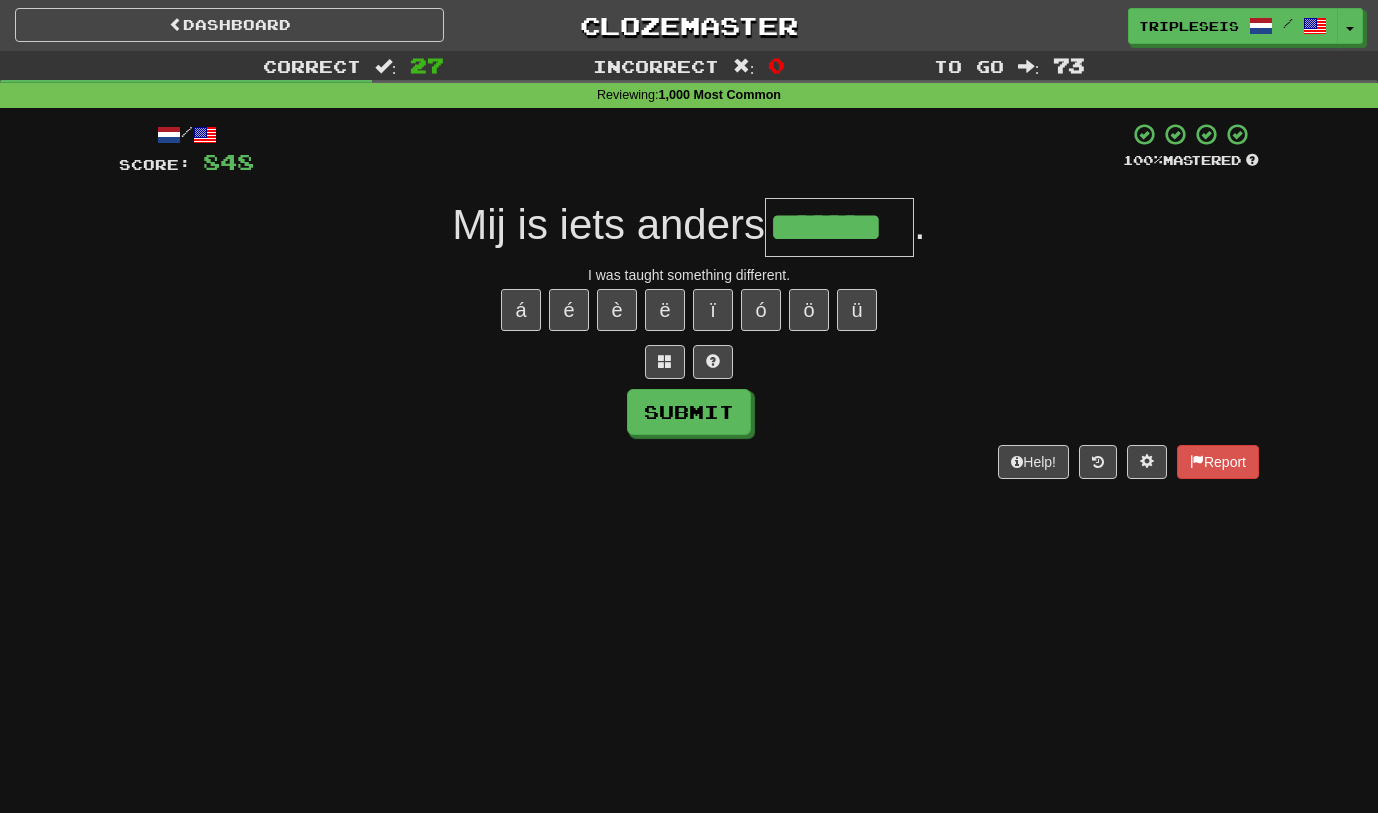 type on "*******" 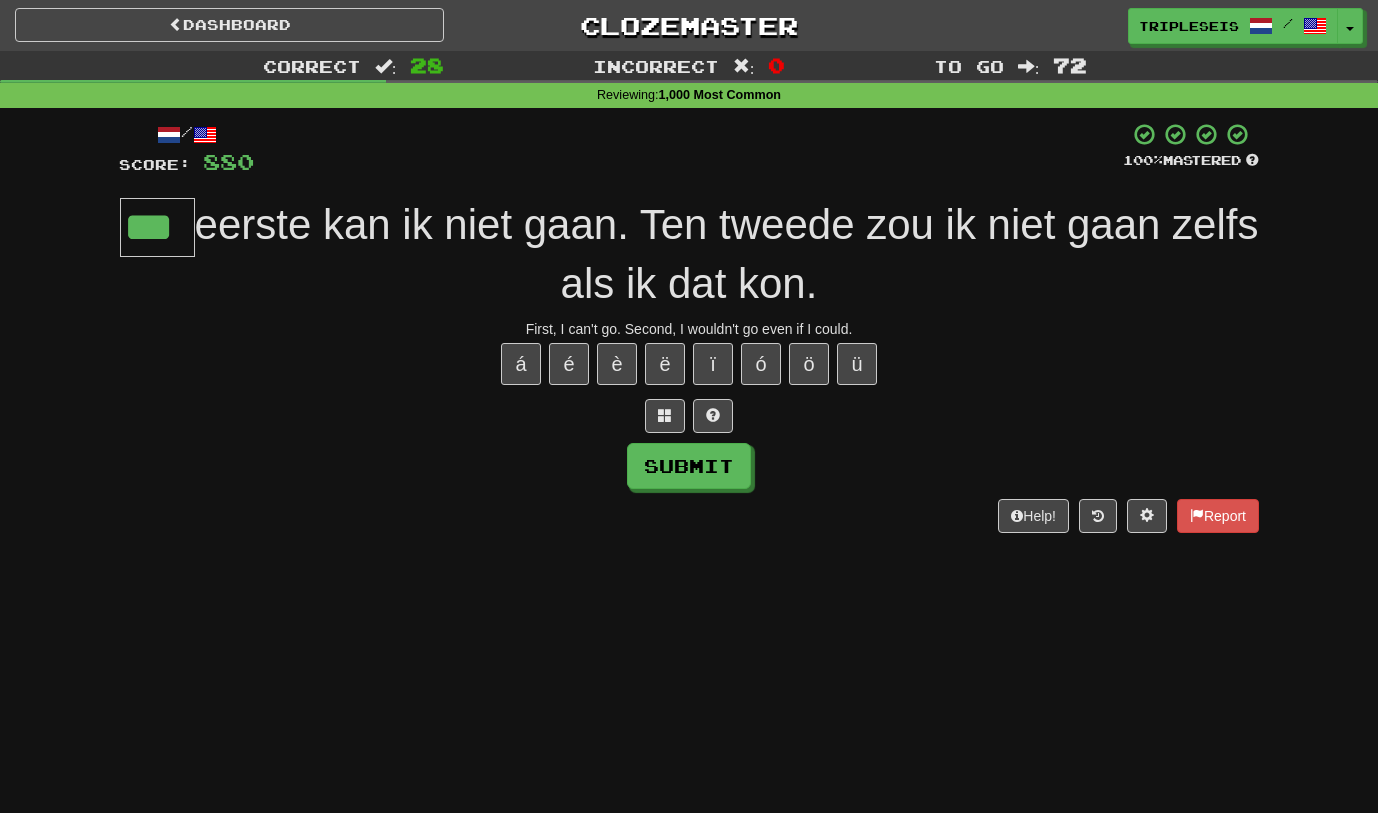type on "***" 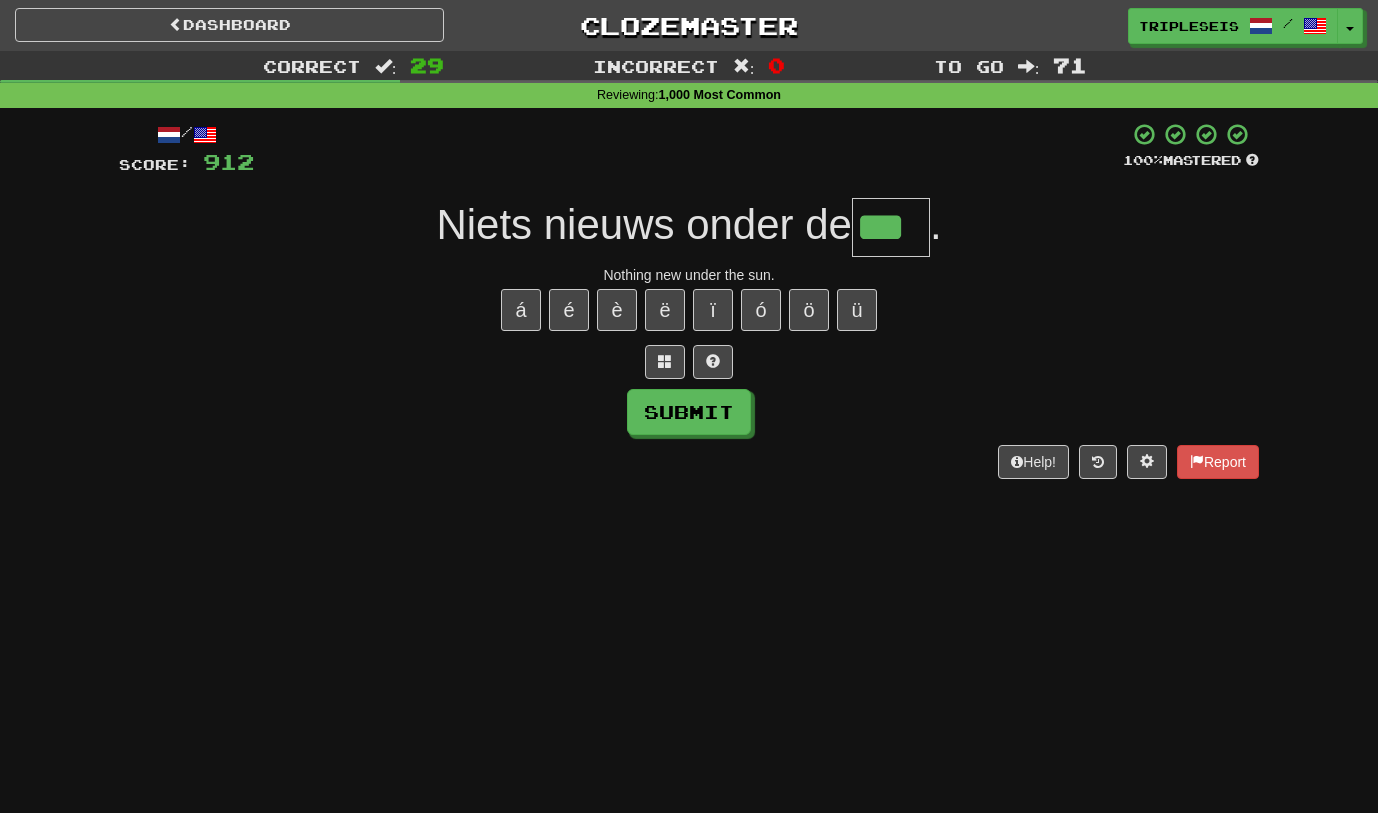 type on "***" 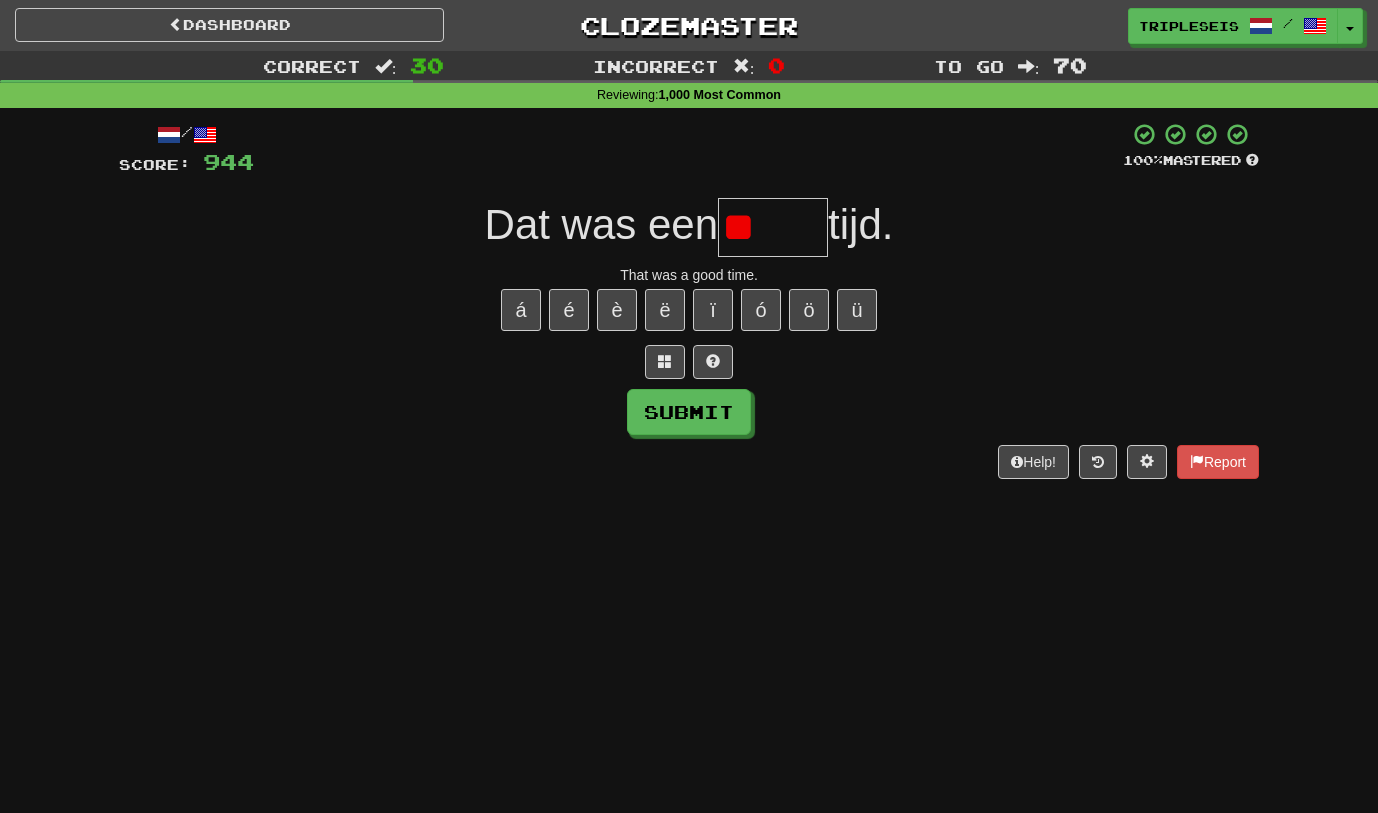 type on "*" 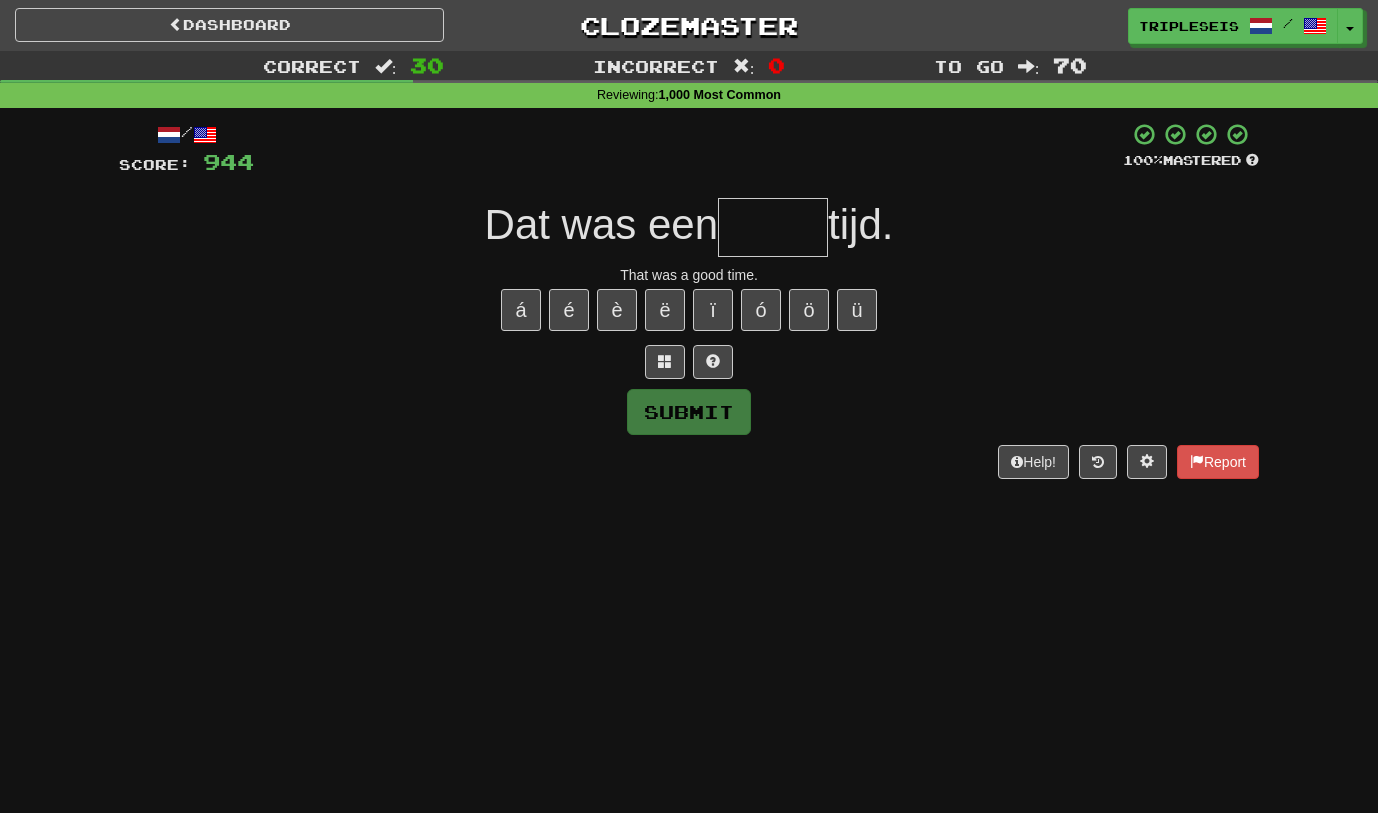 type on "*" 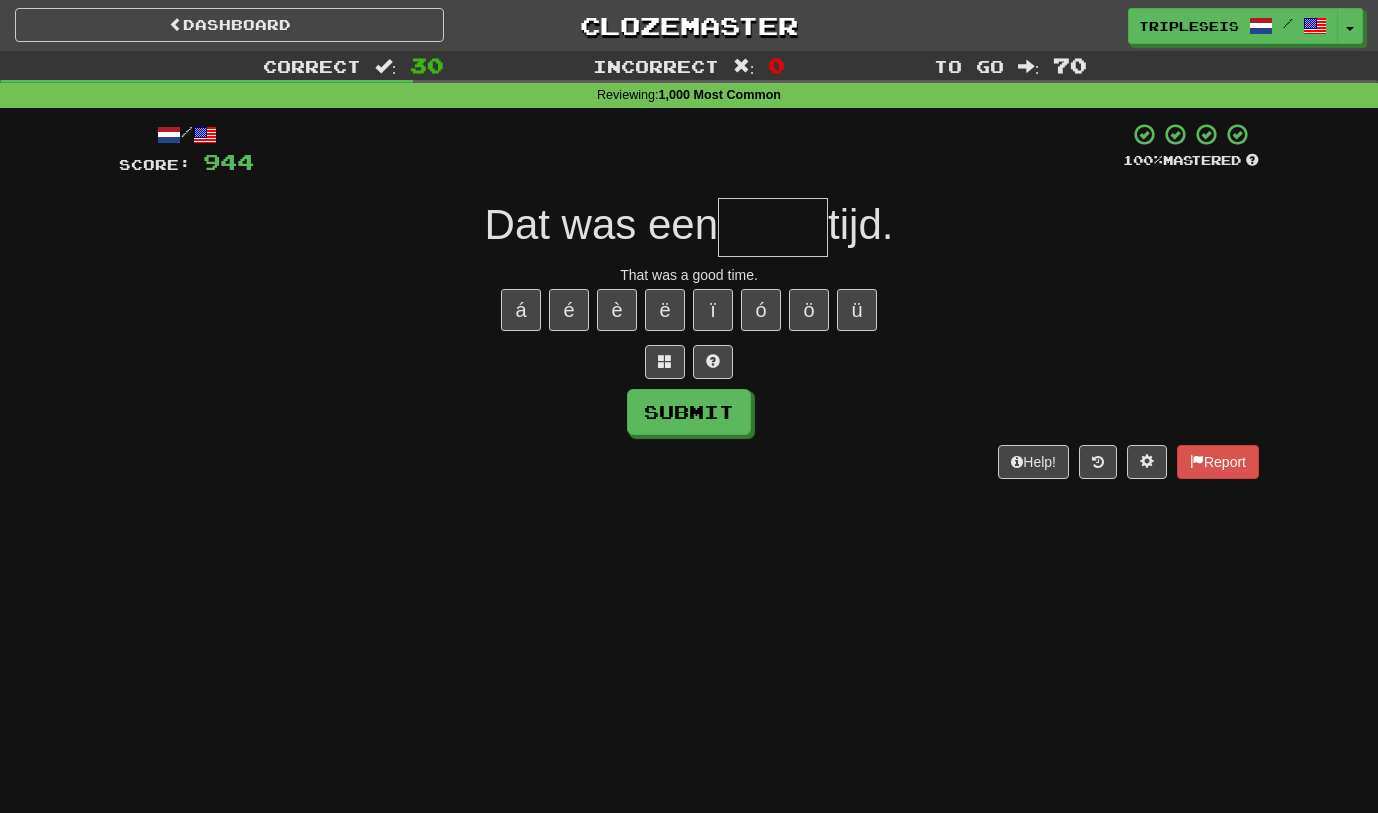 type on "*" 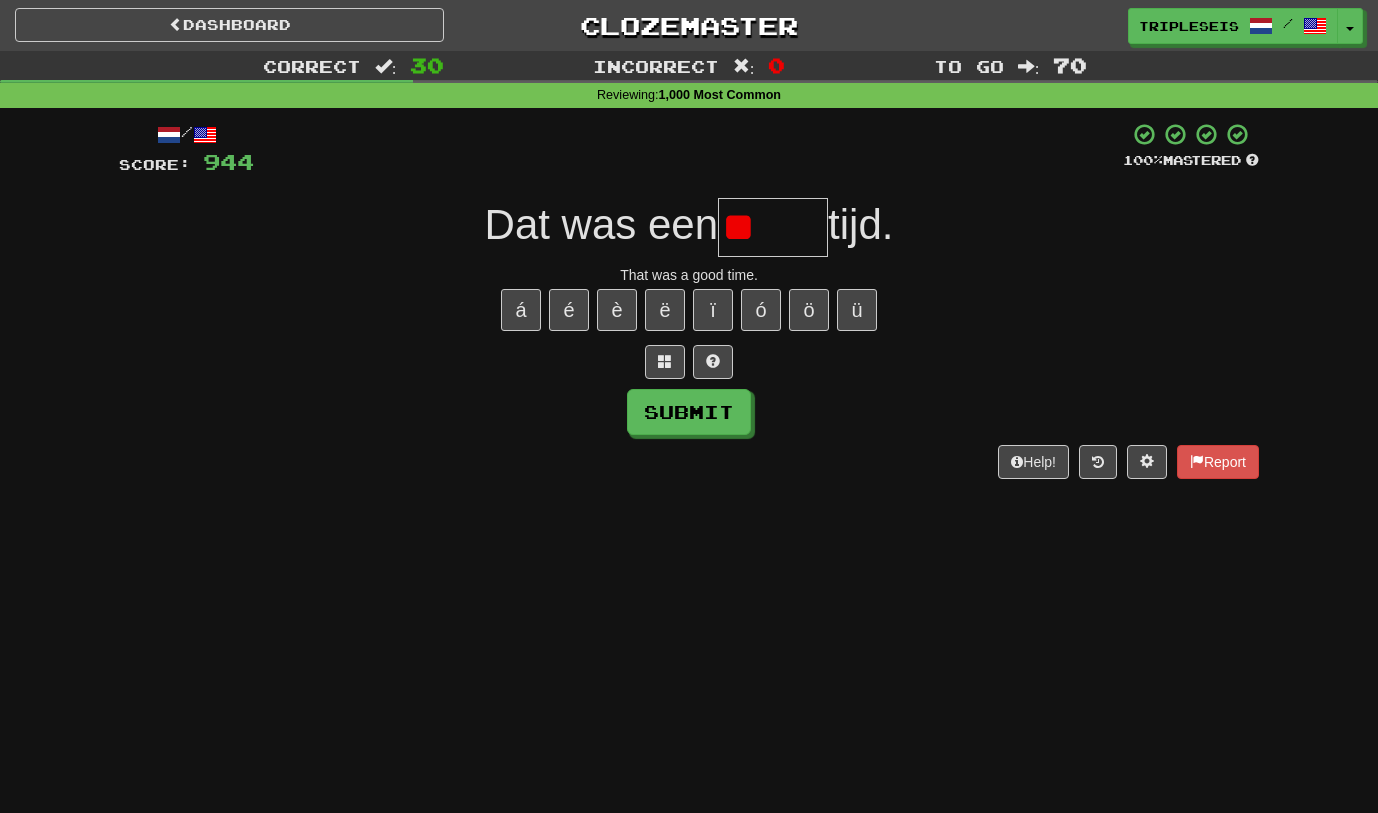 type on "*" 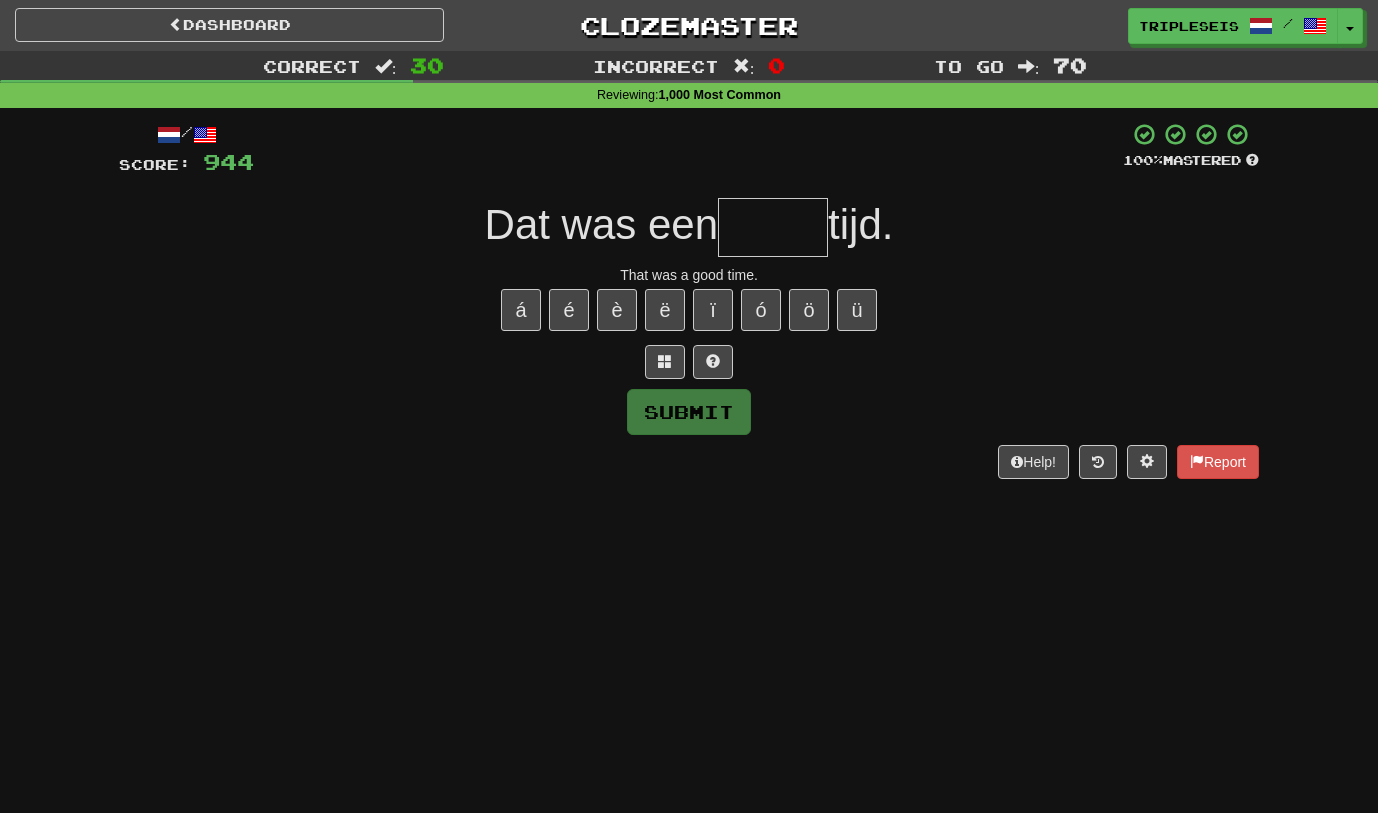 type on "*" 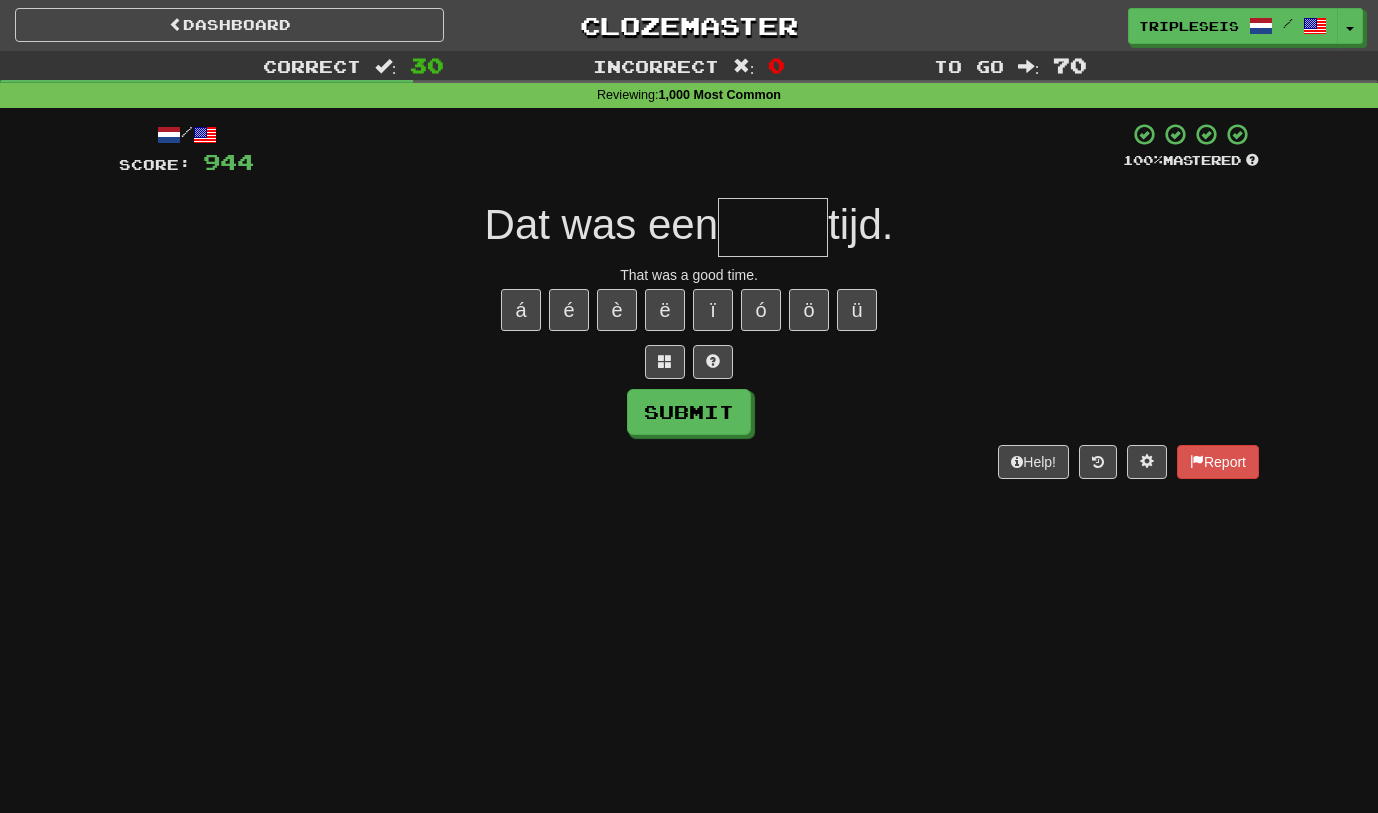 type on "*" 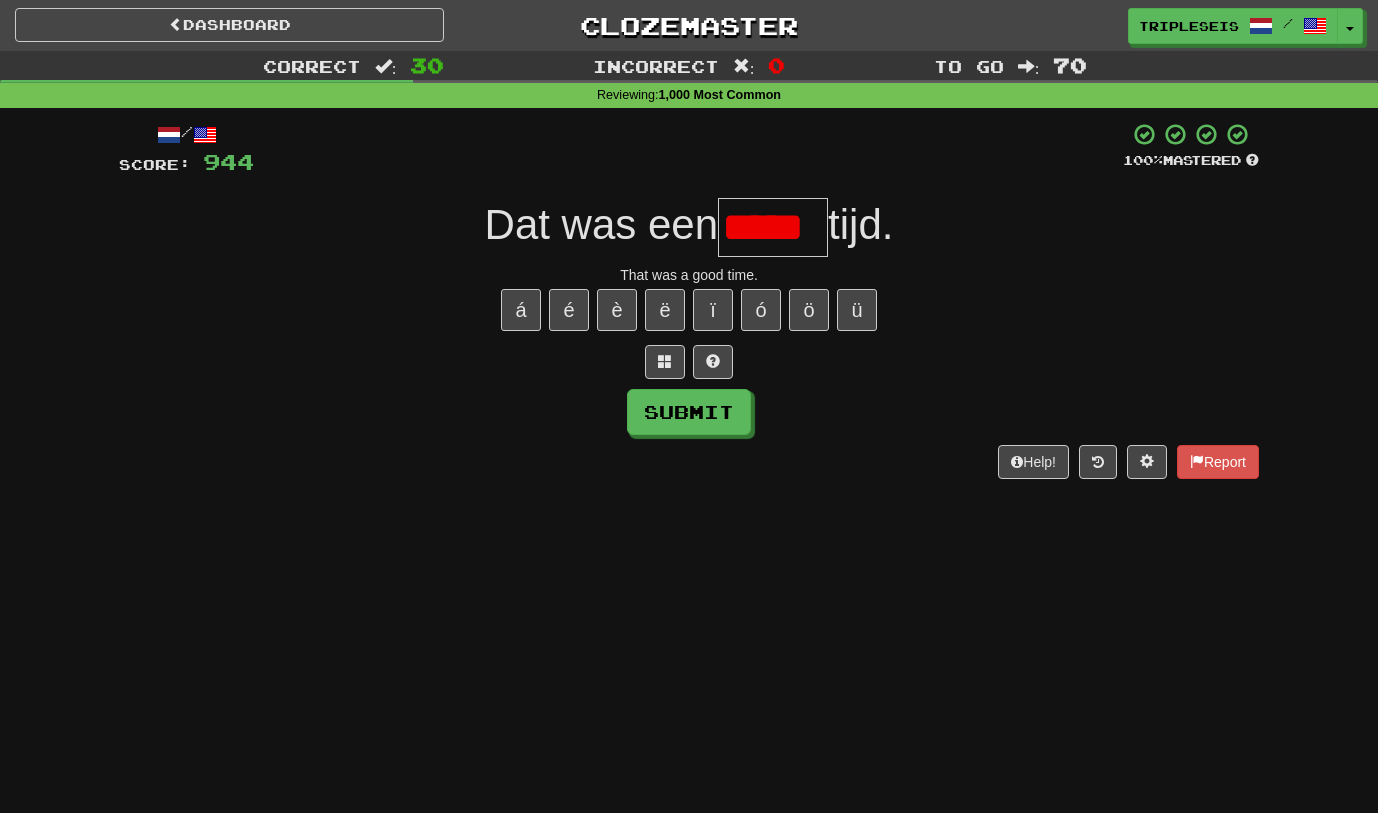 scroll, scrollTop: 0, scrollLeft: 0, axis: both 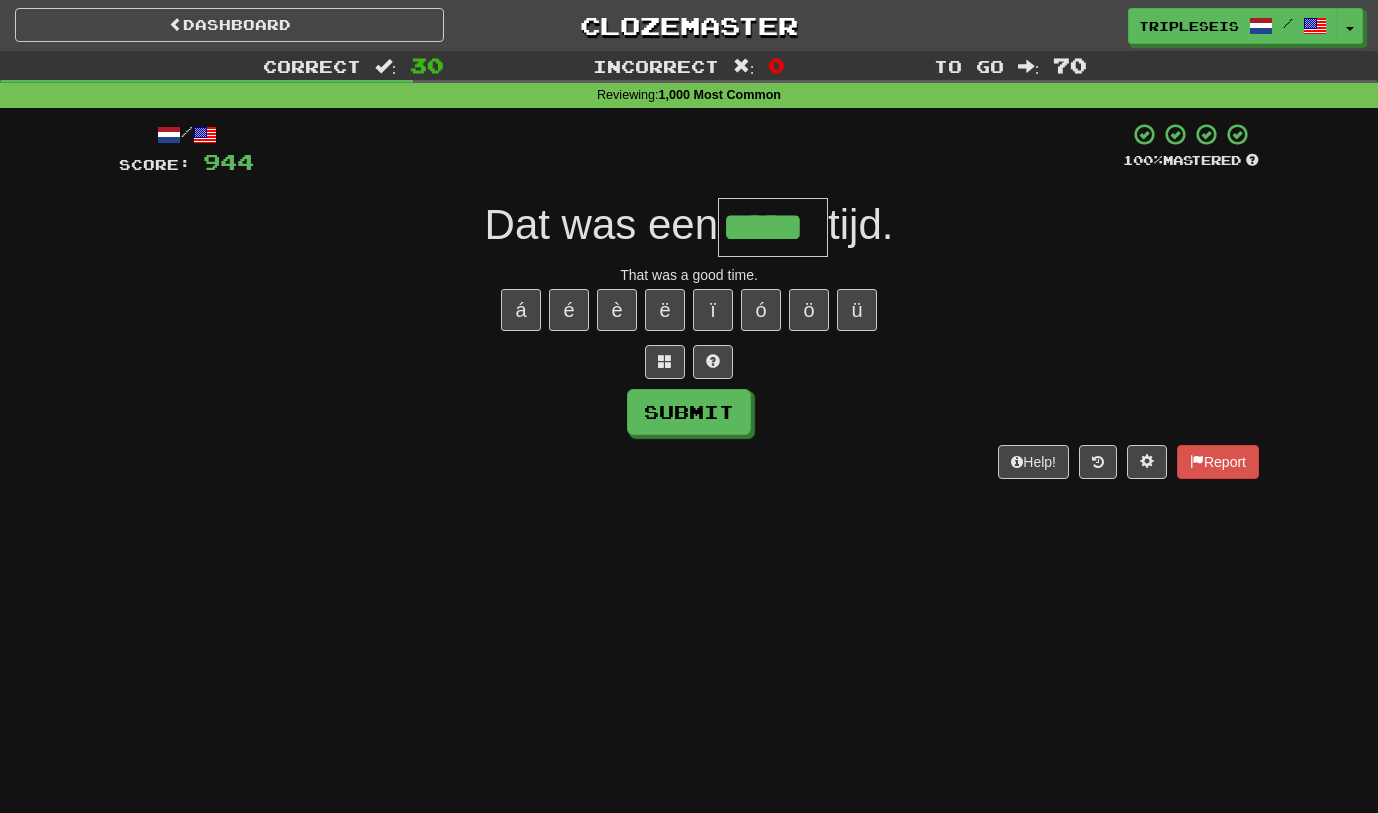 type on "*****" 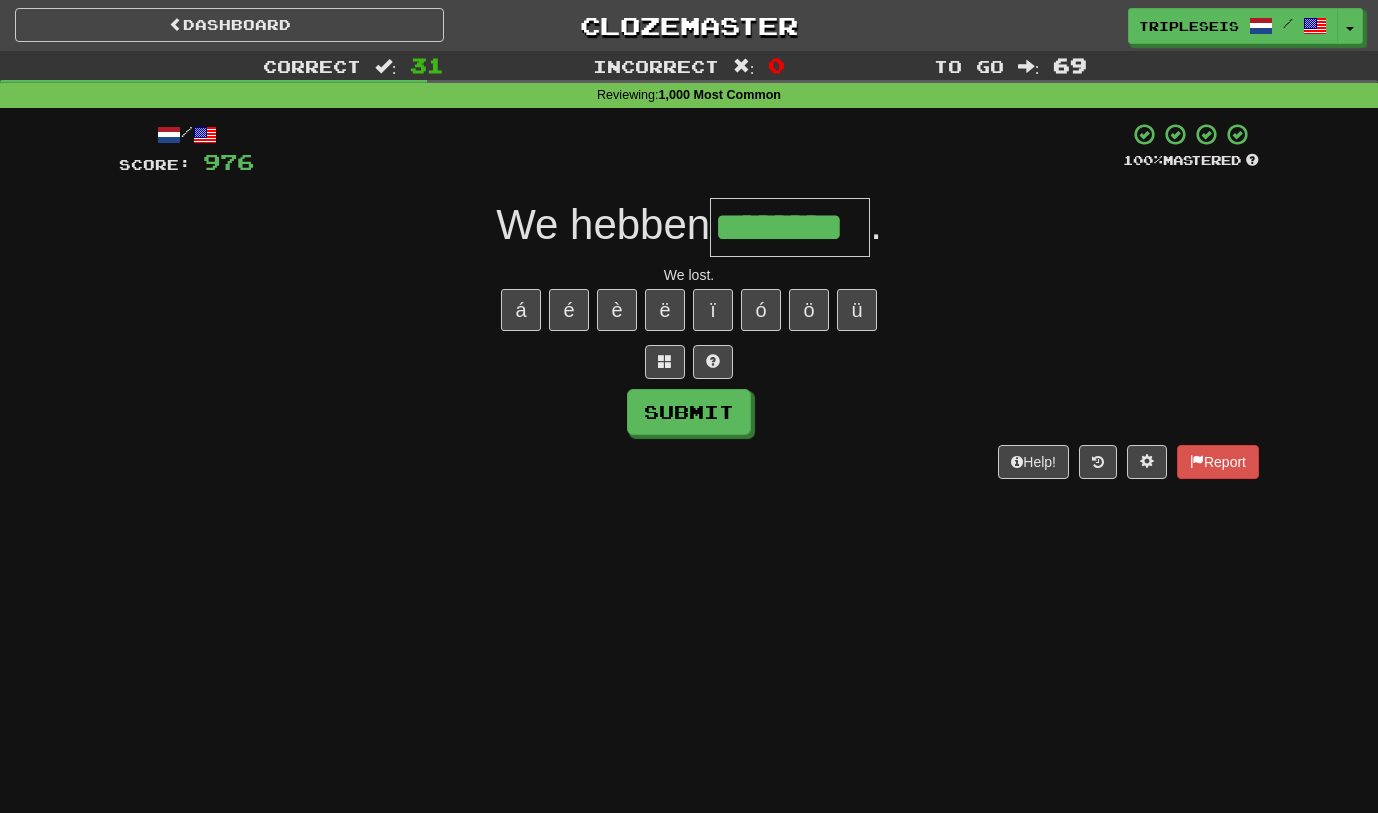 type on "********" 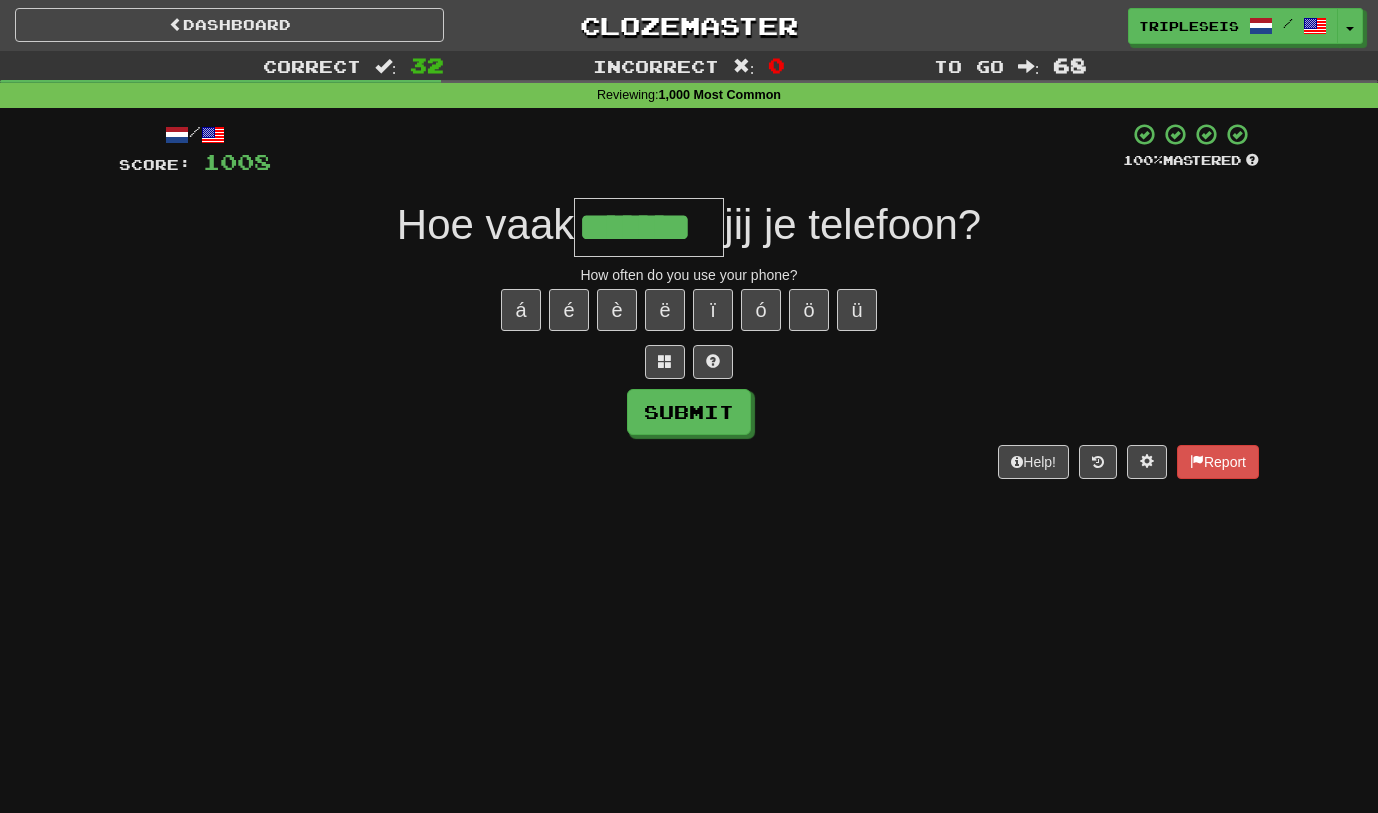 type on "*******" 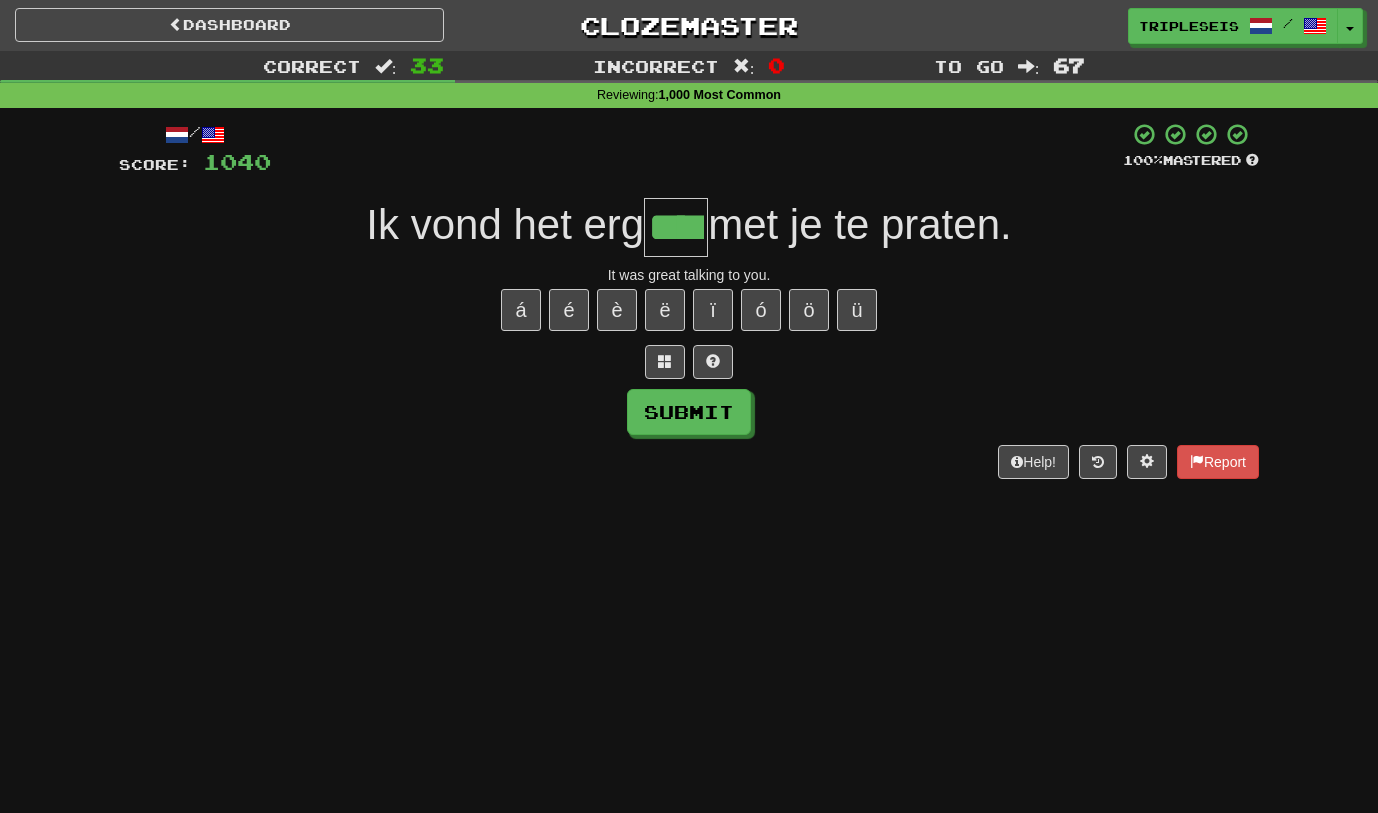 type on "****" 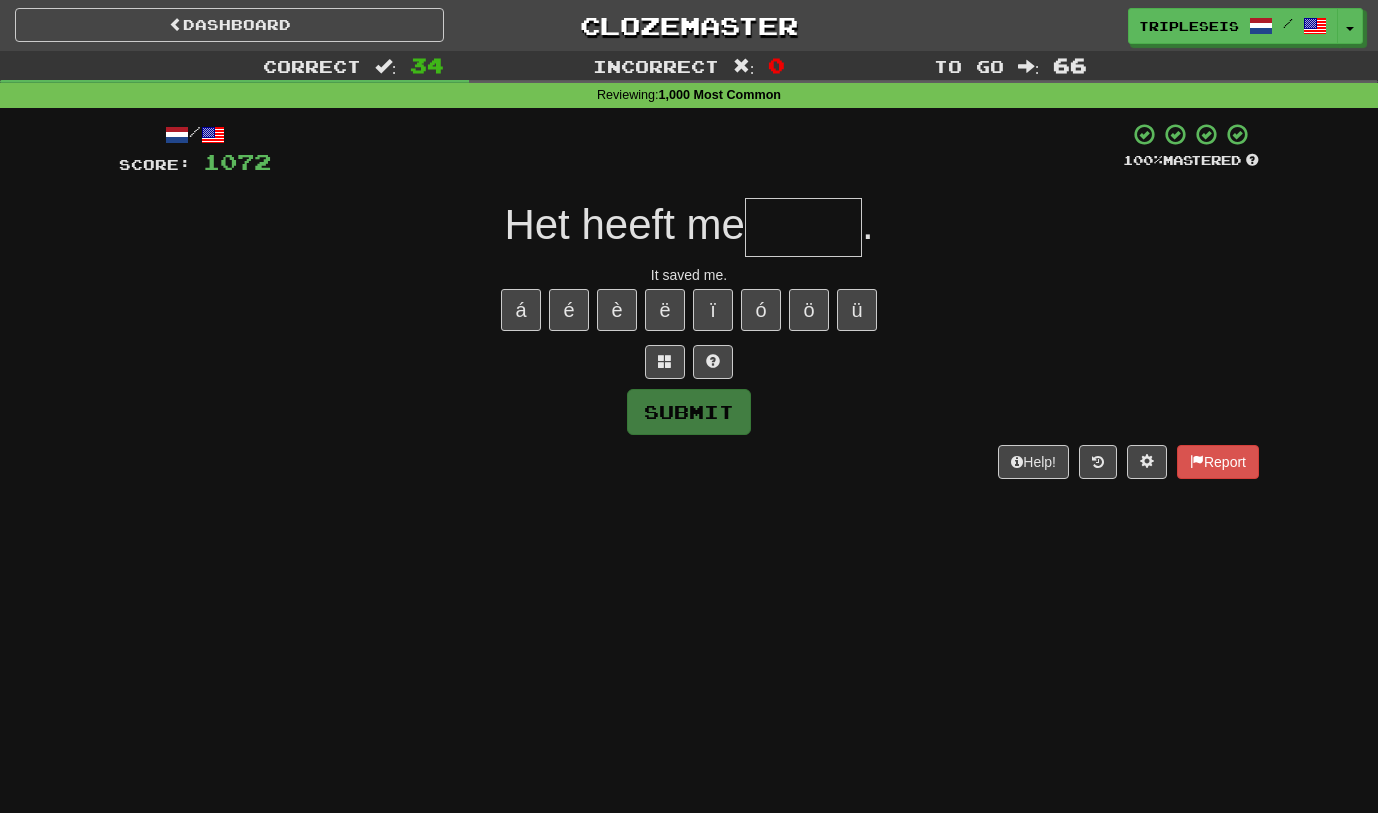 type on "*" 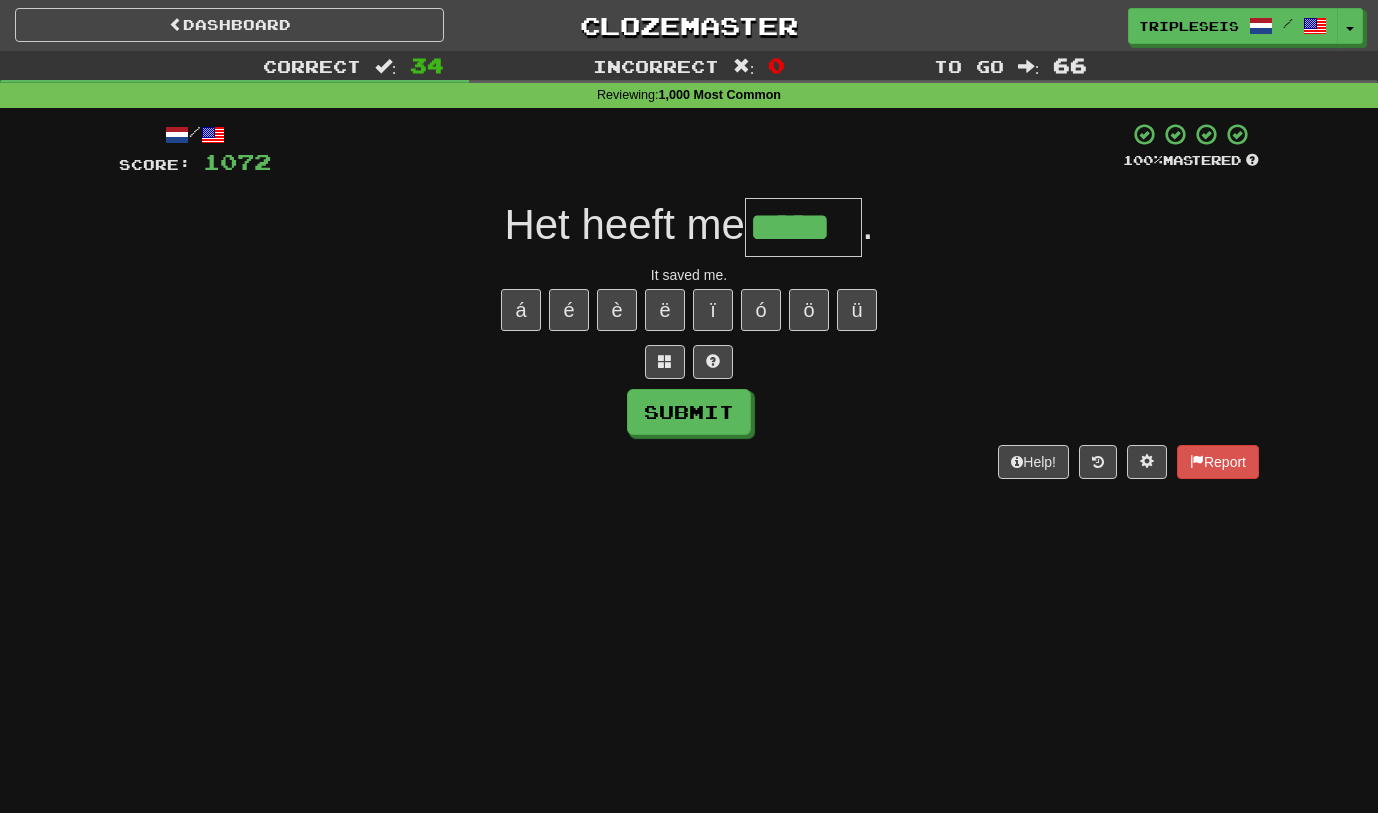 type on "*****" 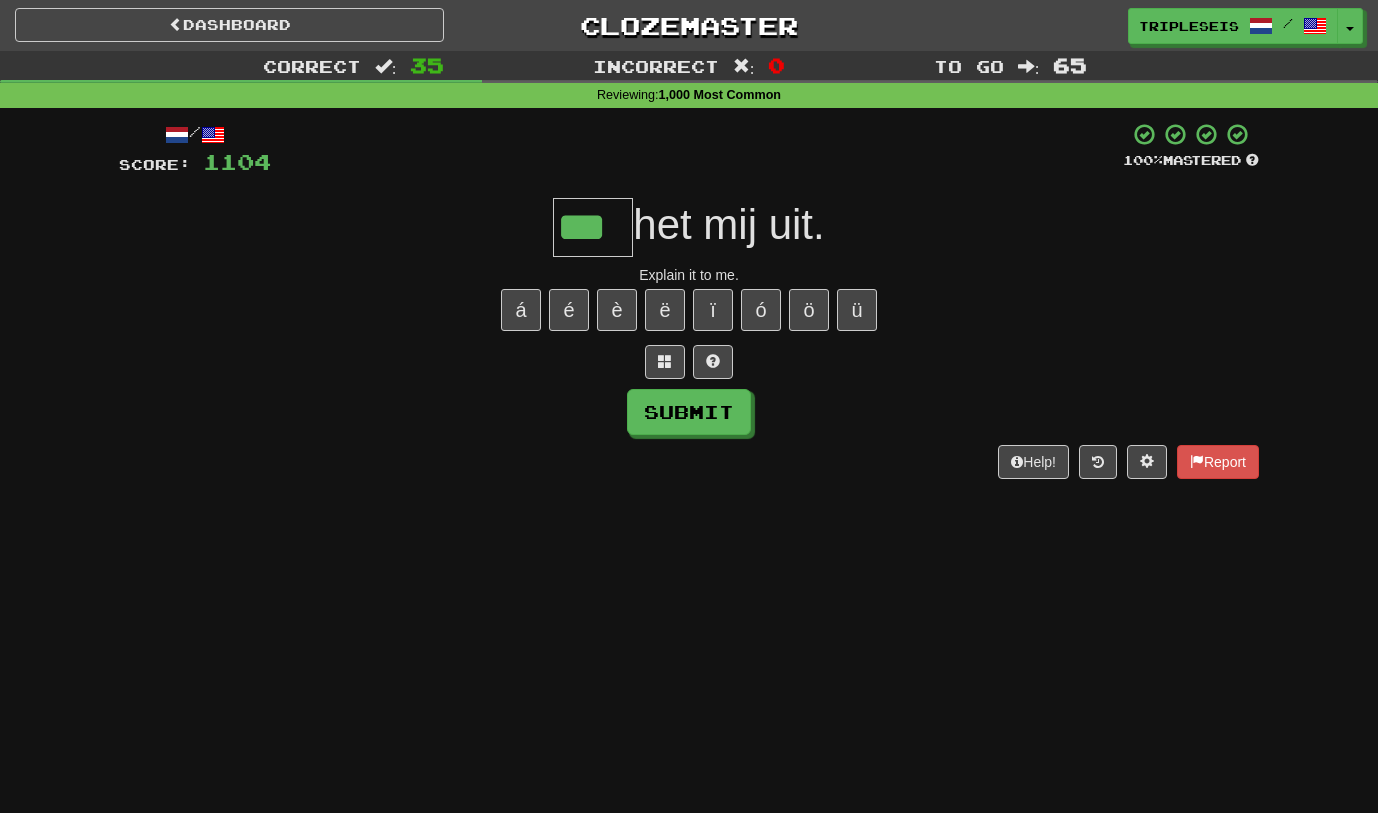 type on "***" 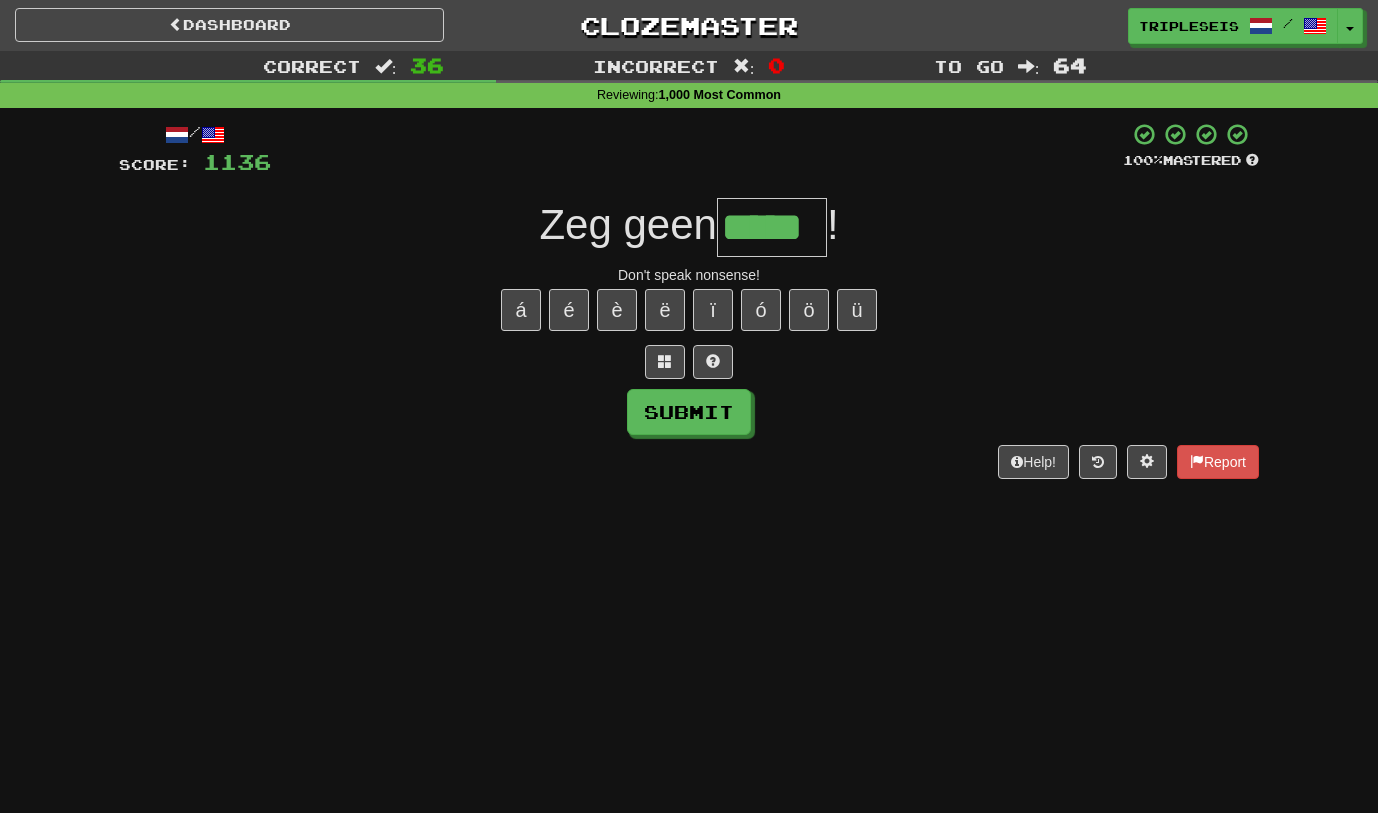 type on "*****" 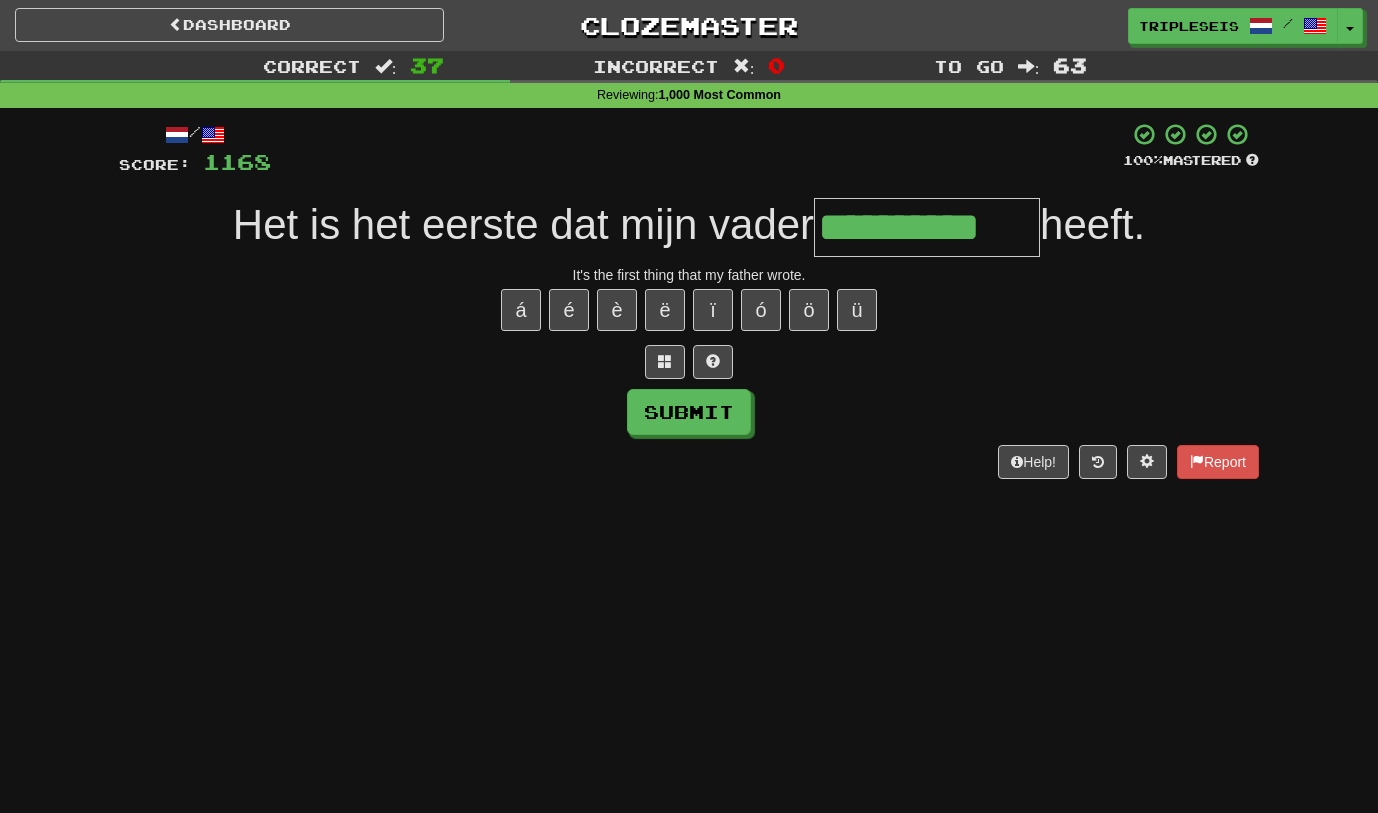 type on "**********" 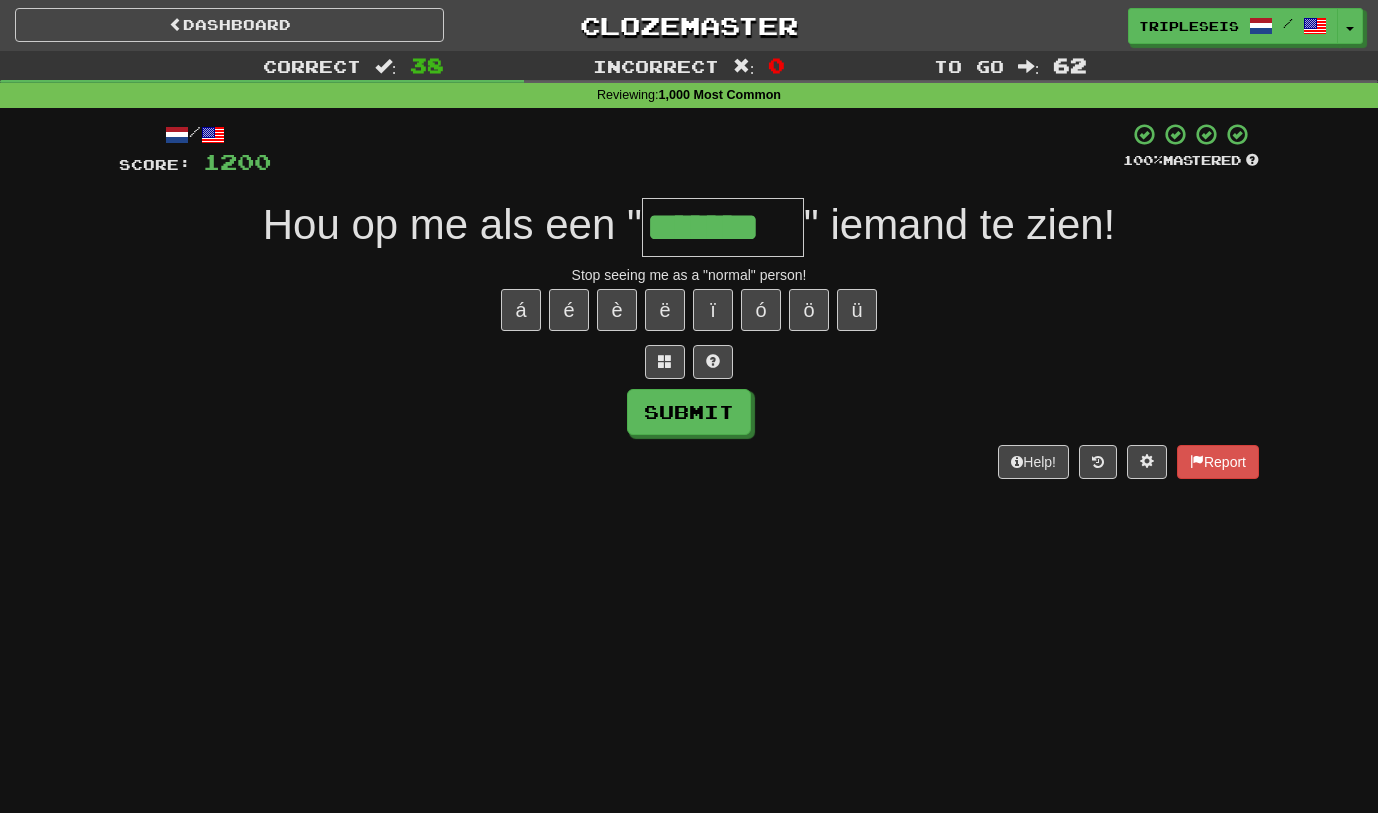 type on "*******" 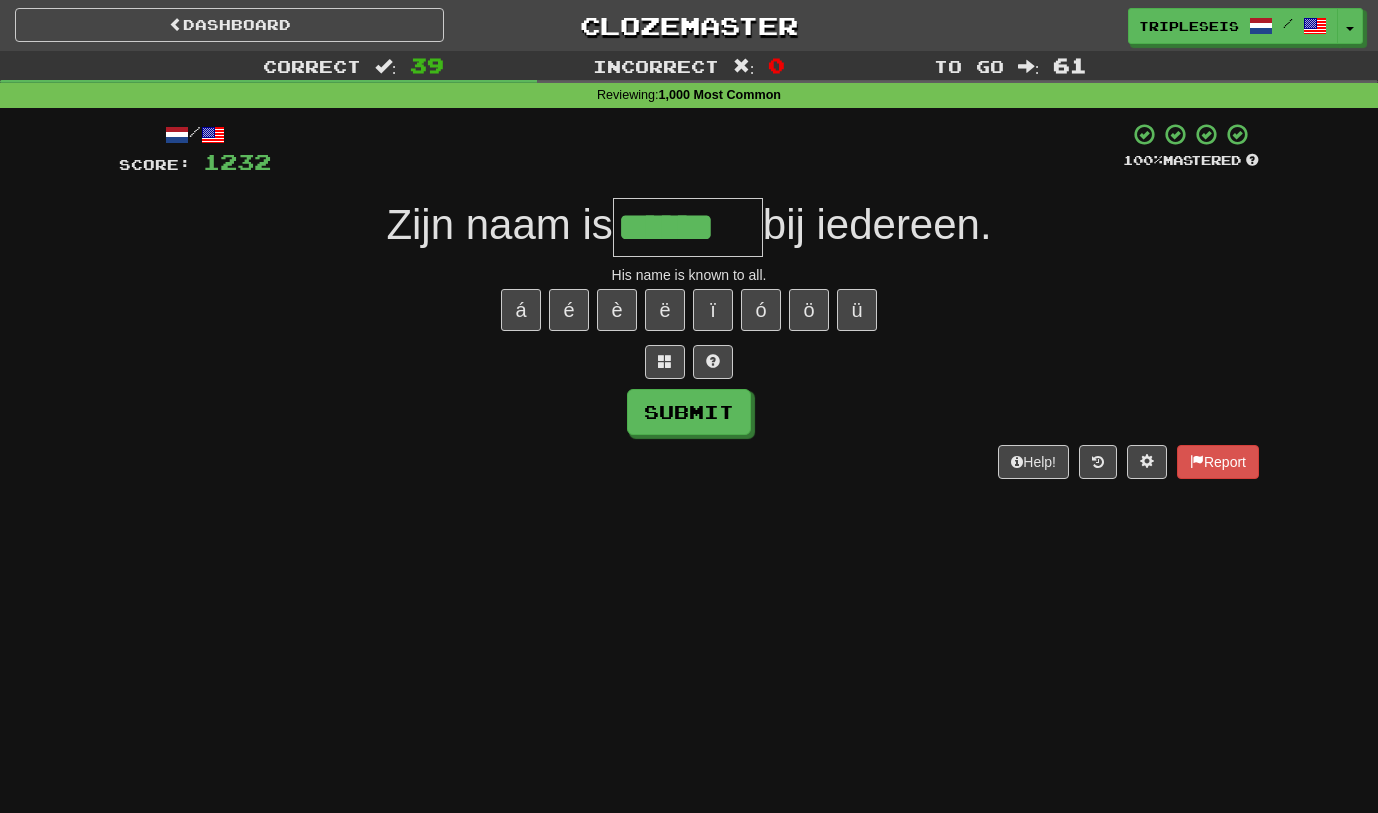 type on "******" 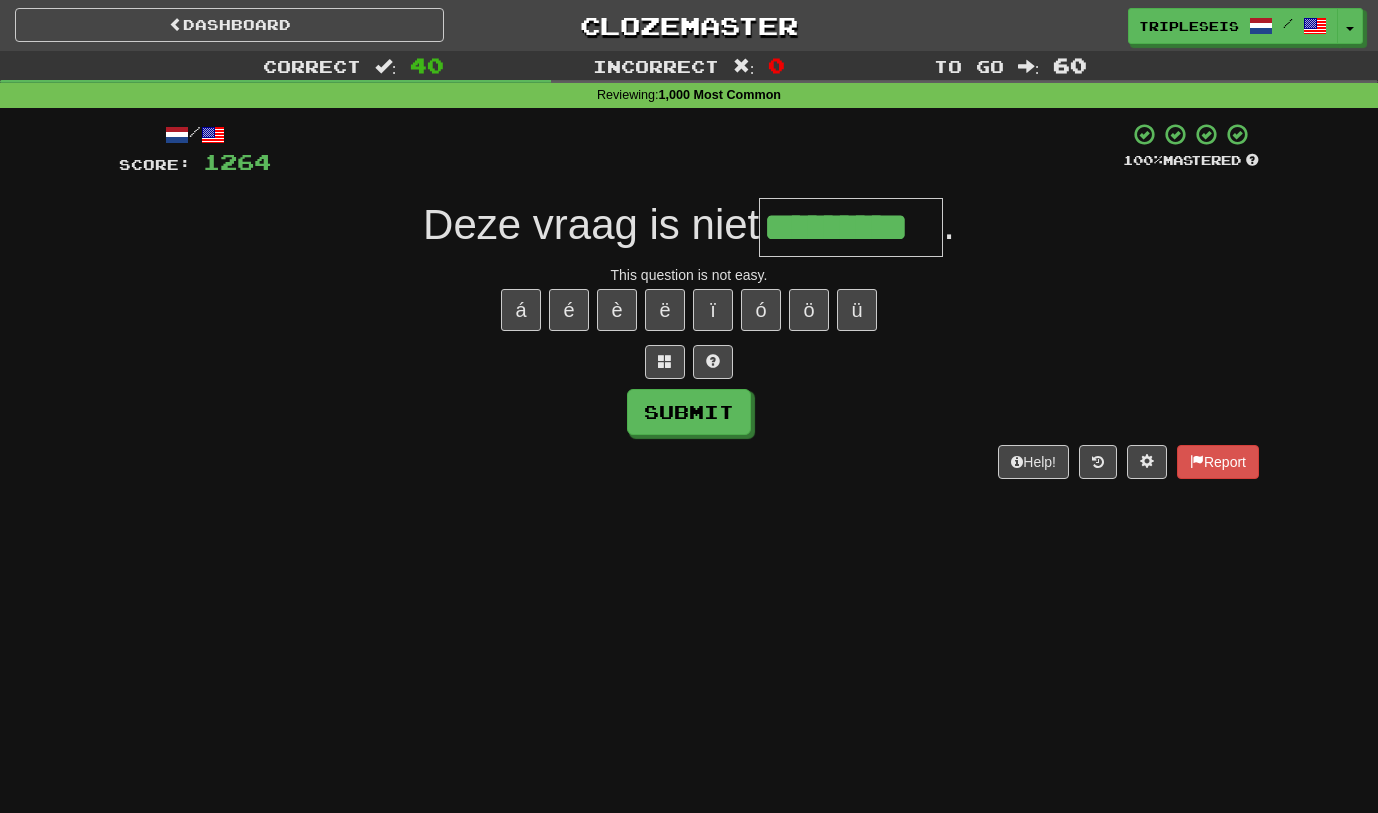 type on "*********" 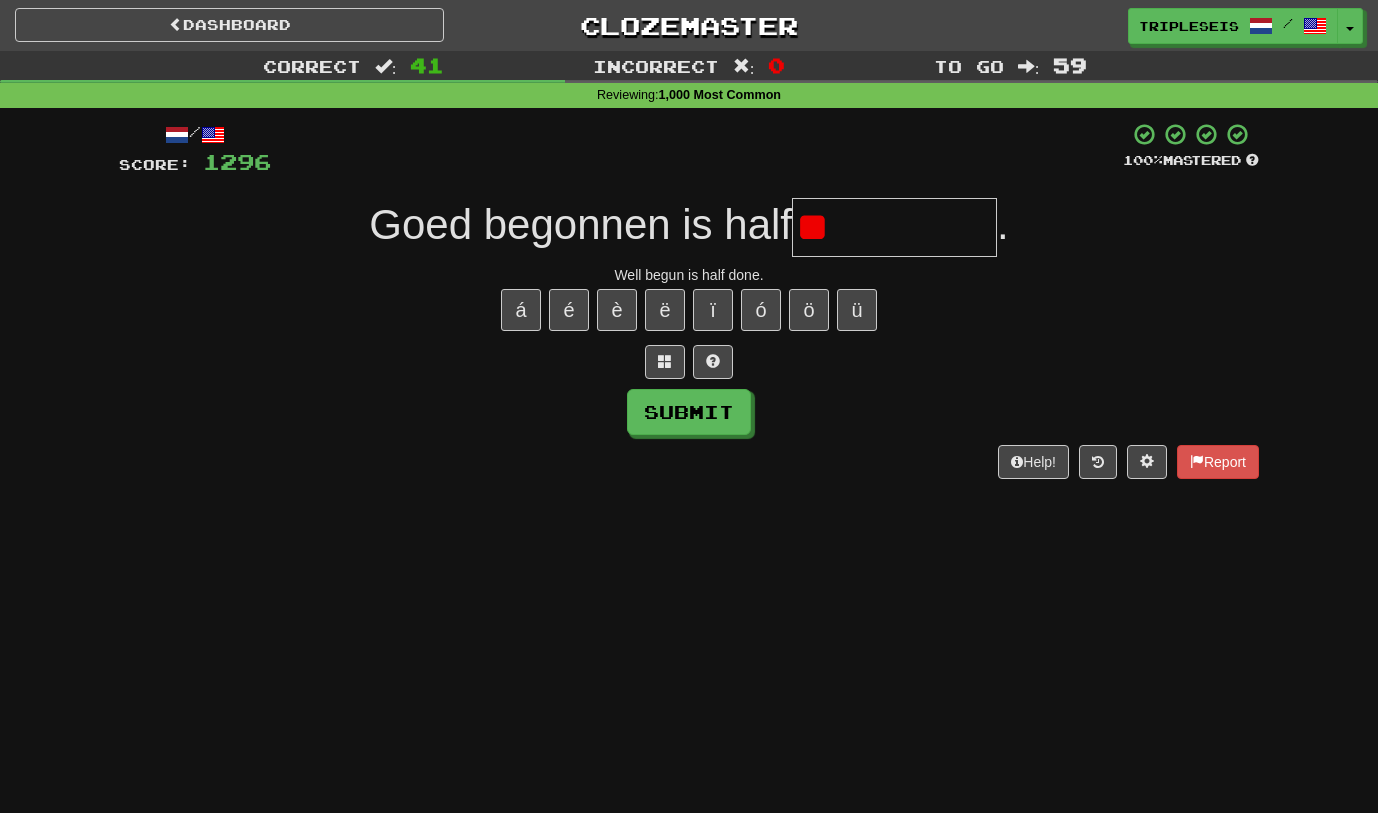 type on "*" 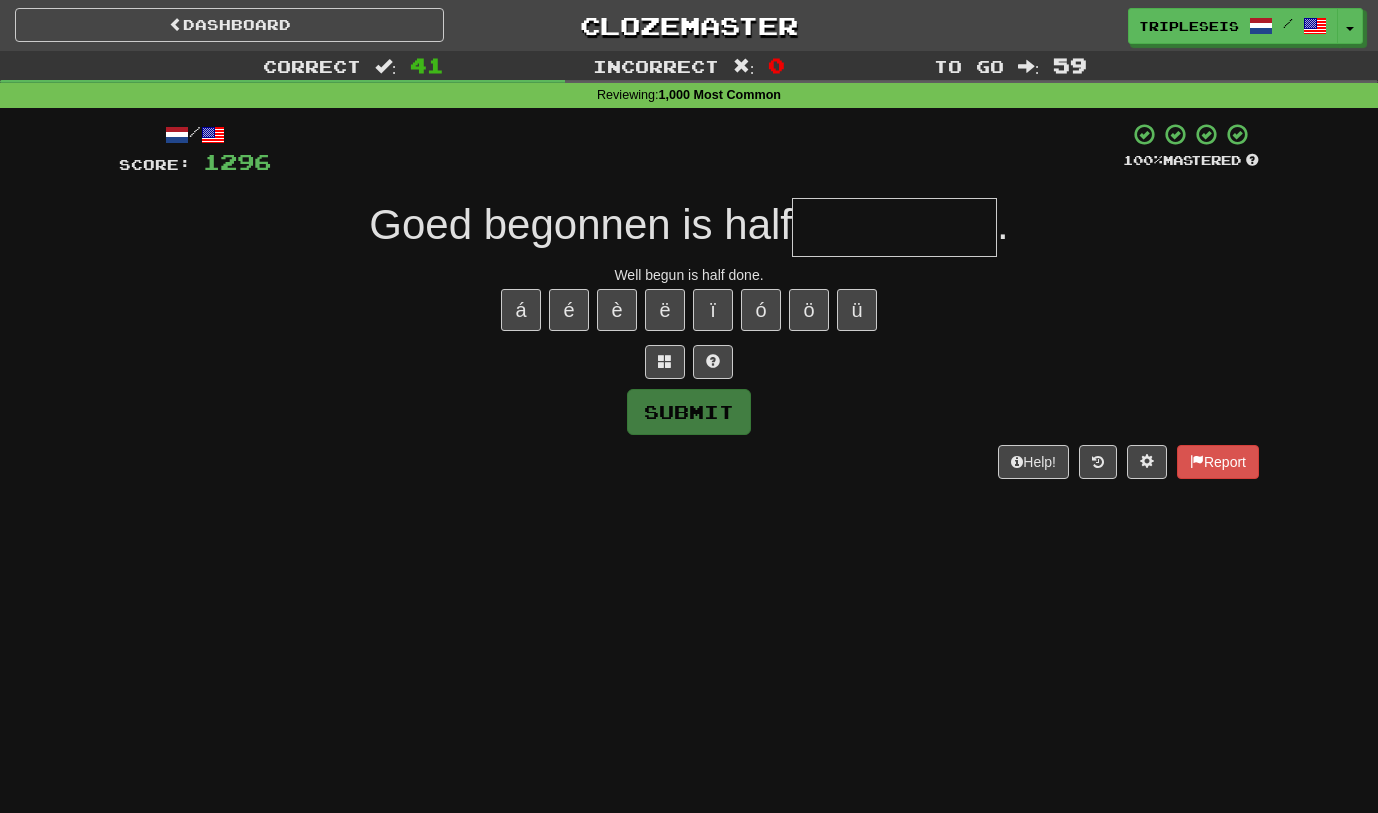 type on "*" 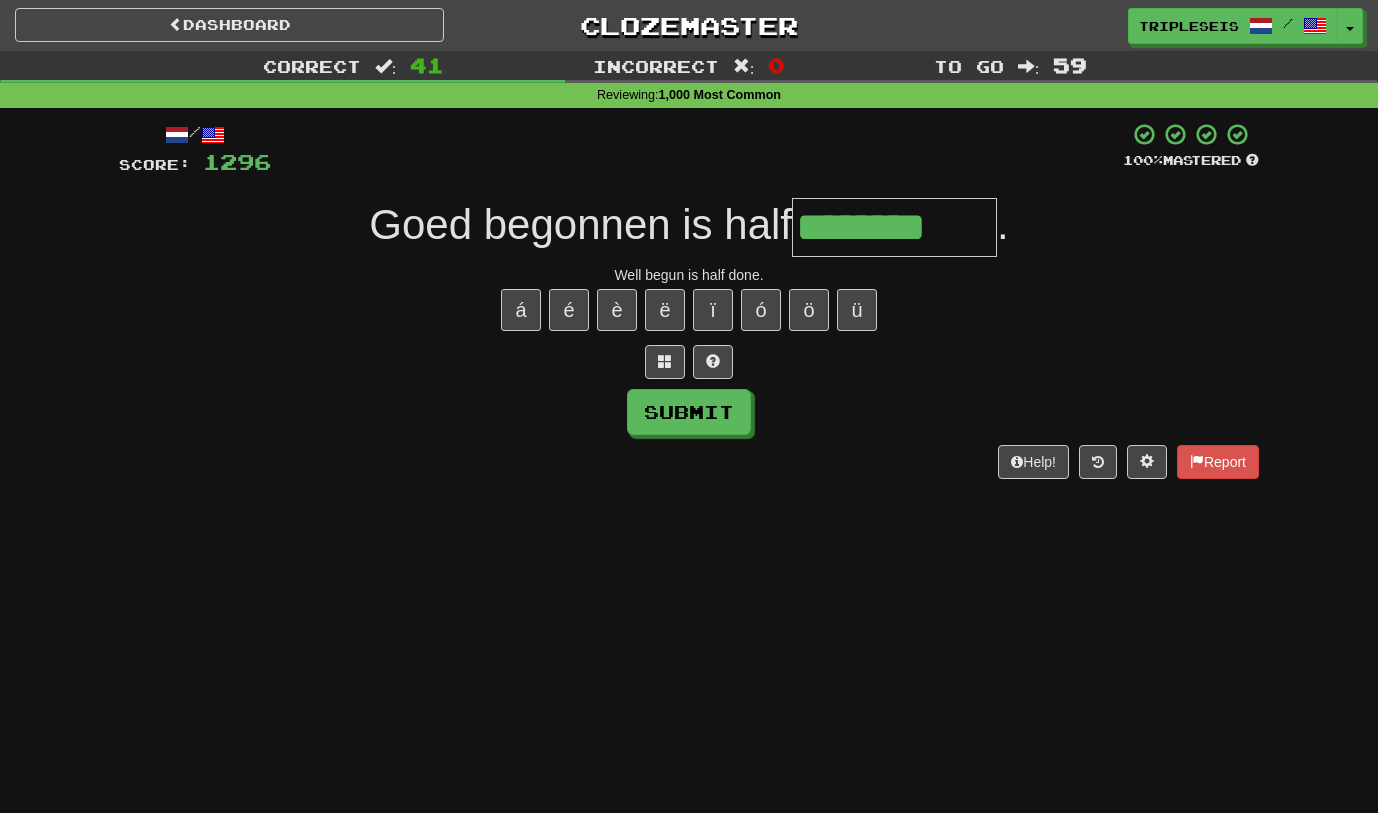type on "********" 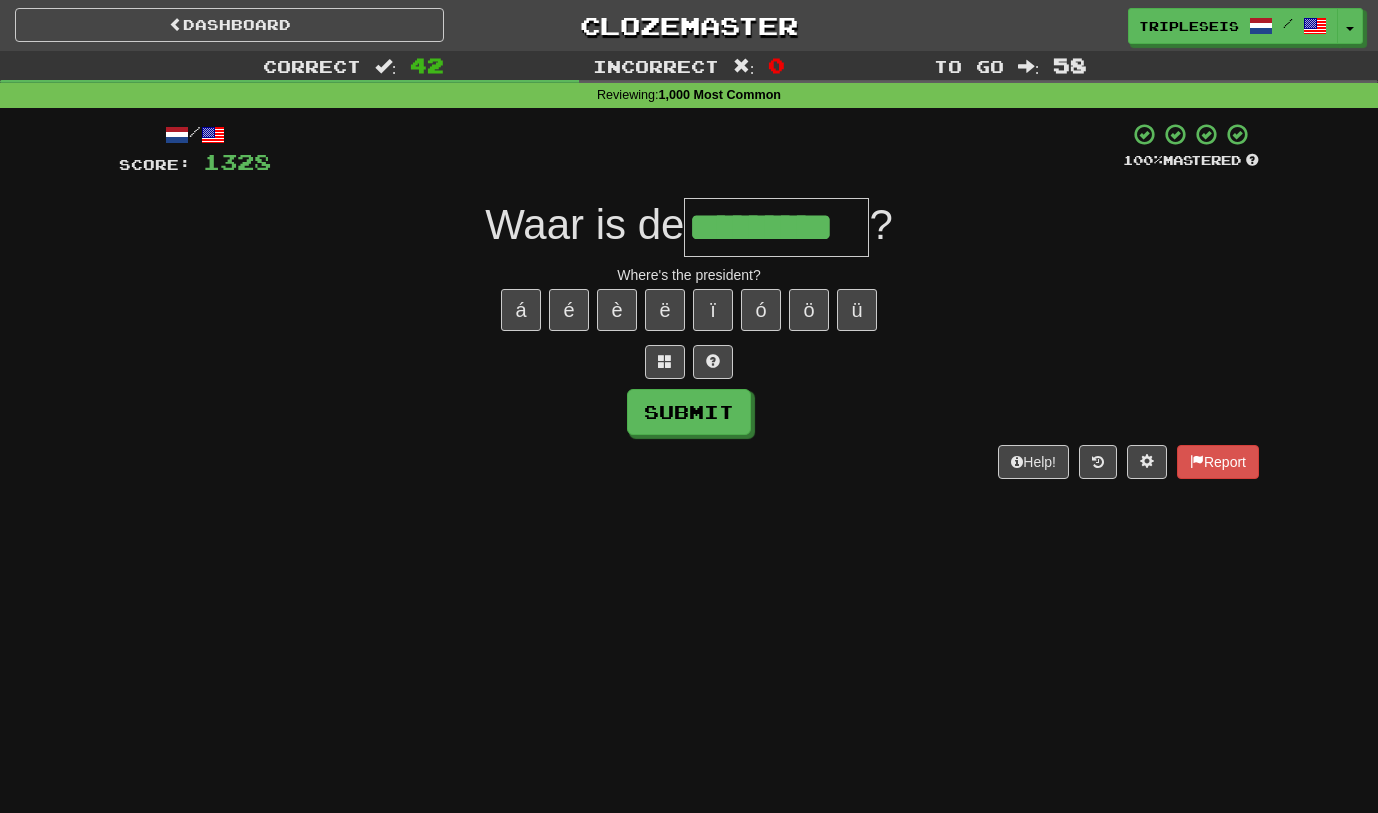type on "*********" 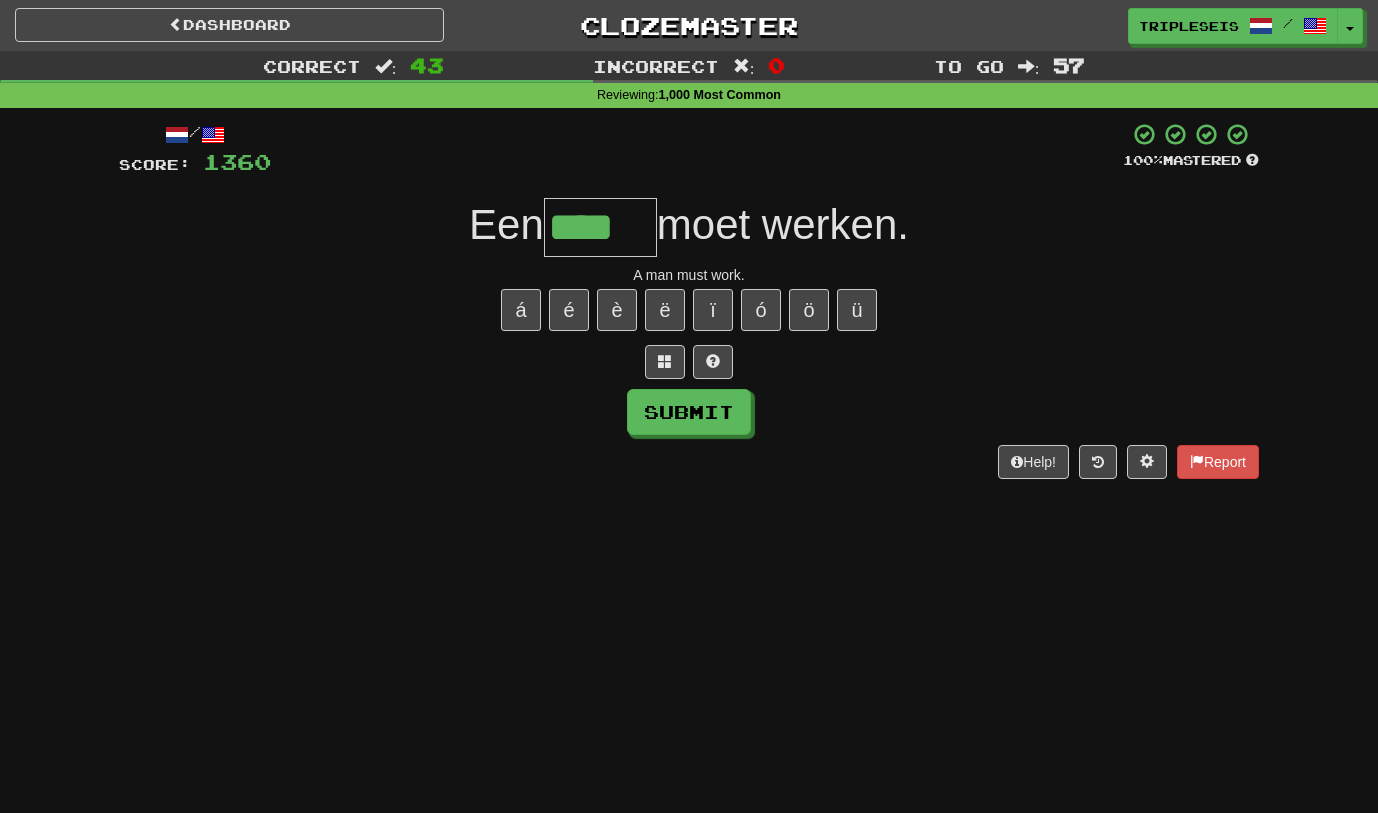 type on "****" 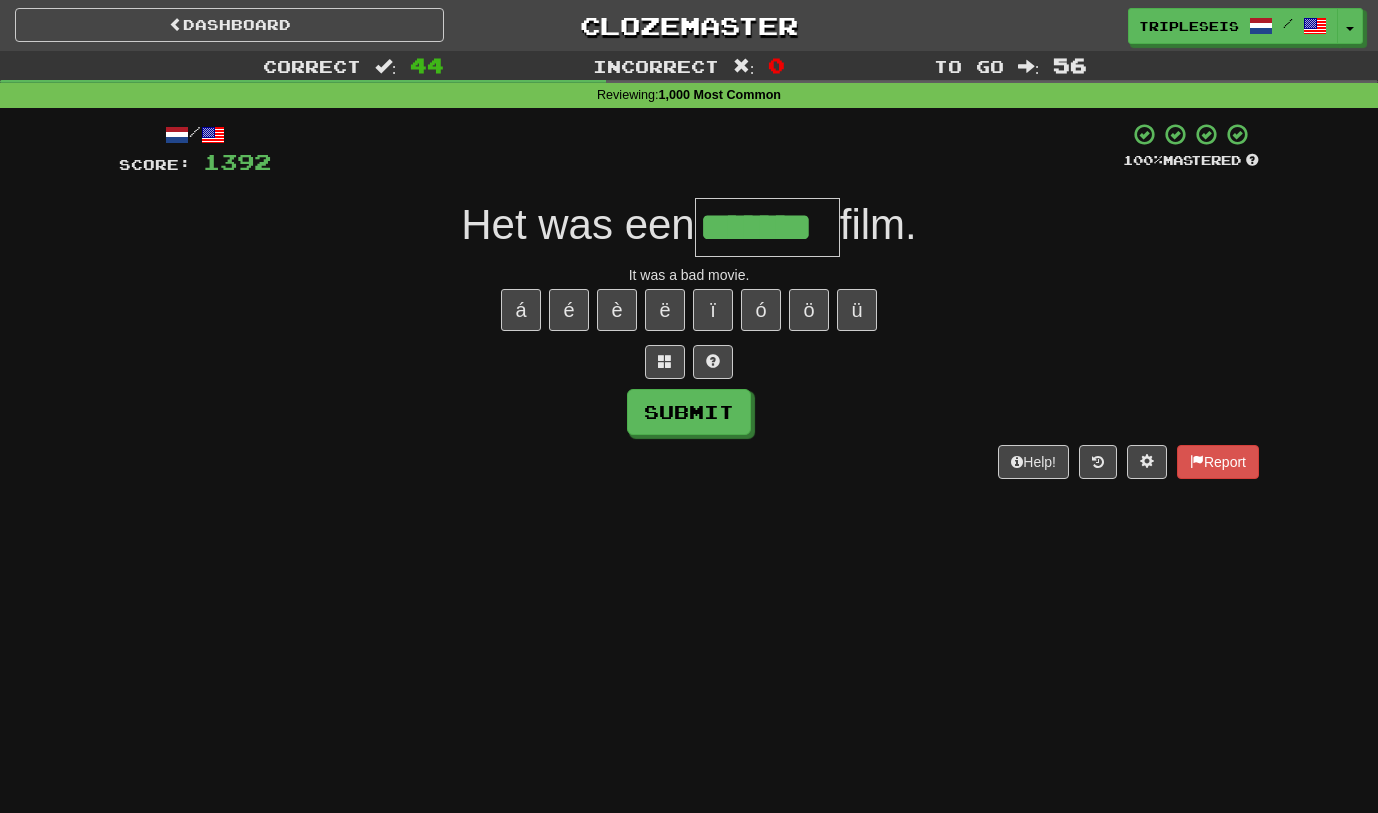 type on "*******" 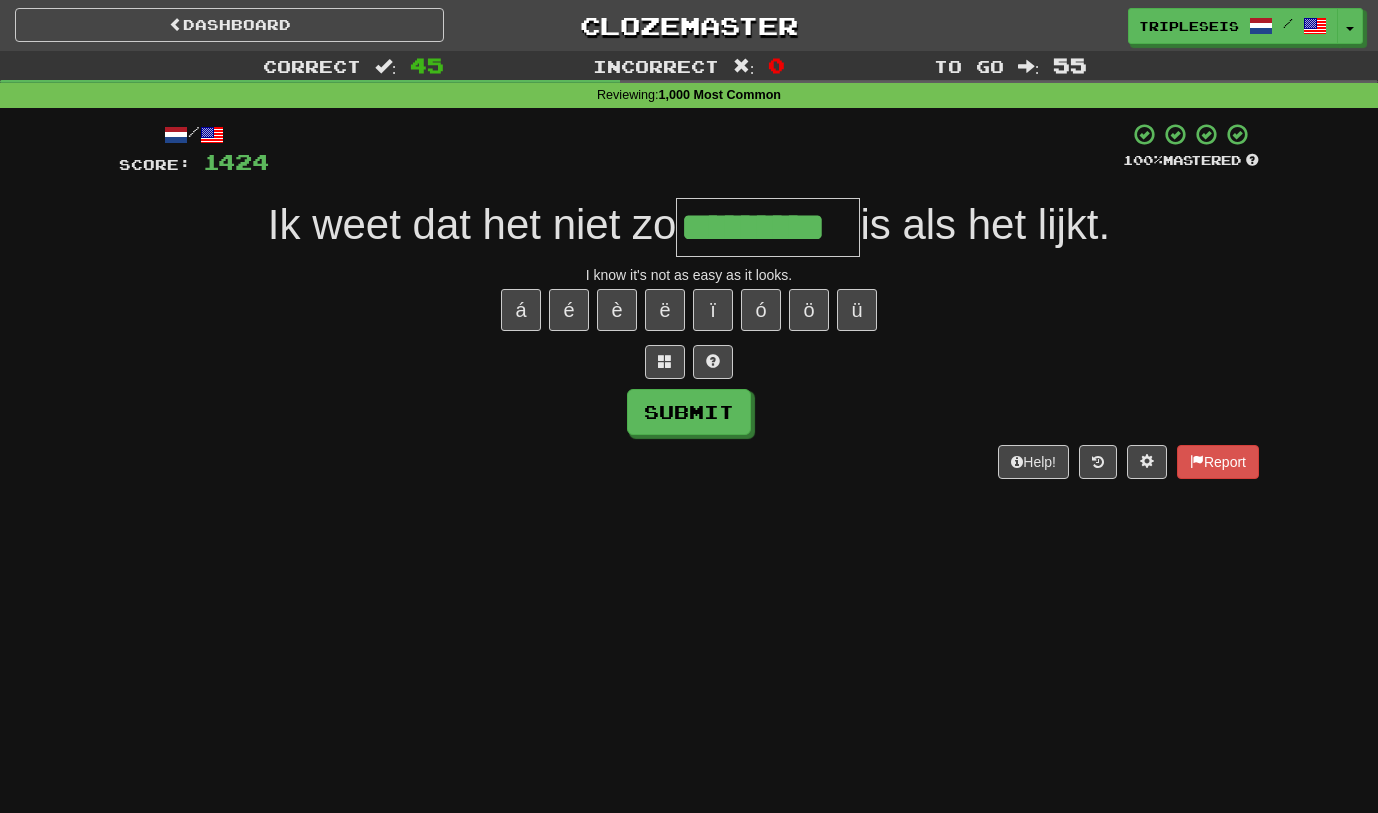 type on "*********" 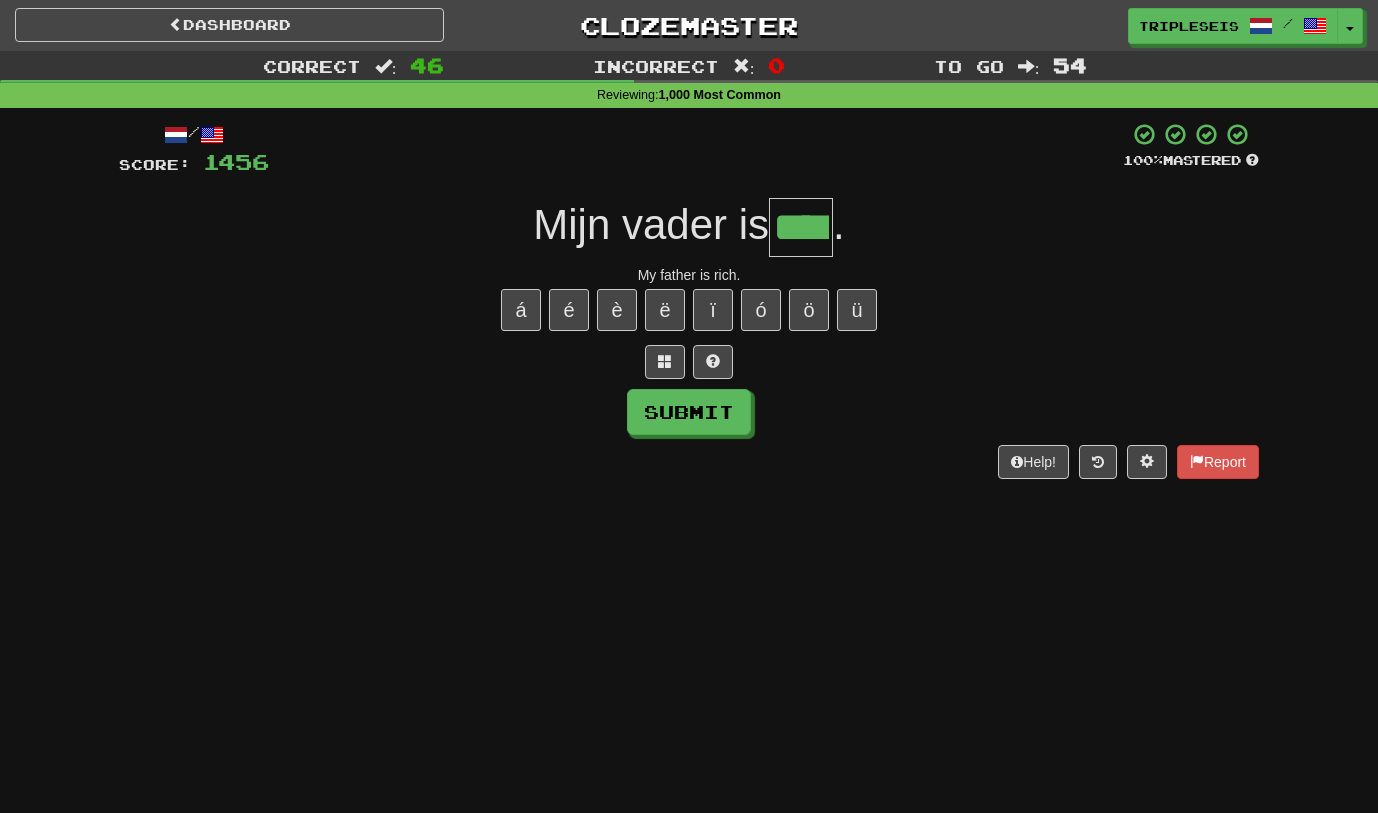 type on "****" 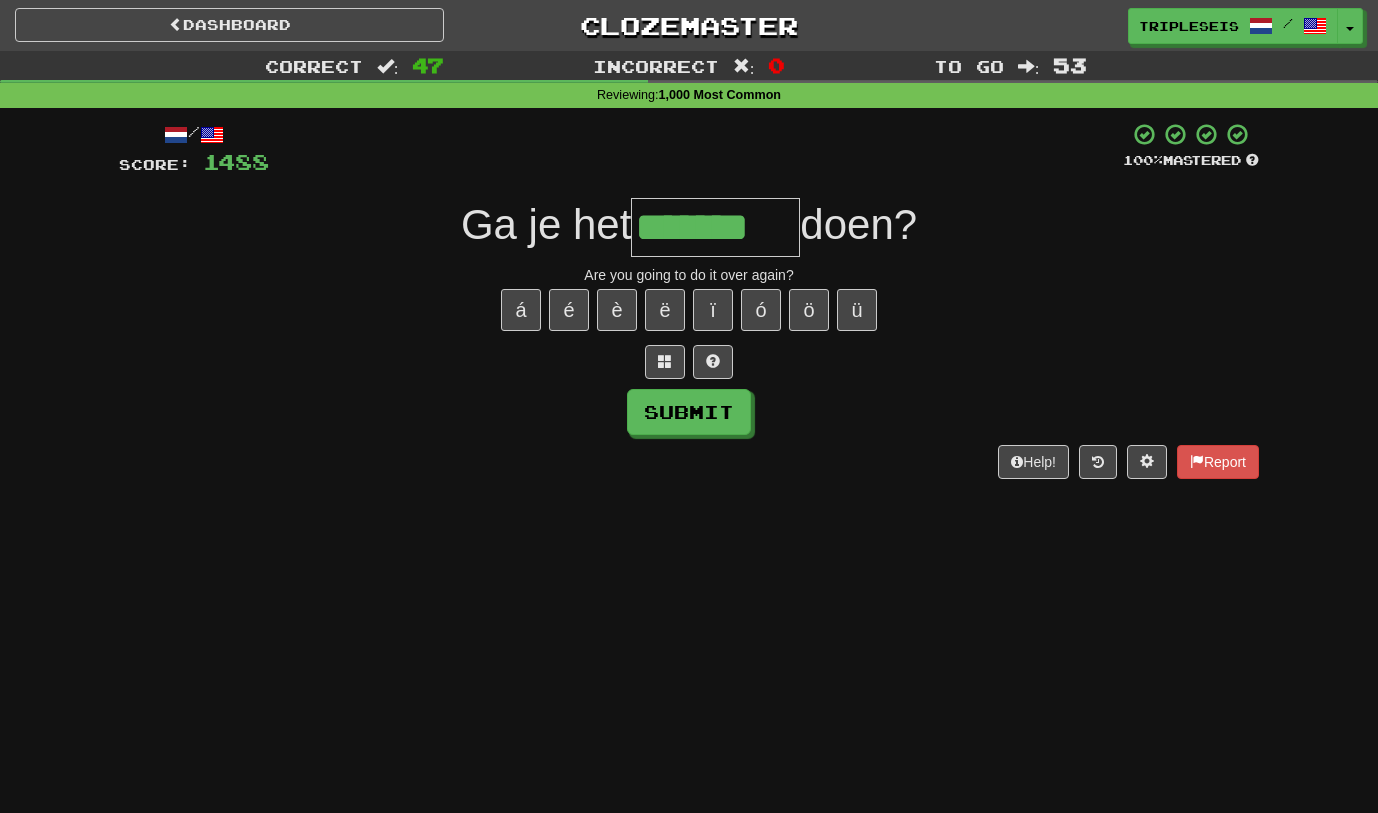 type on "*******" 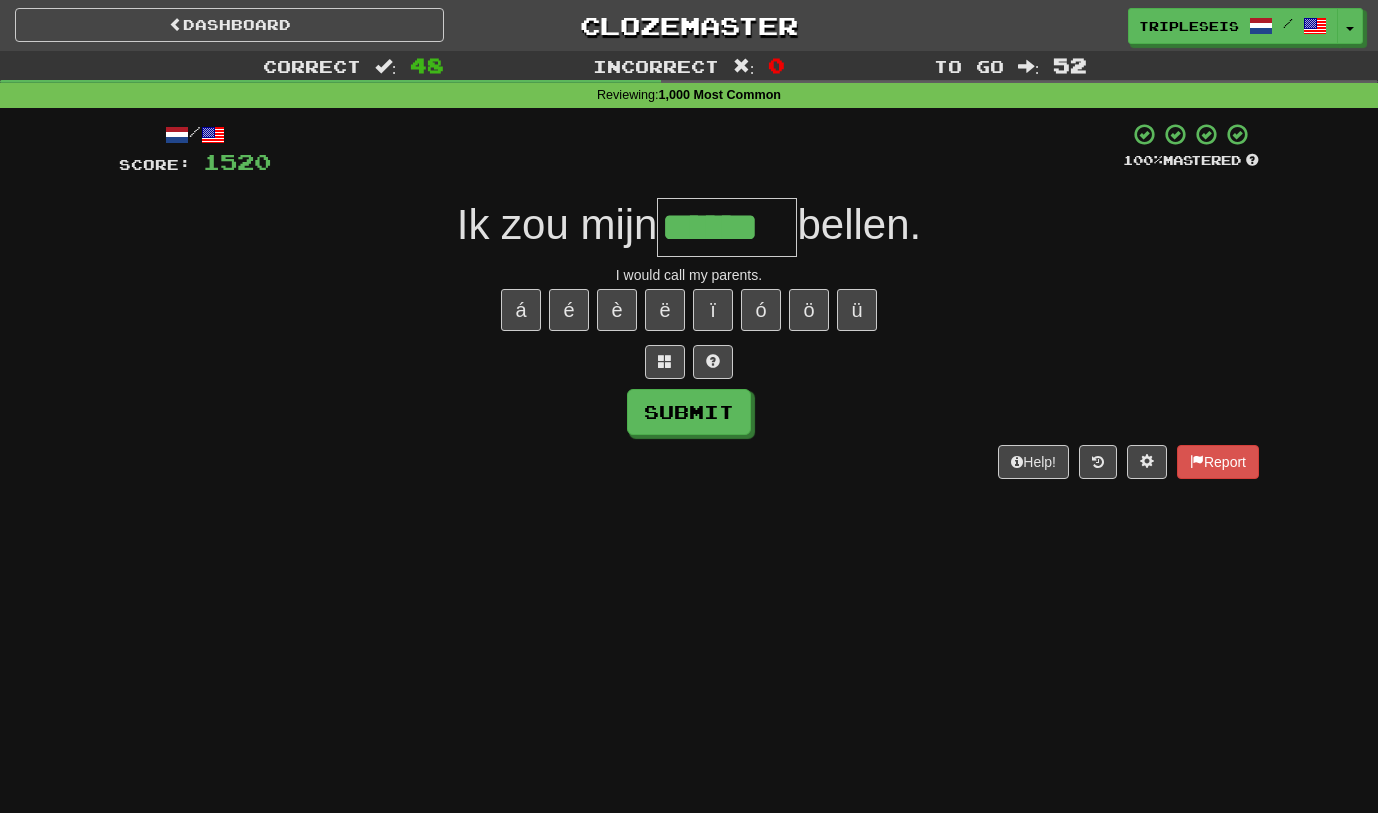 type on "******" 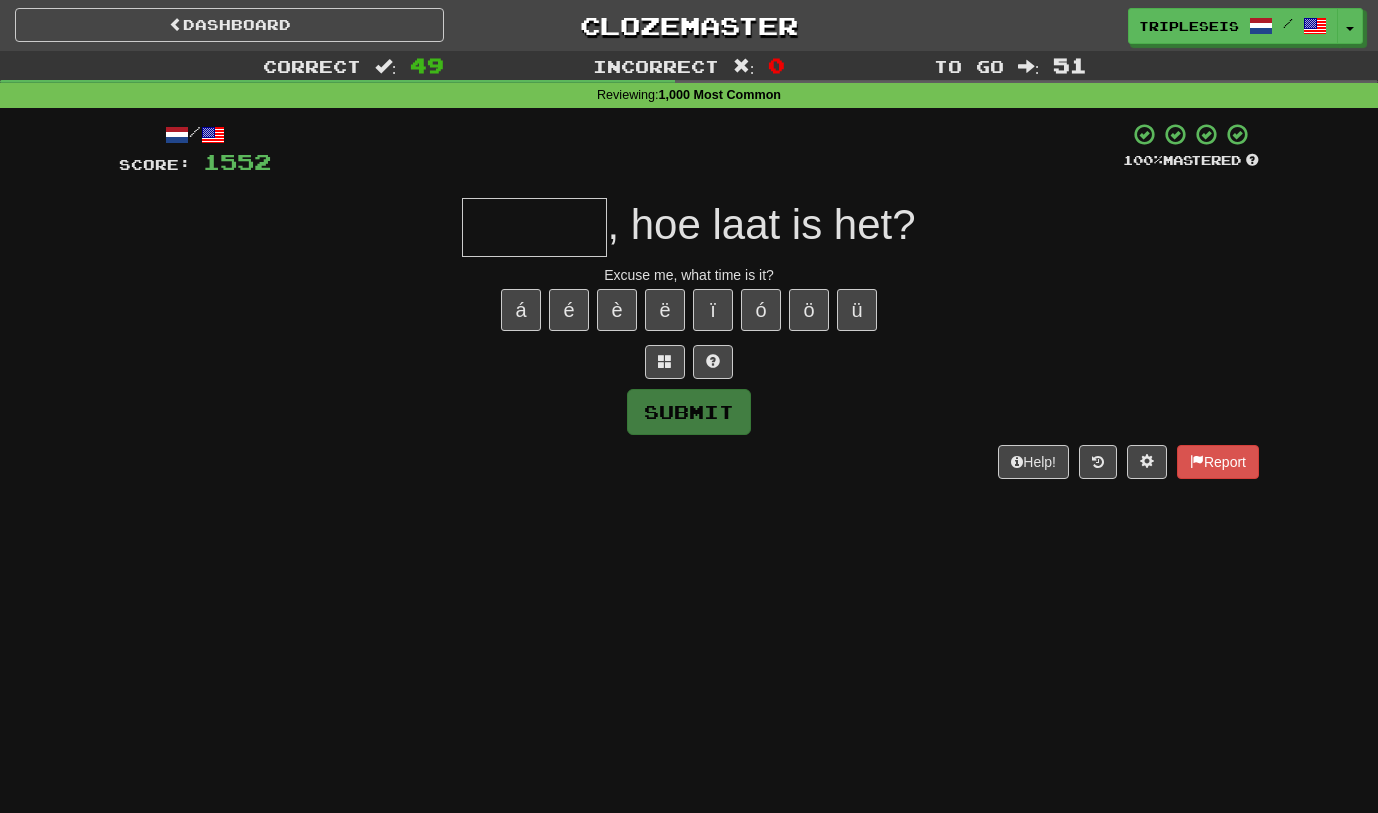 type on "*" 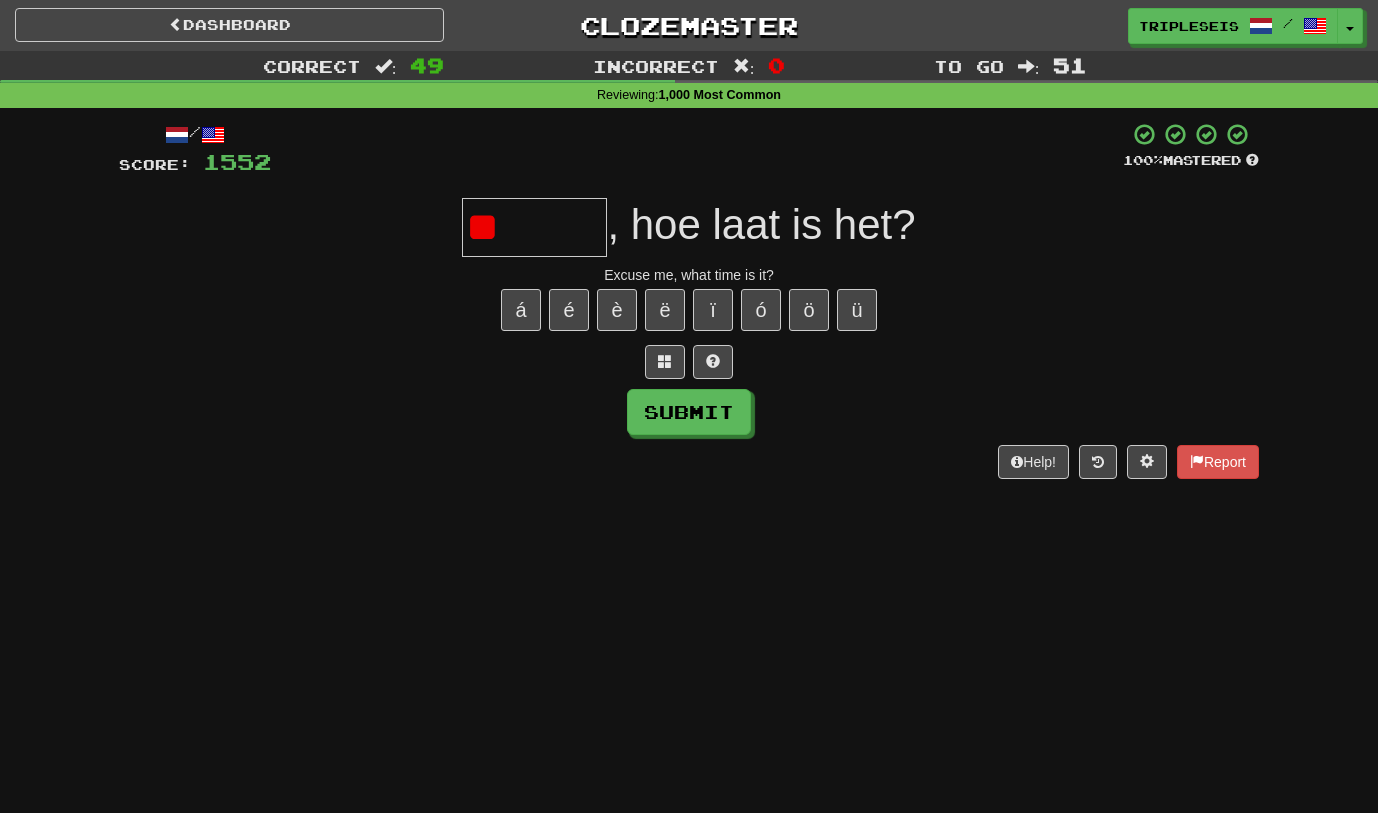type on "*" 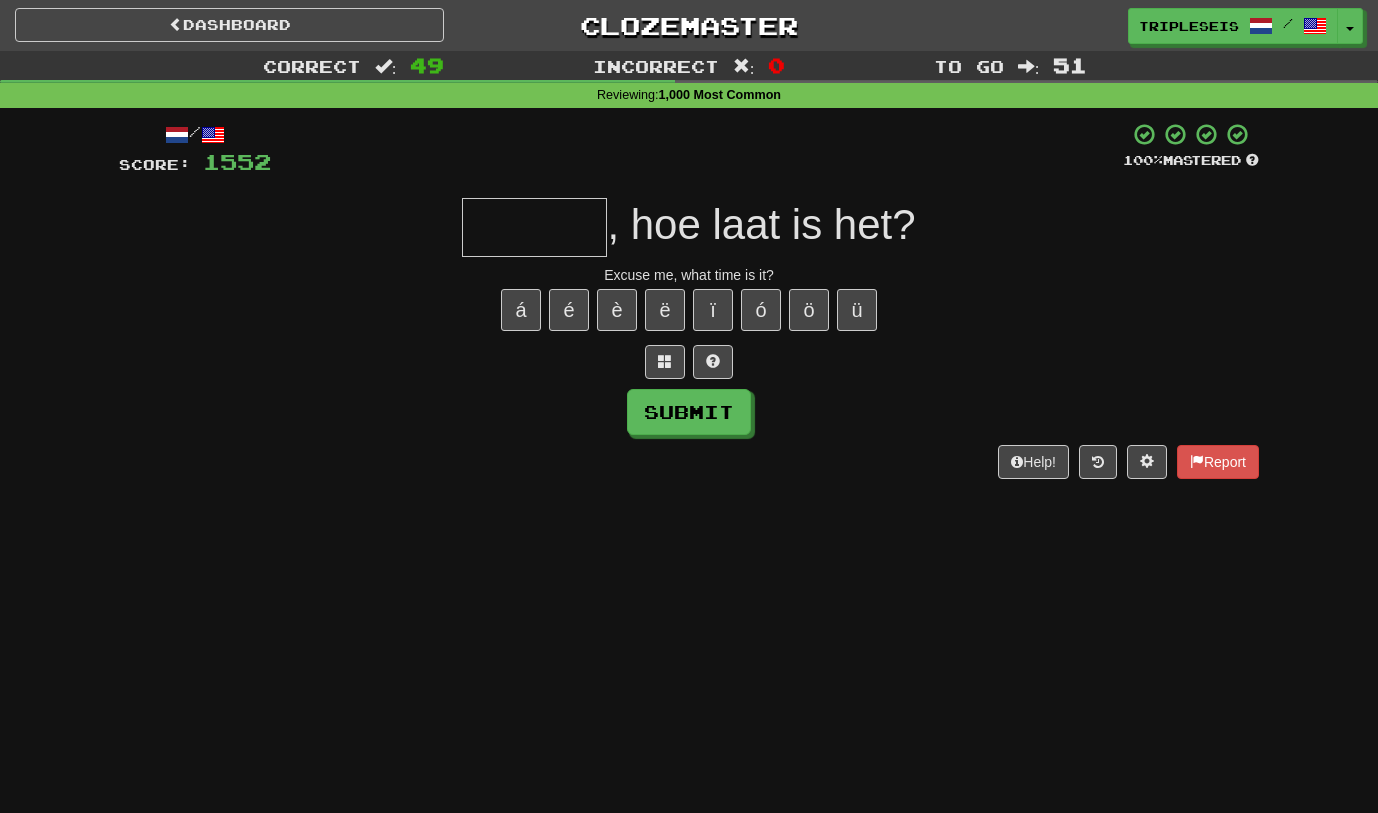 type on "*" 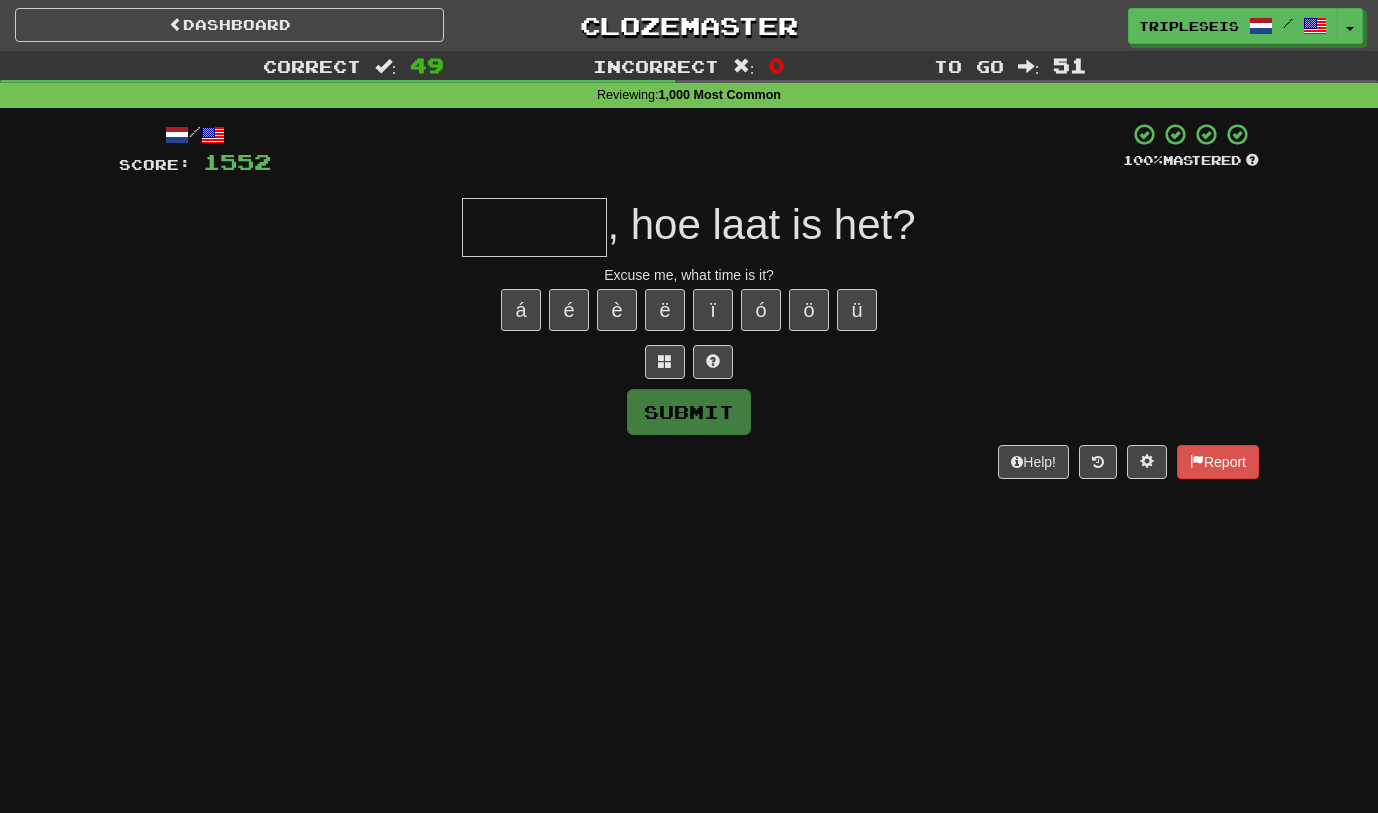 type on "*" 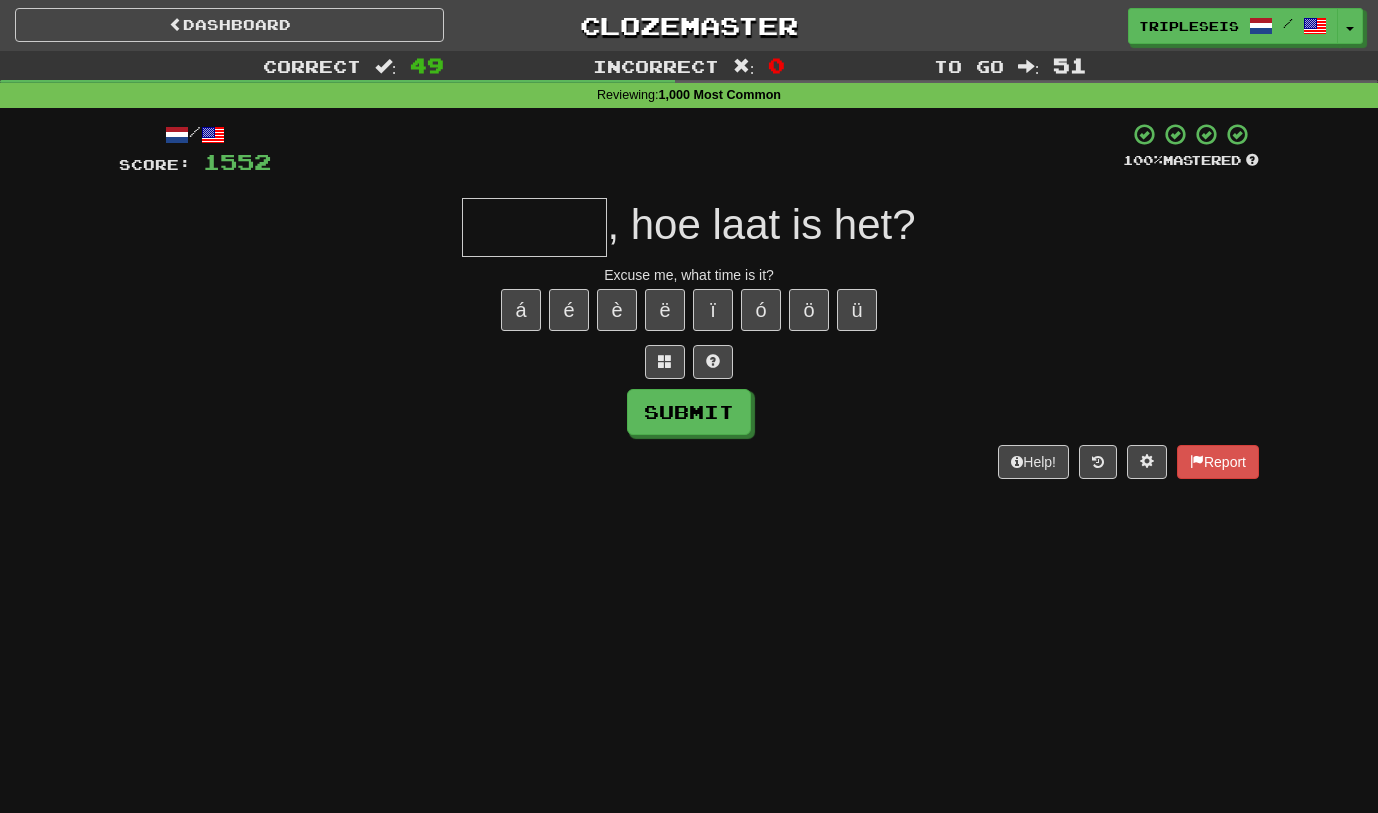 type on "*" 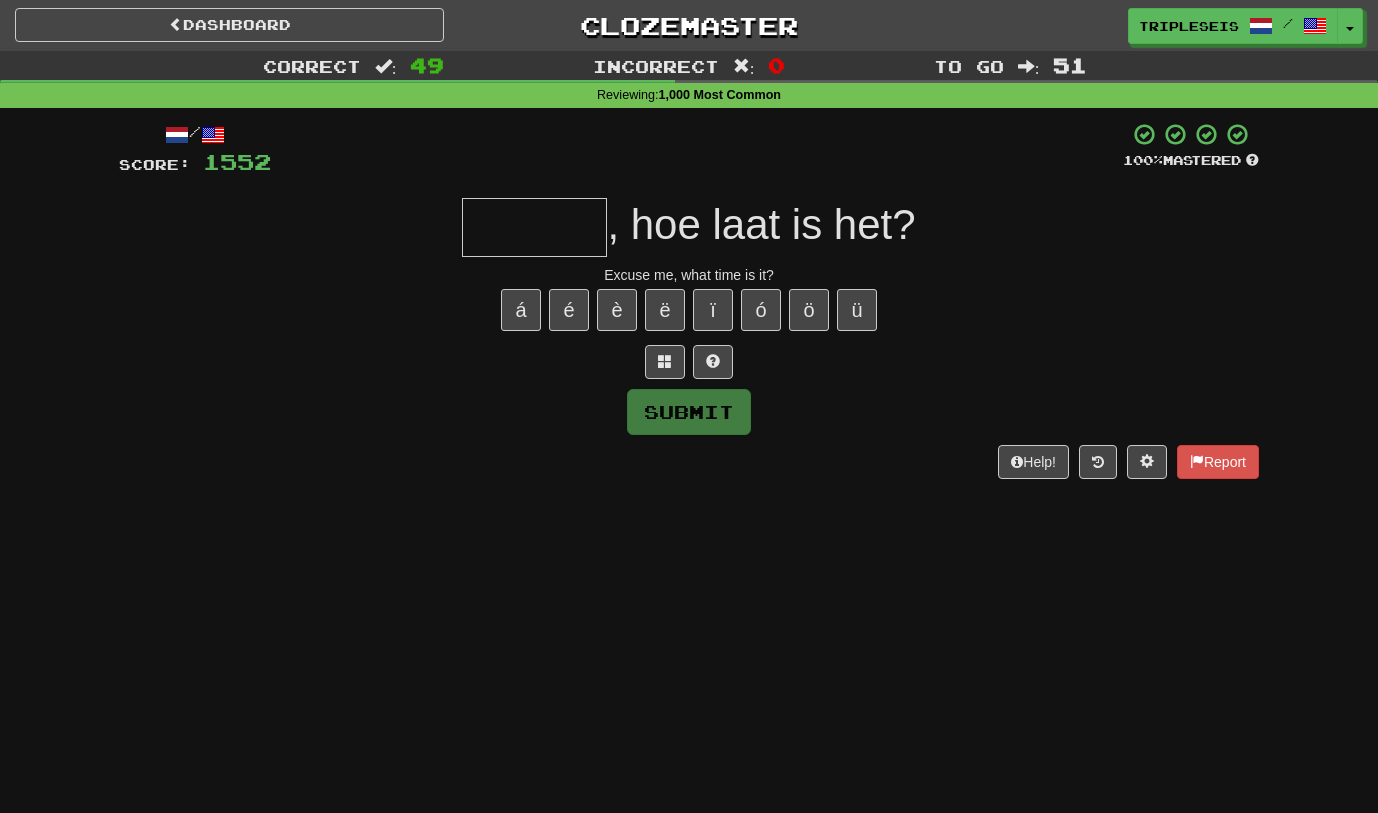 type on "*" 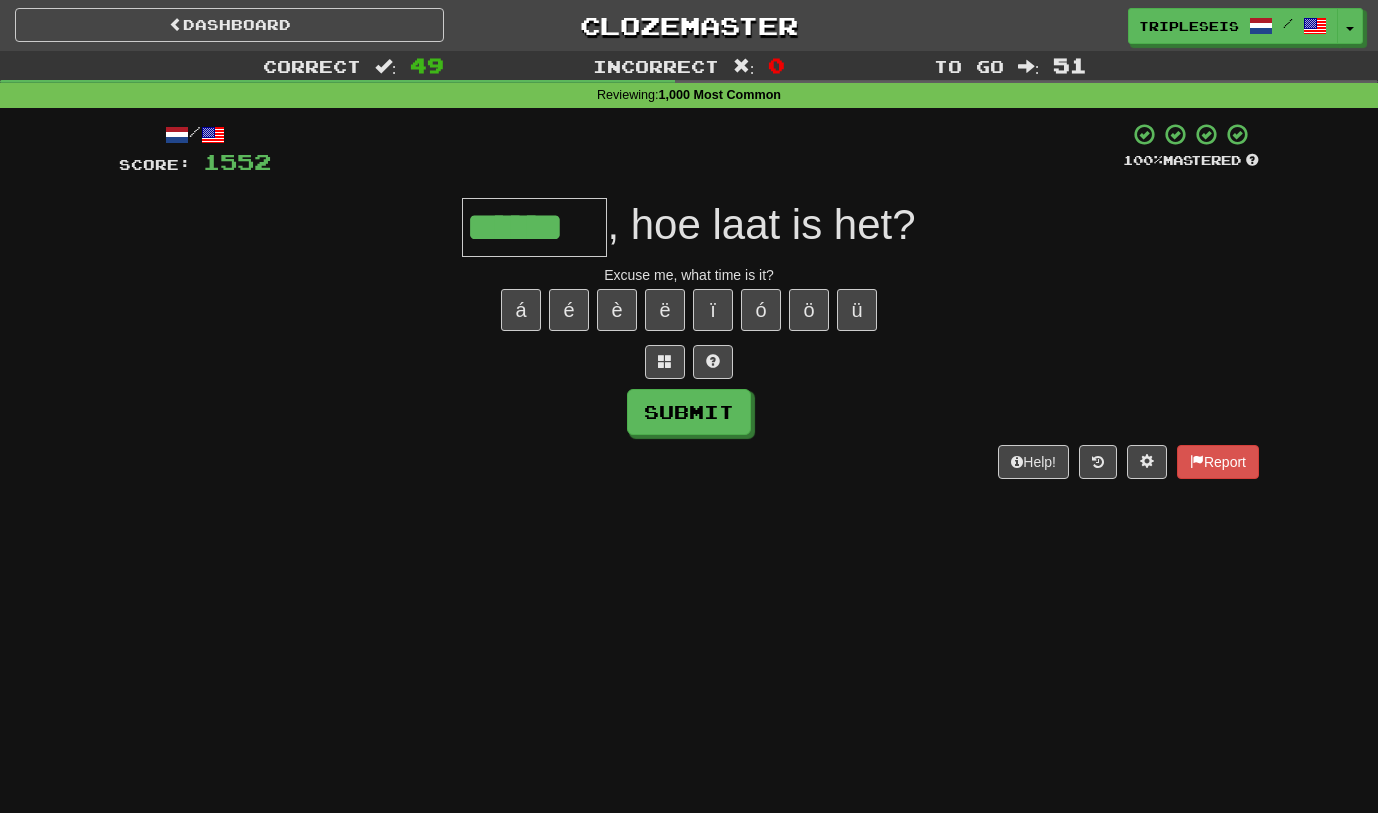 type on "******" 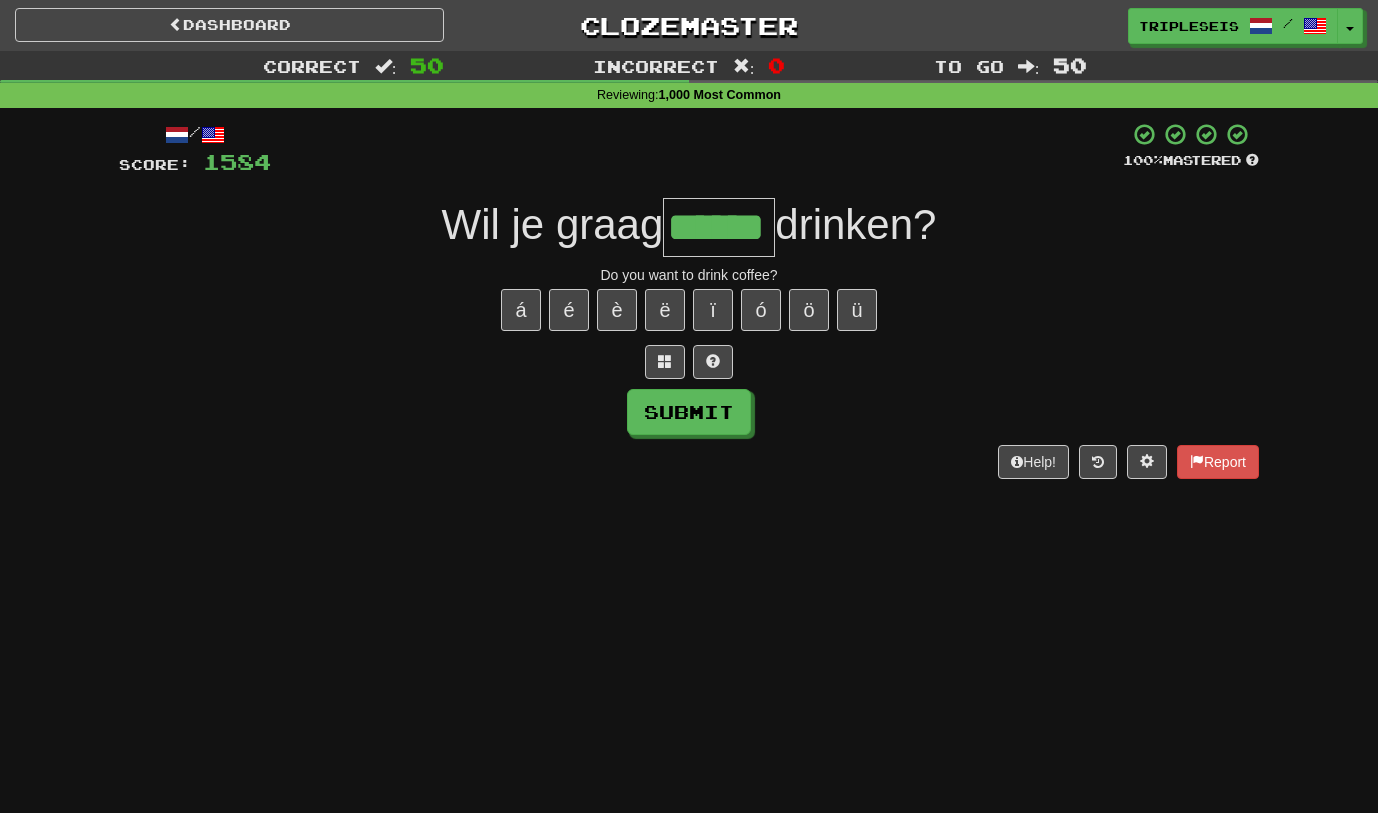 type on "******" 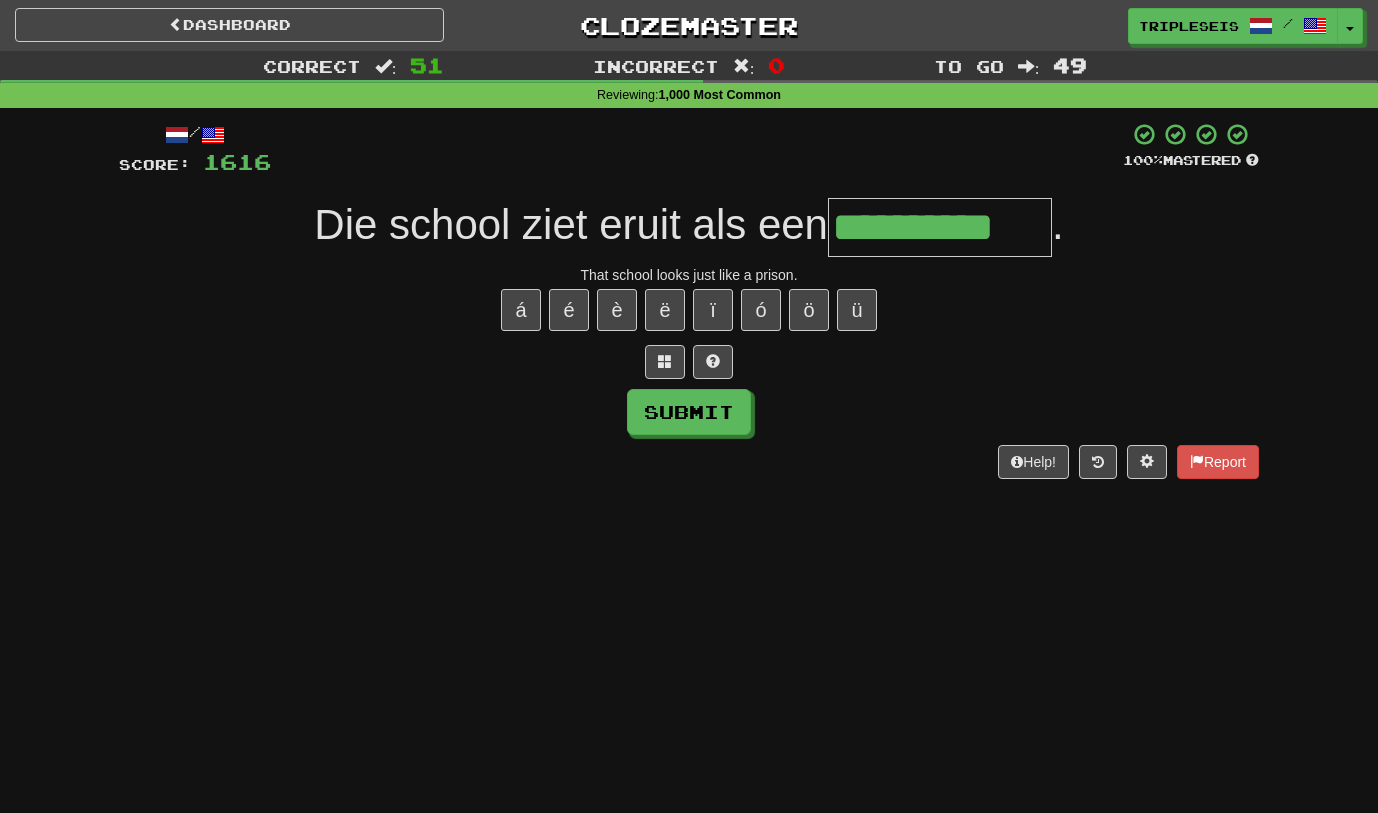 type on "**********" 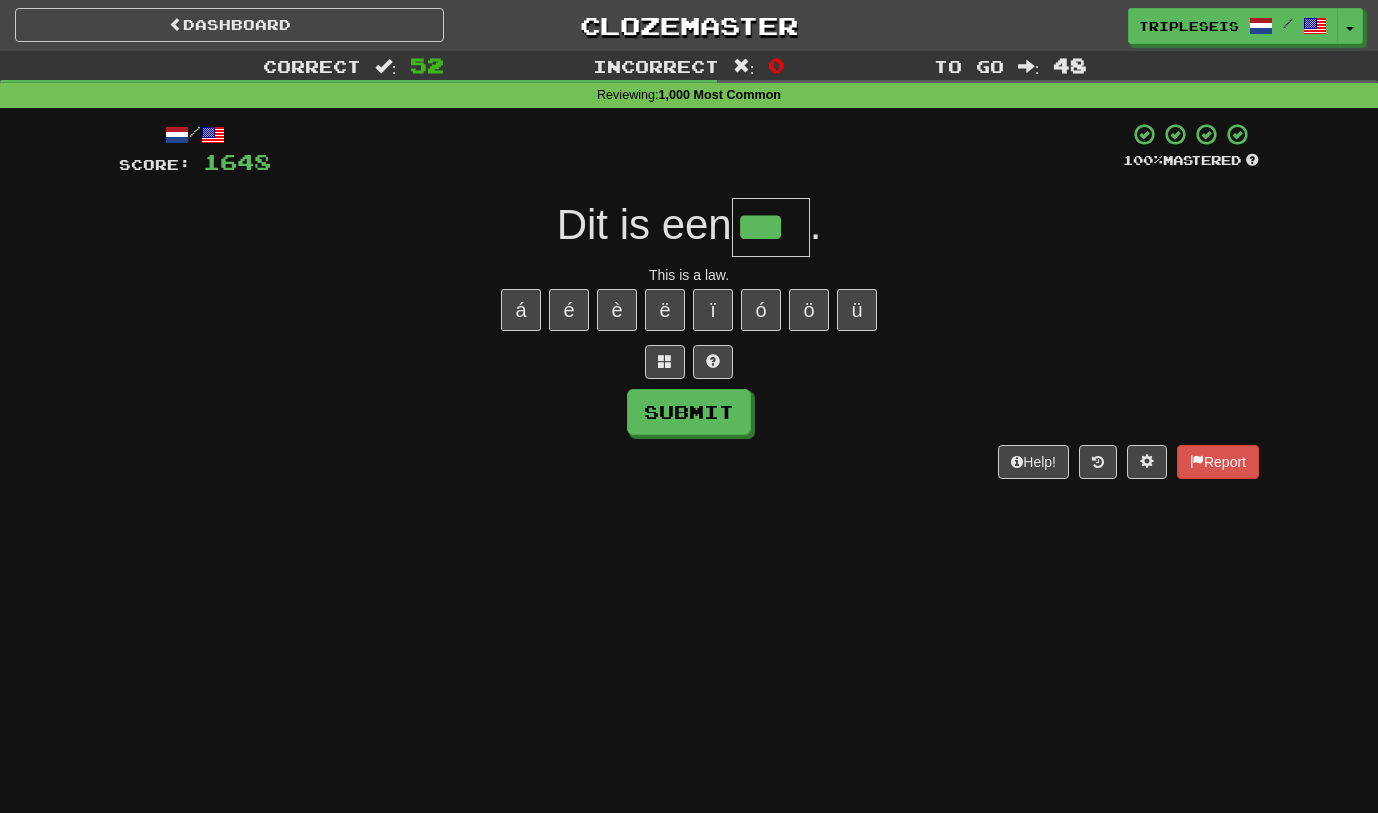 type on "***" 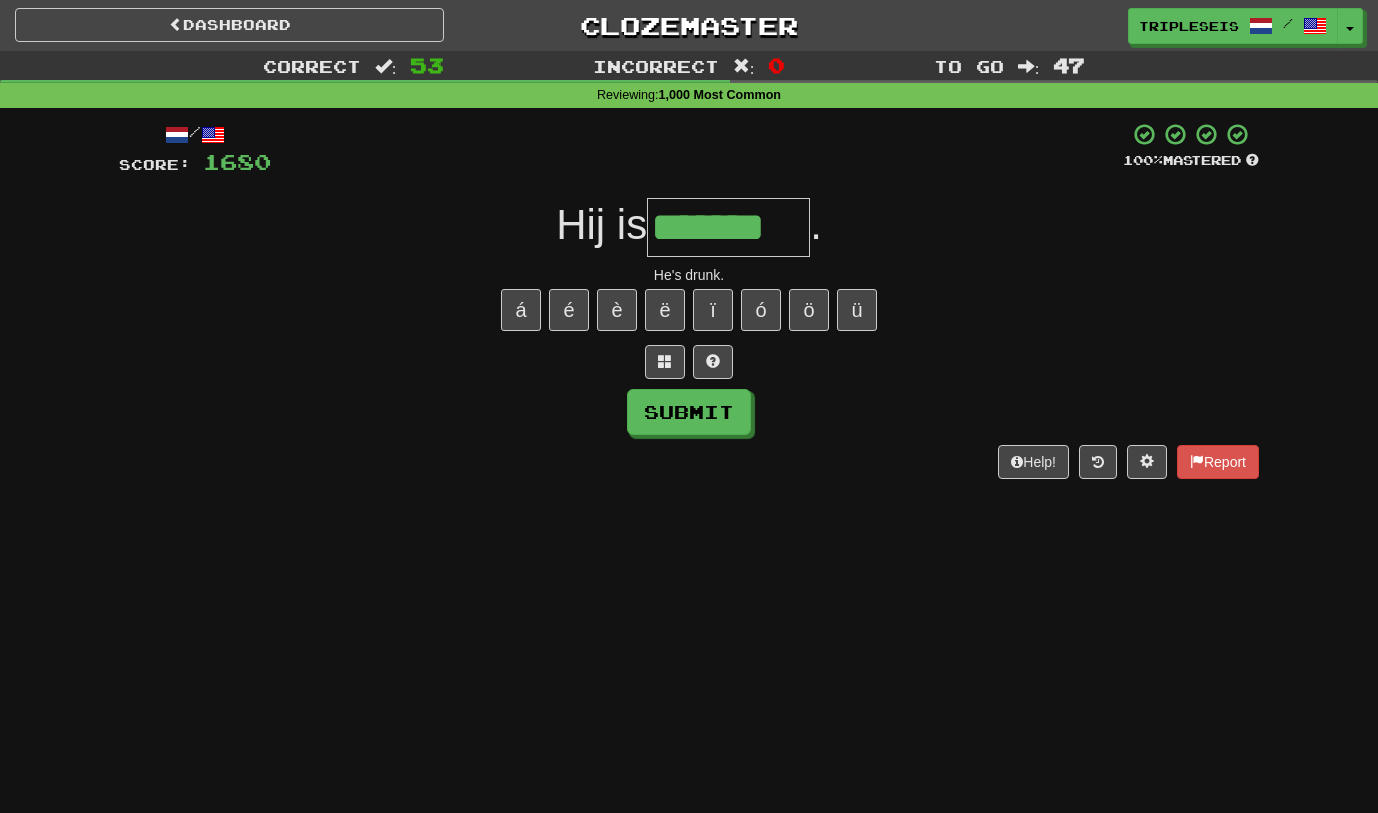 type on "*******" 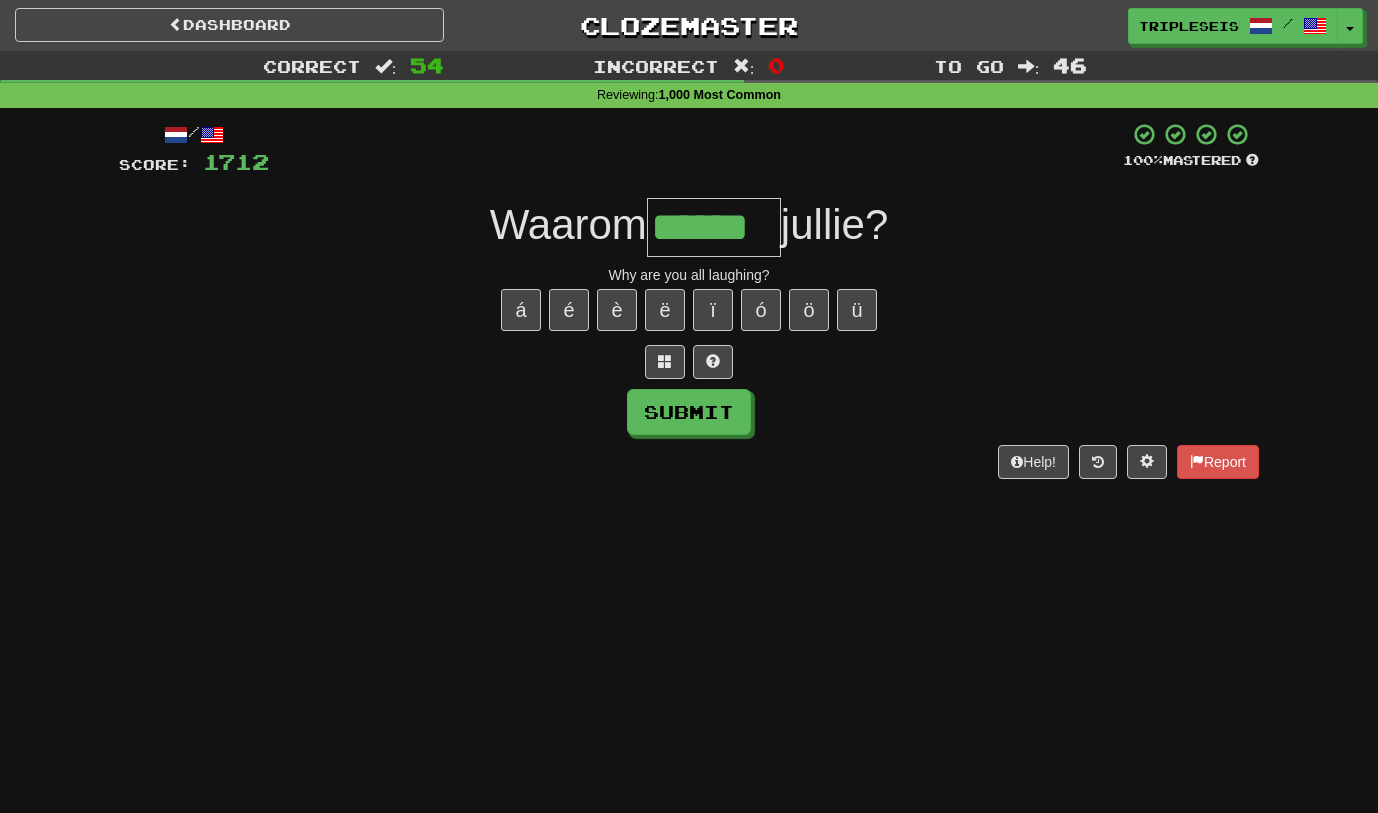 type on "******" 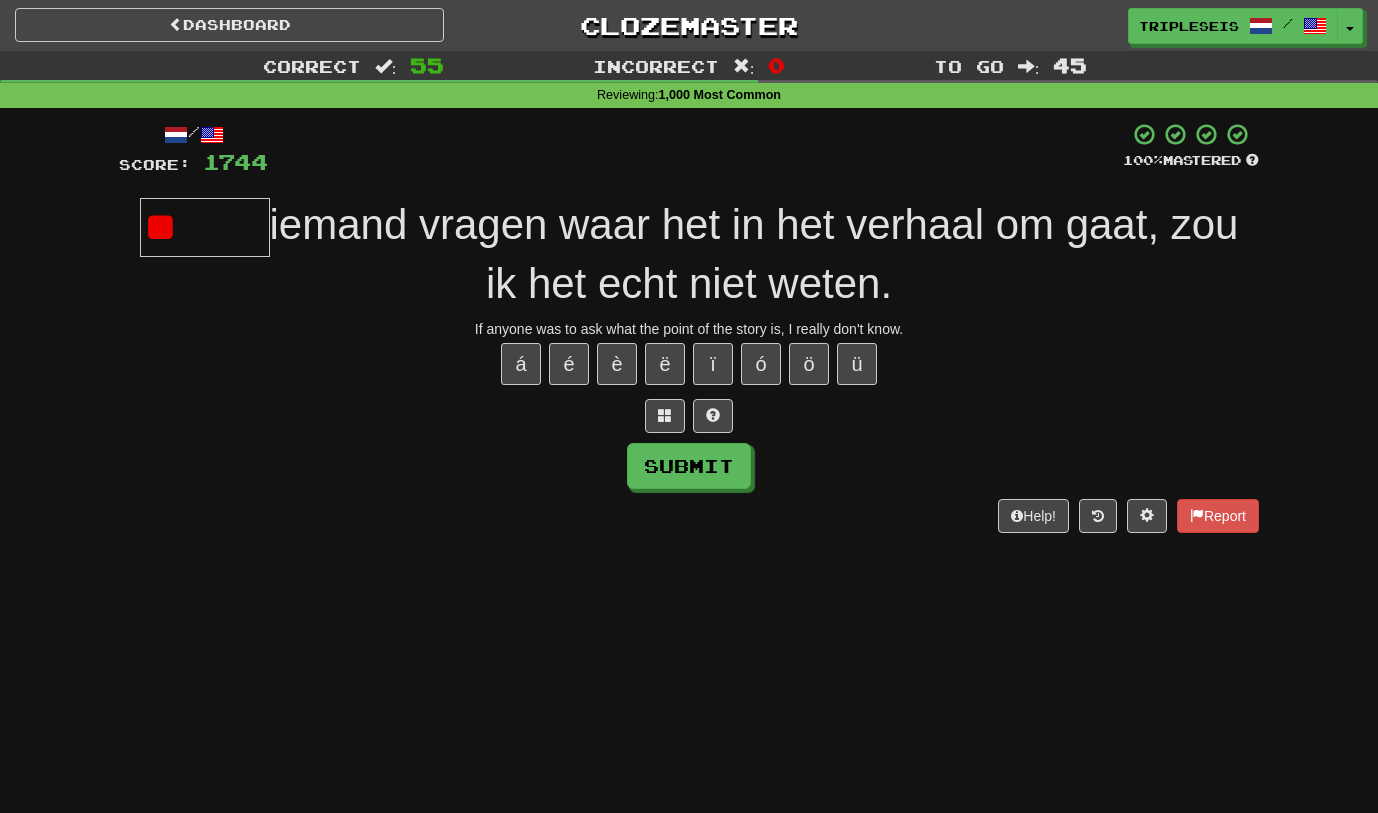 type on "*" 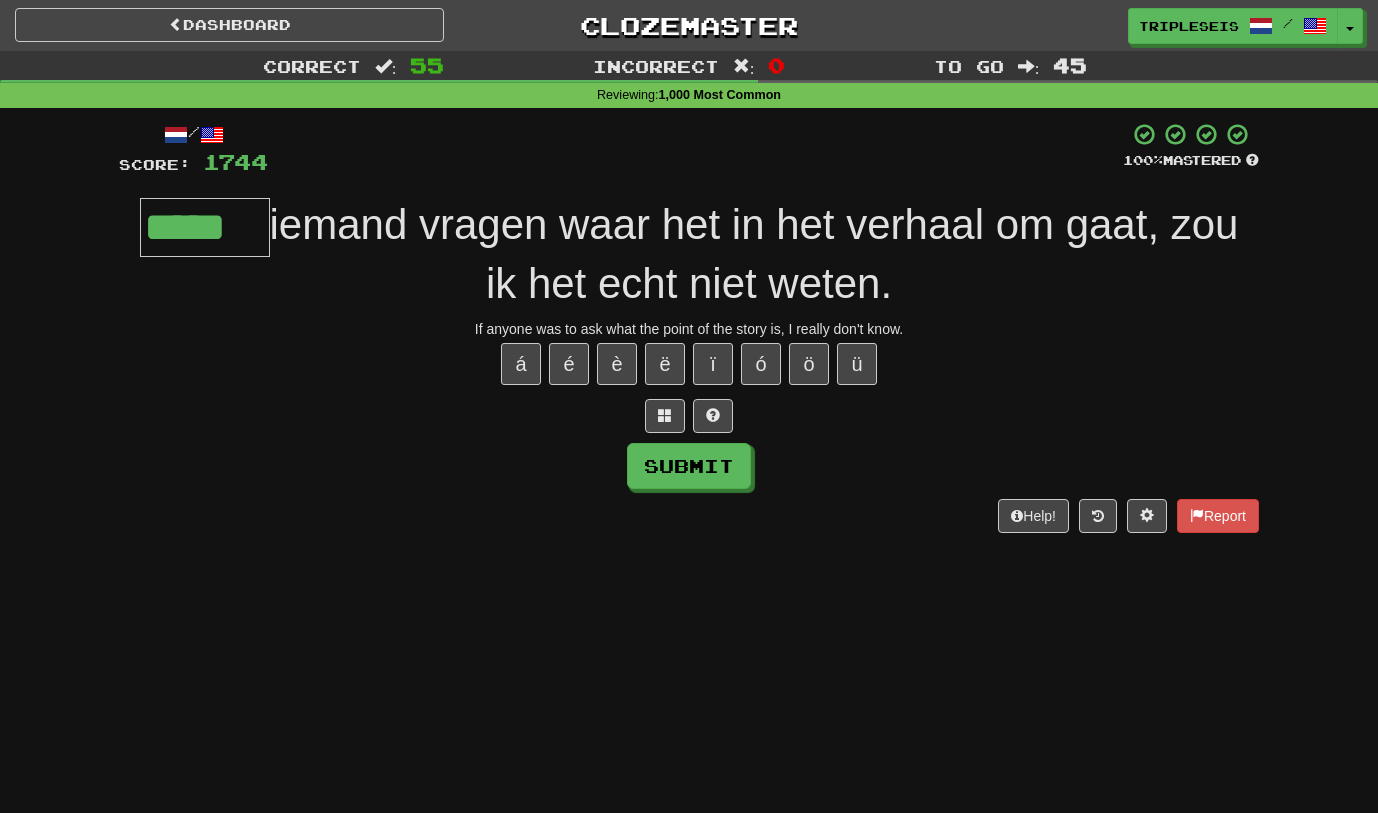 type on "*****" 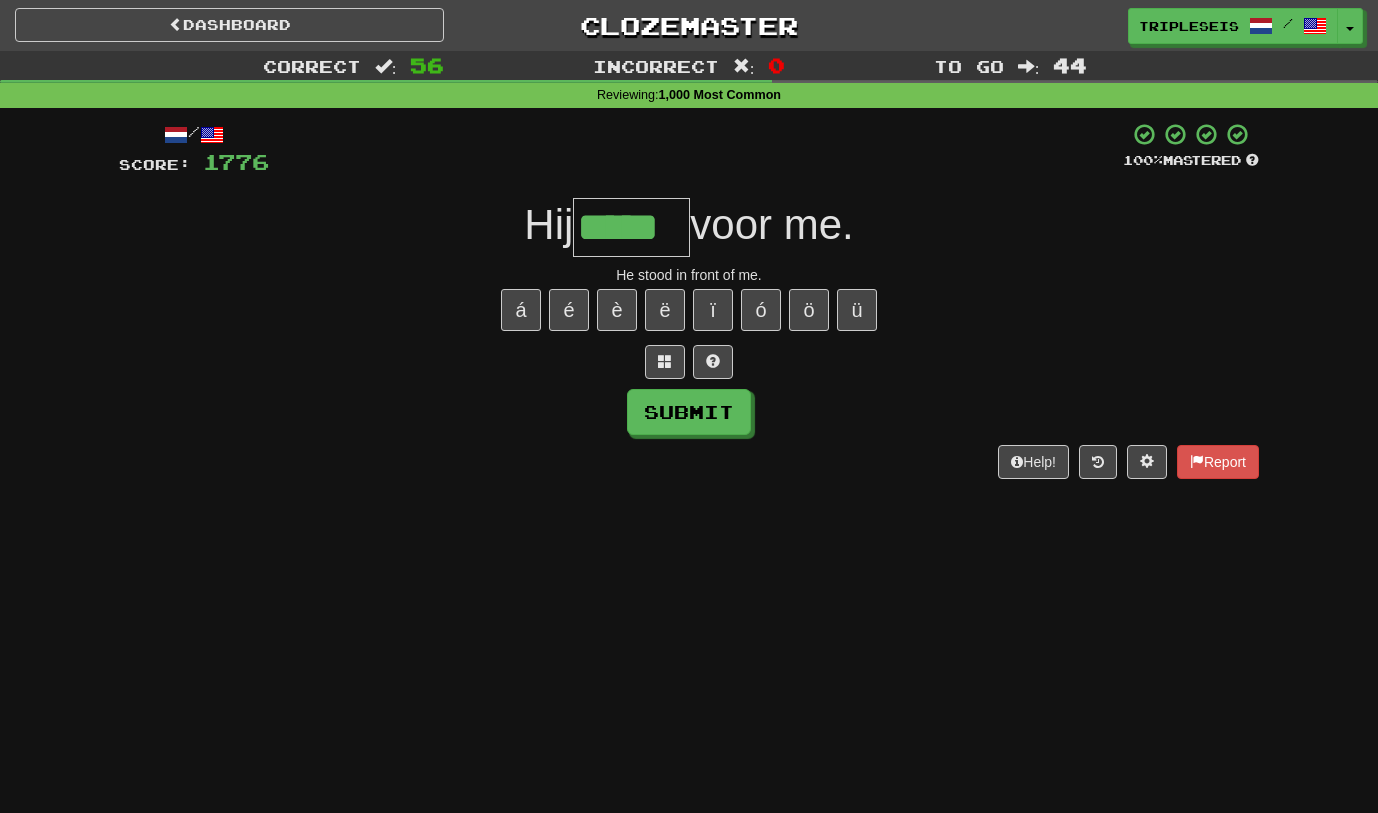 type on "*****" 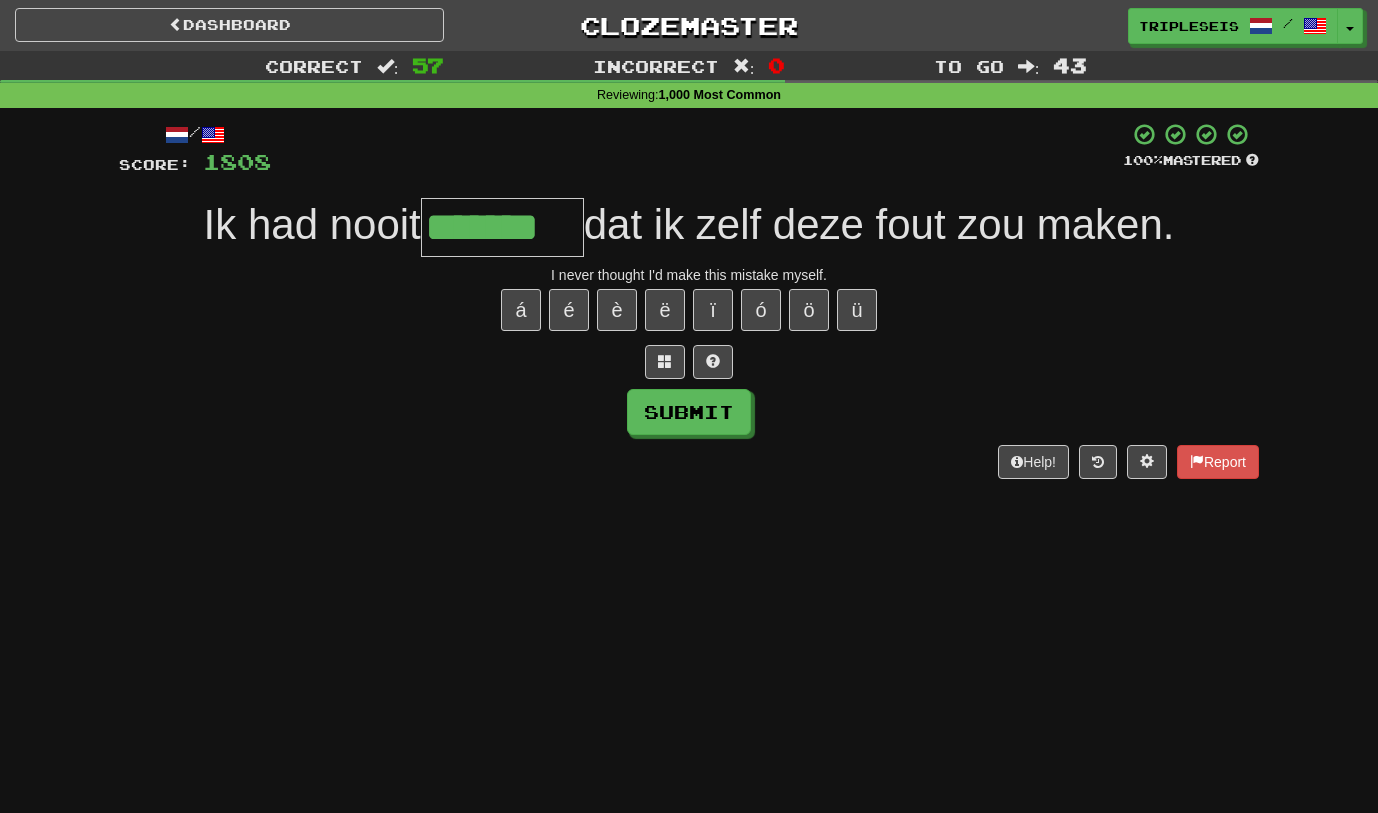 type on "*******" 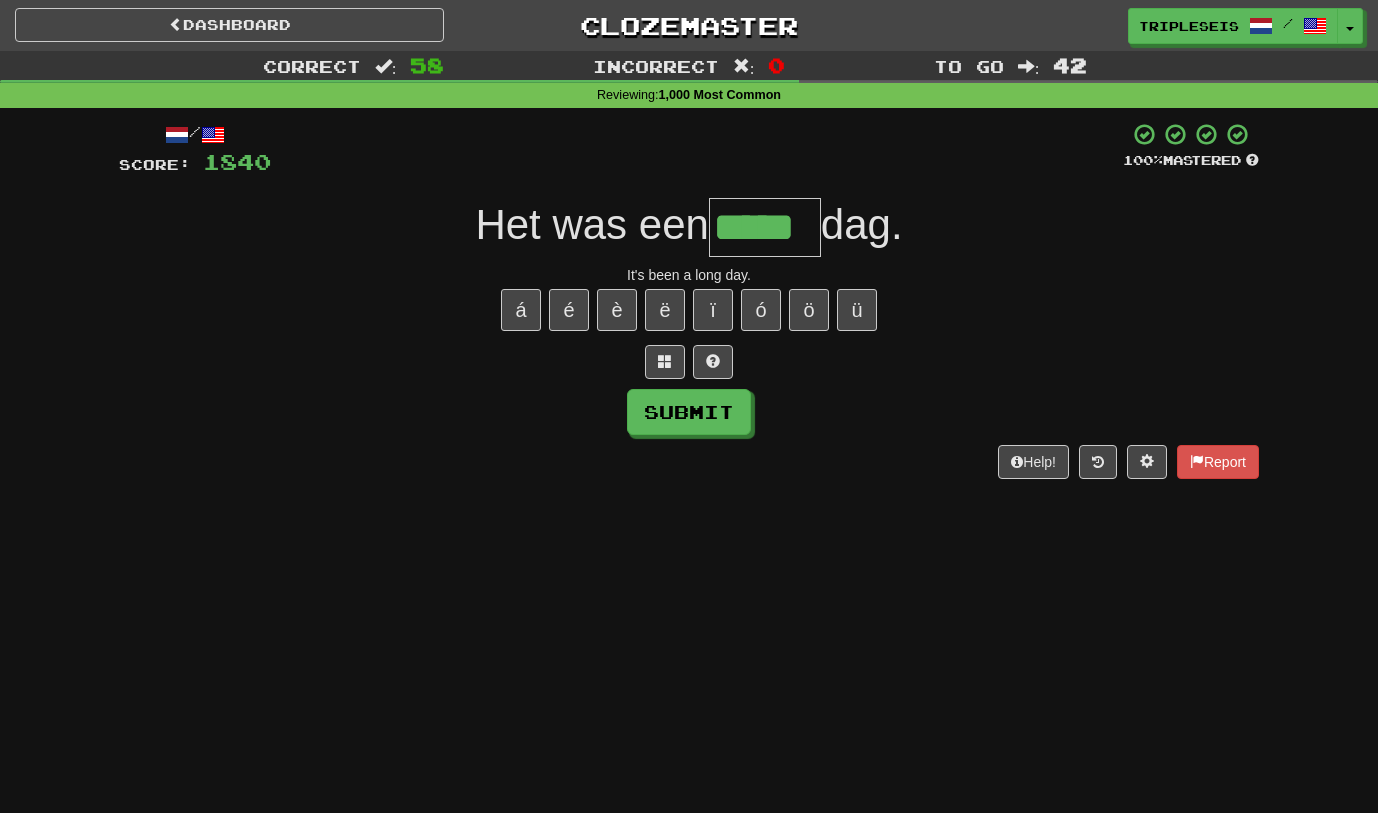 type on "*****" 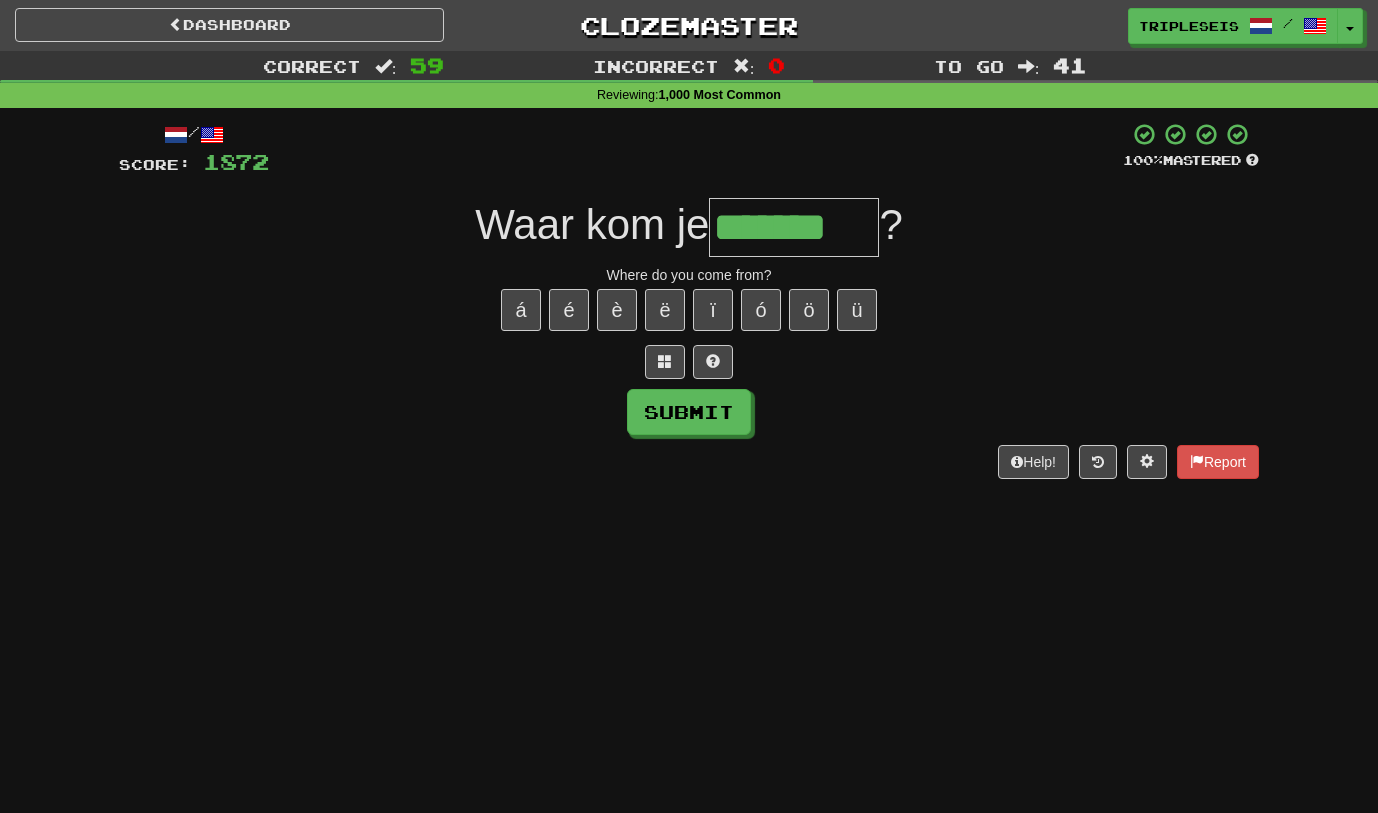 type on "*******" 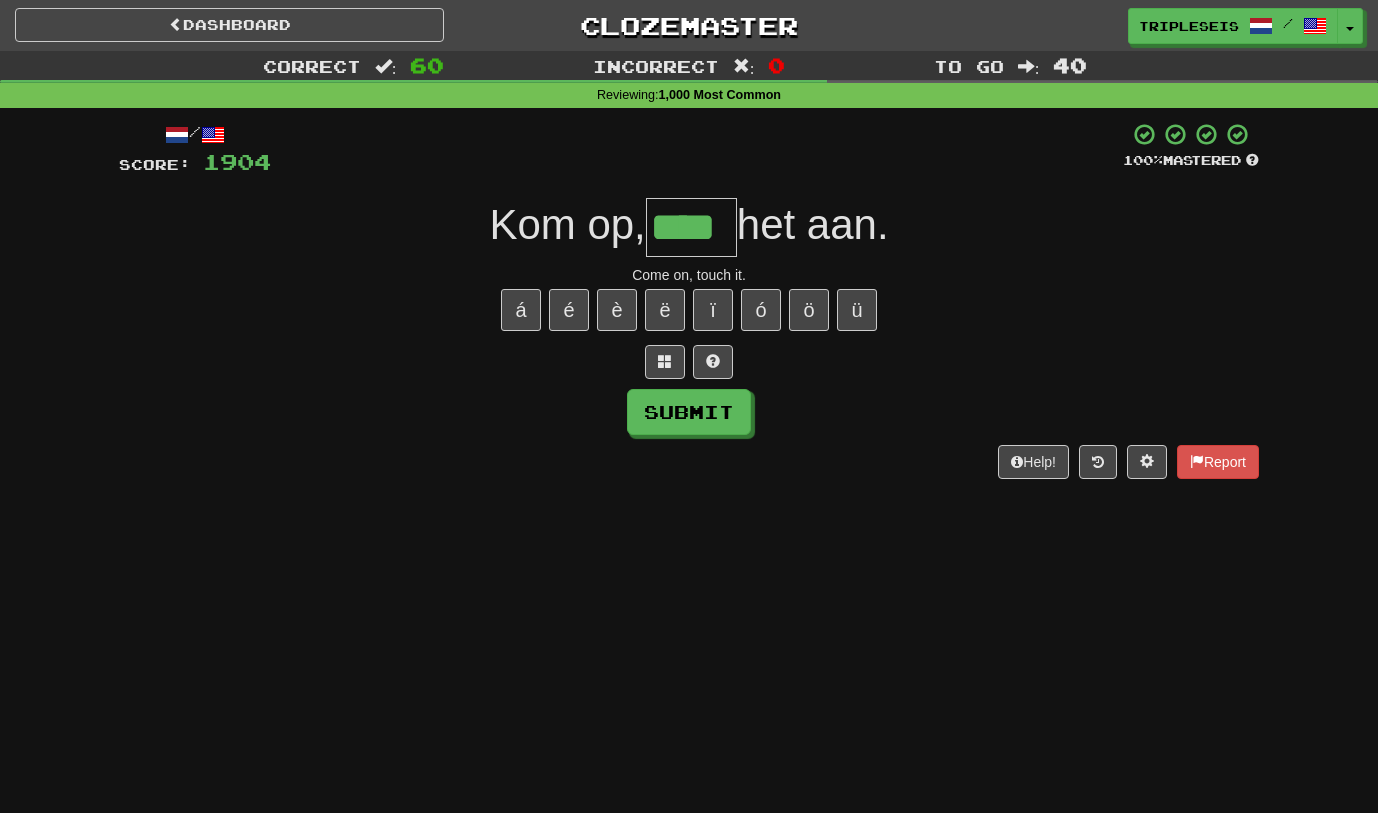 type on "****" 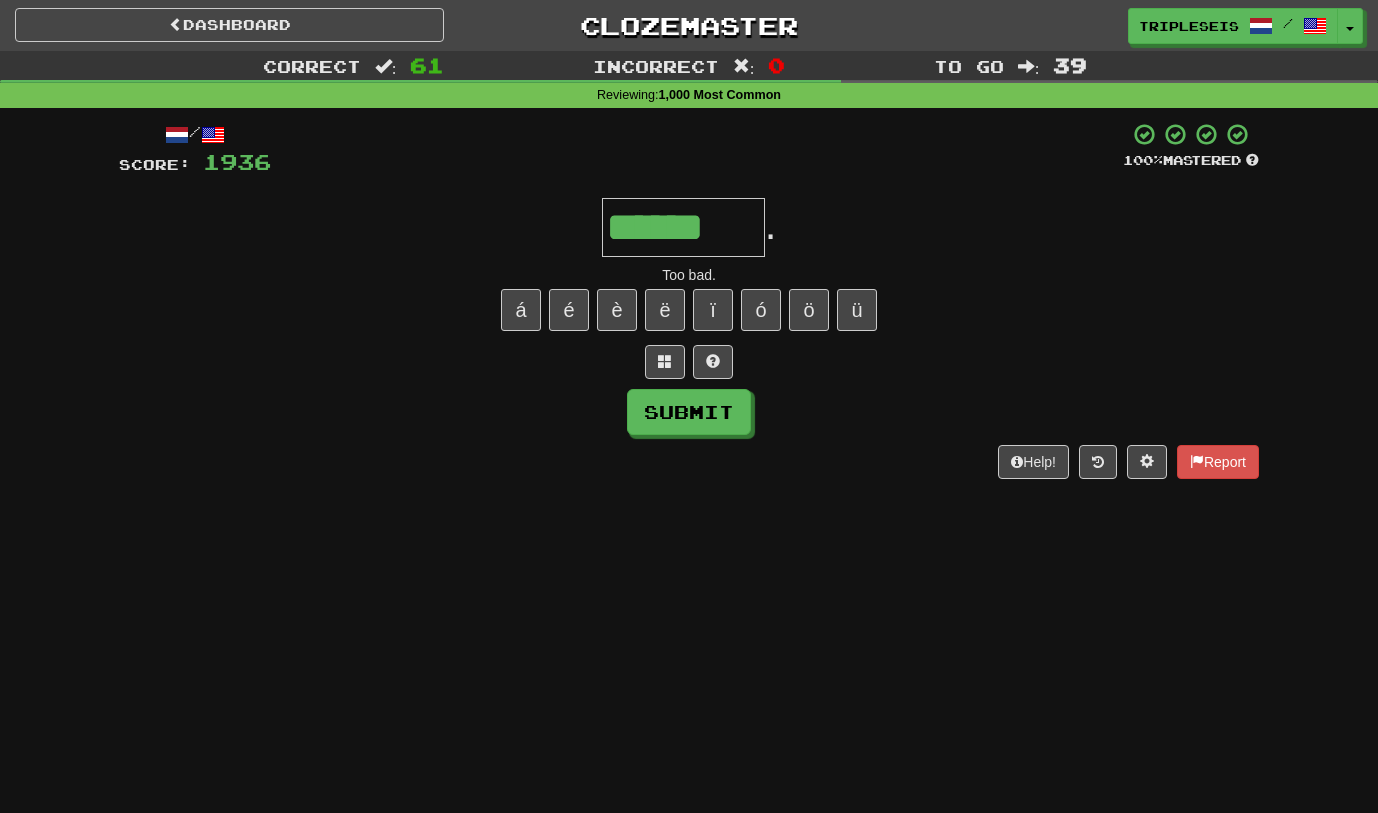 type on "******" 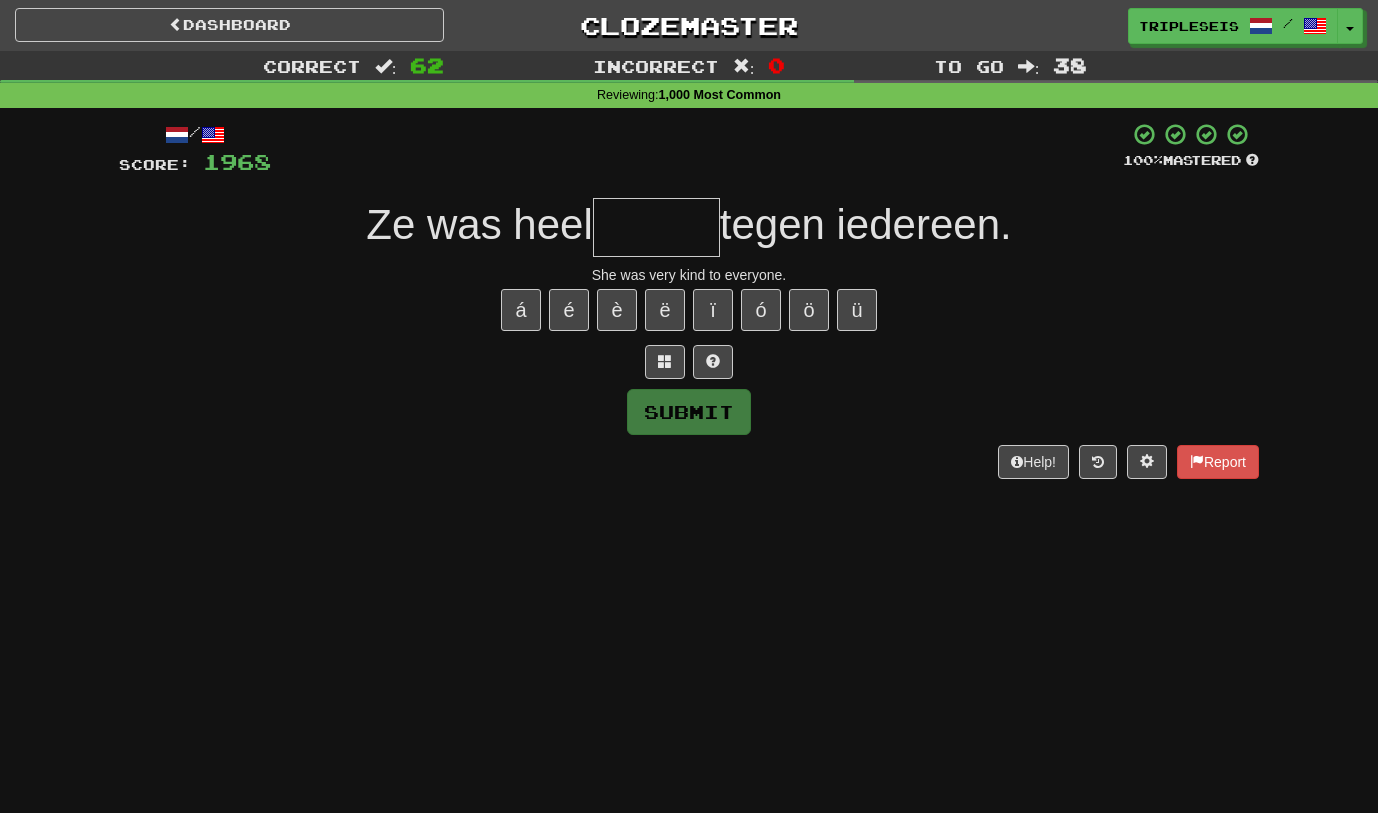 type on "*" 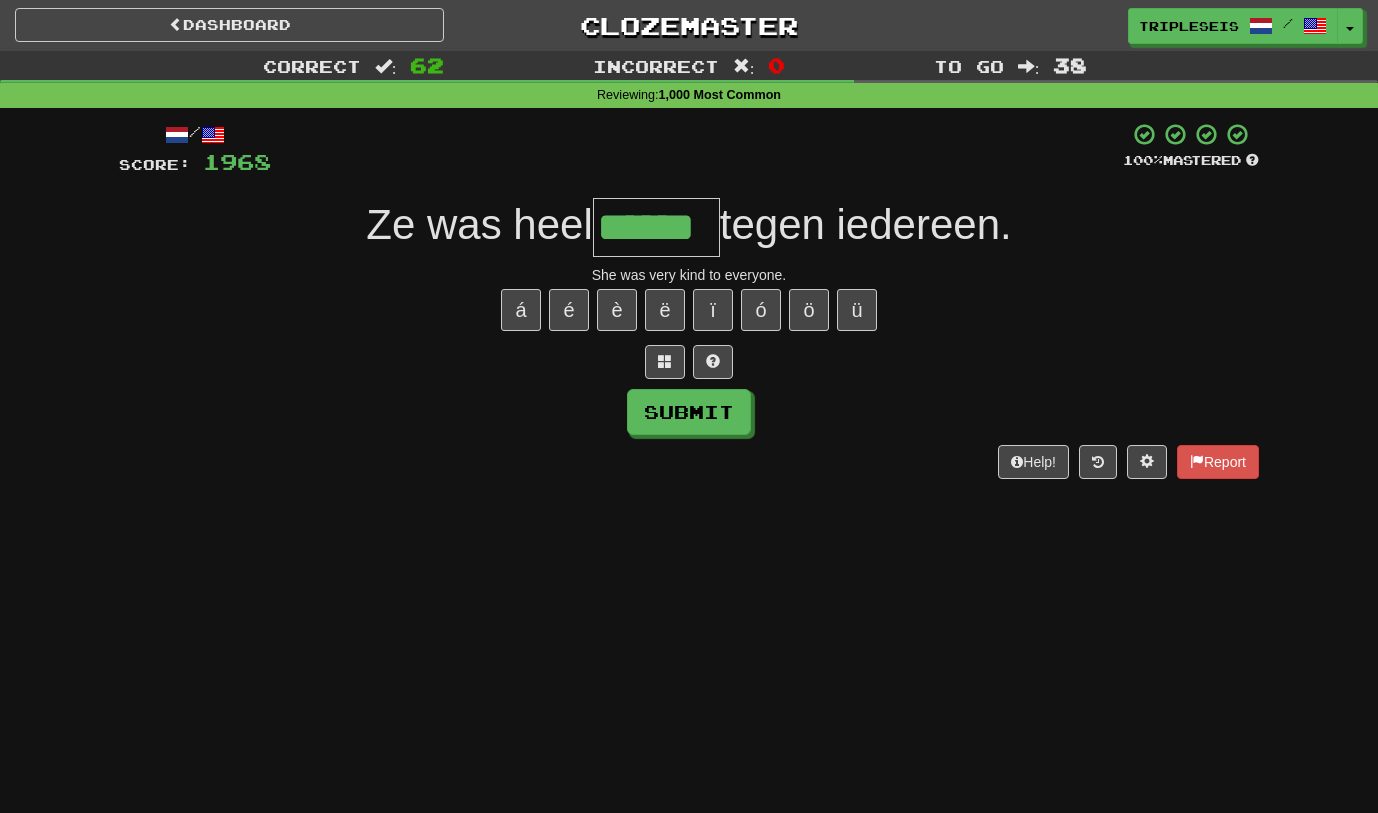 type on "******" 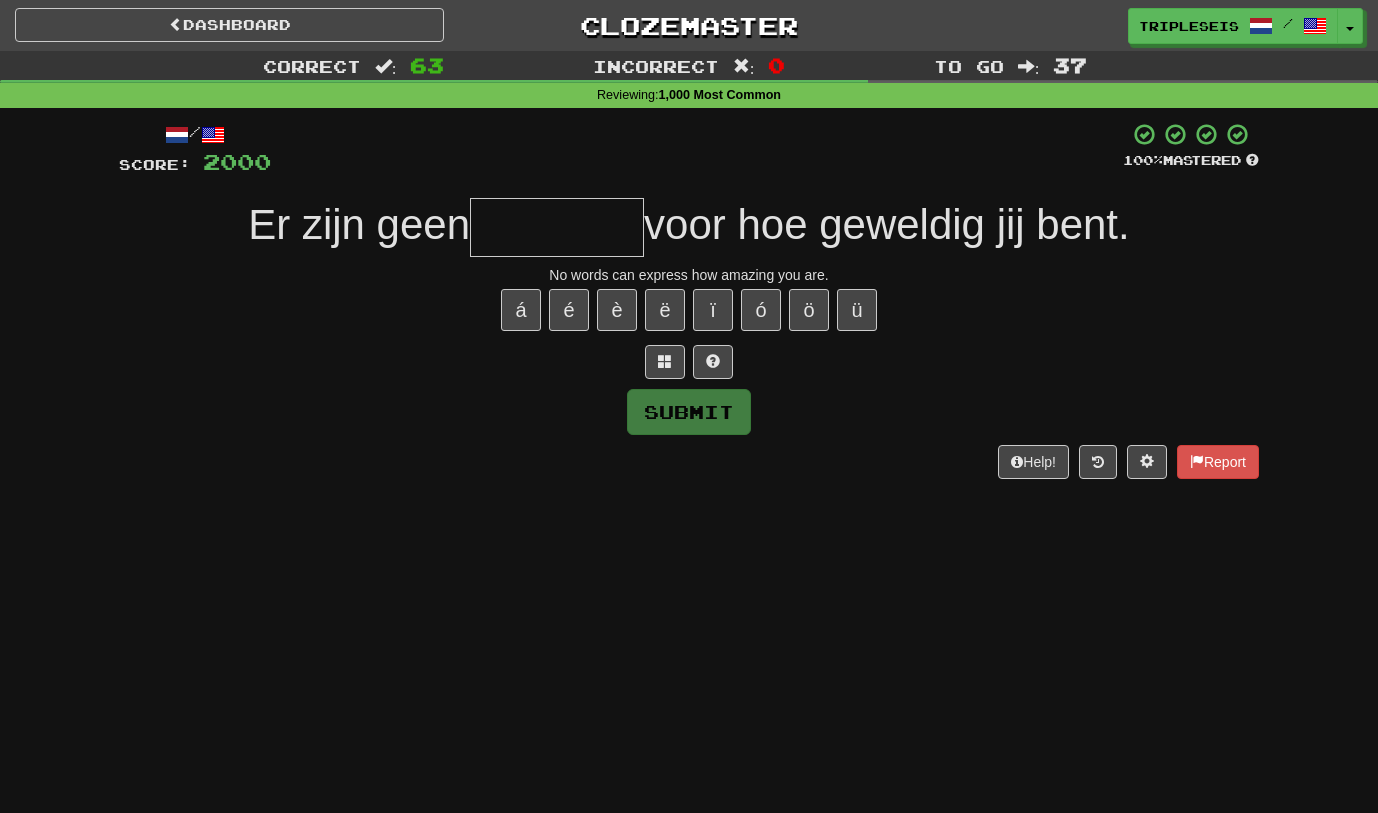 type on "*" 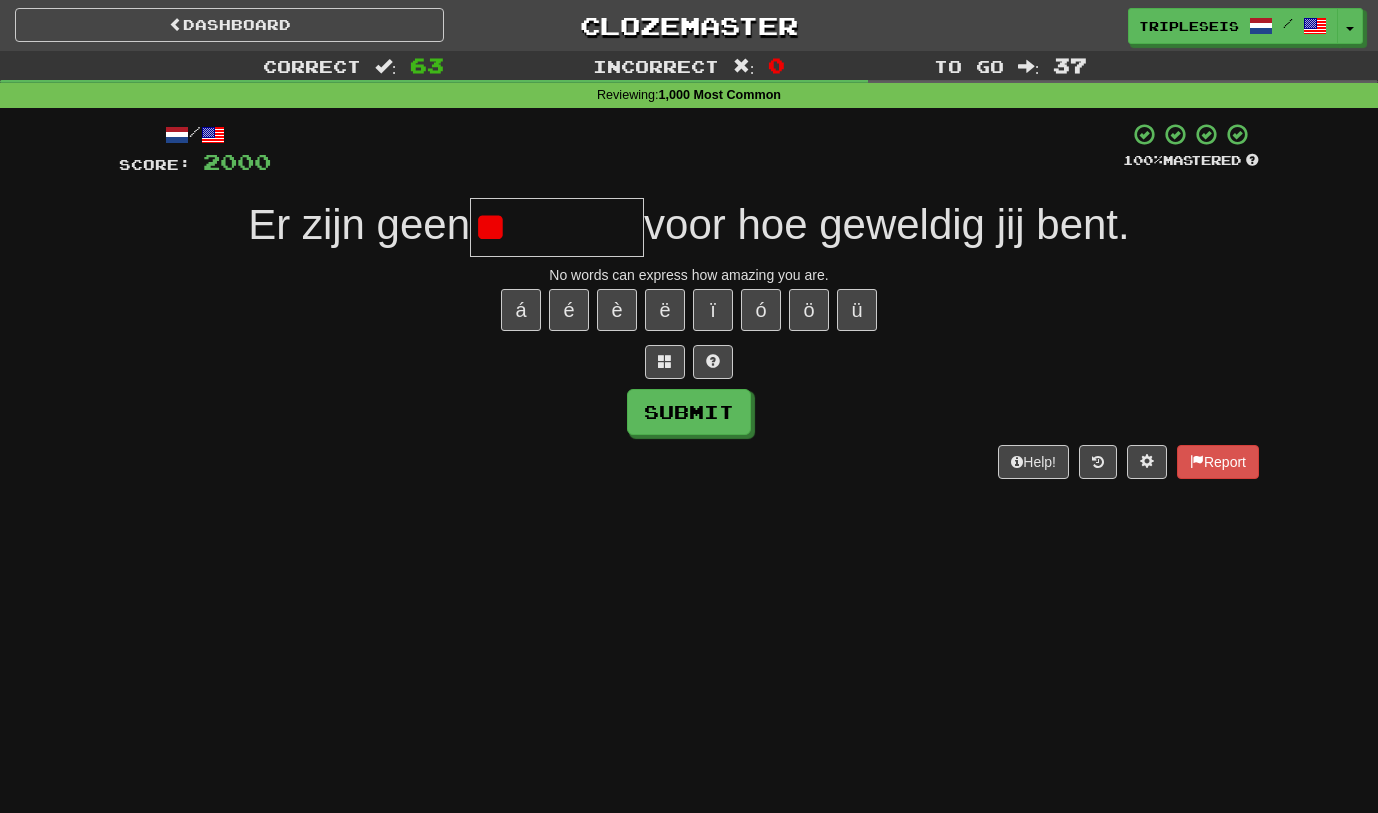 type on "*" 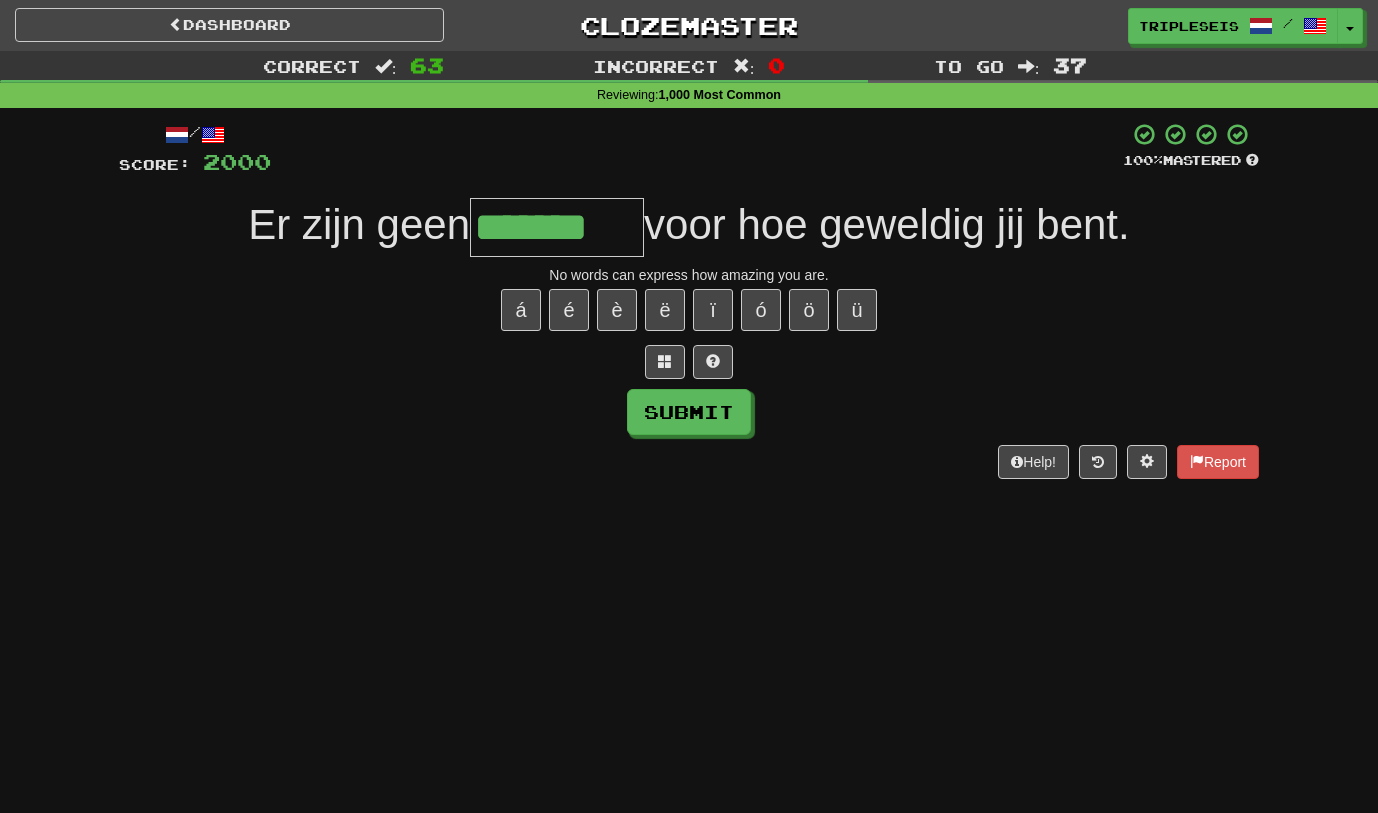 type on "*******" 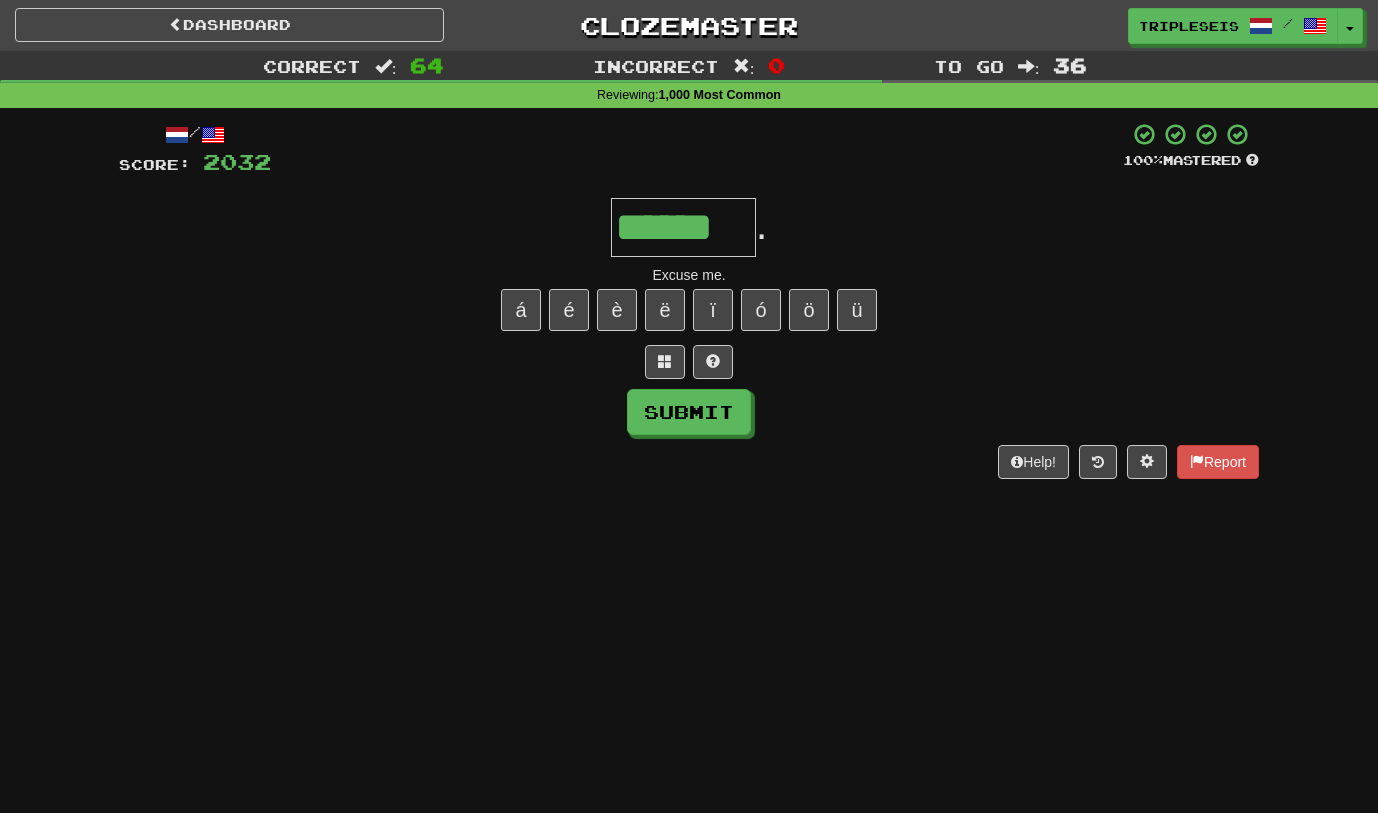 type on "******" 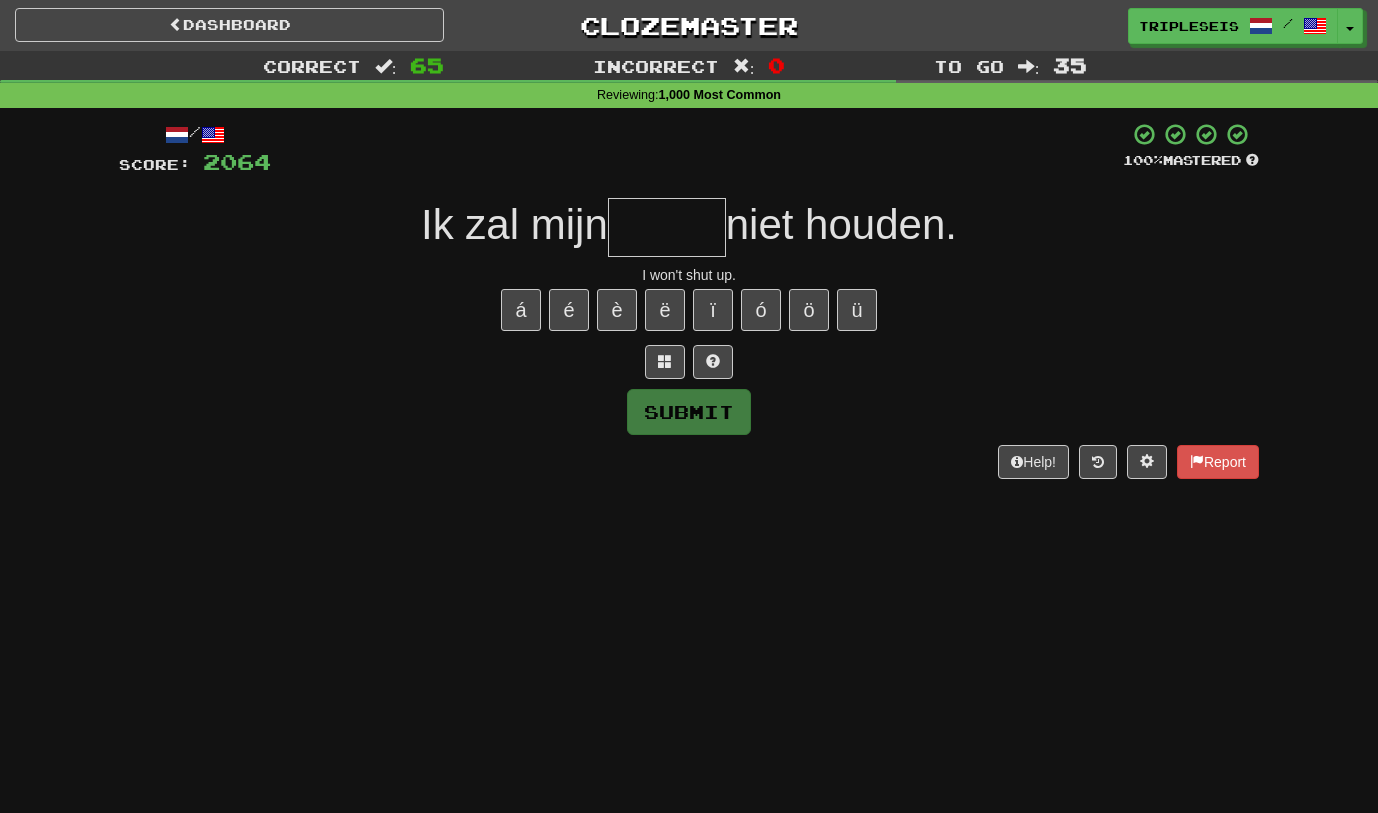 type on "*" 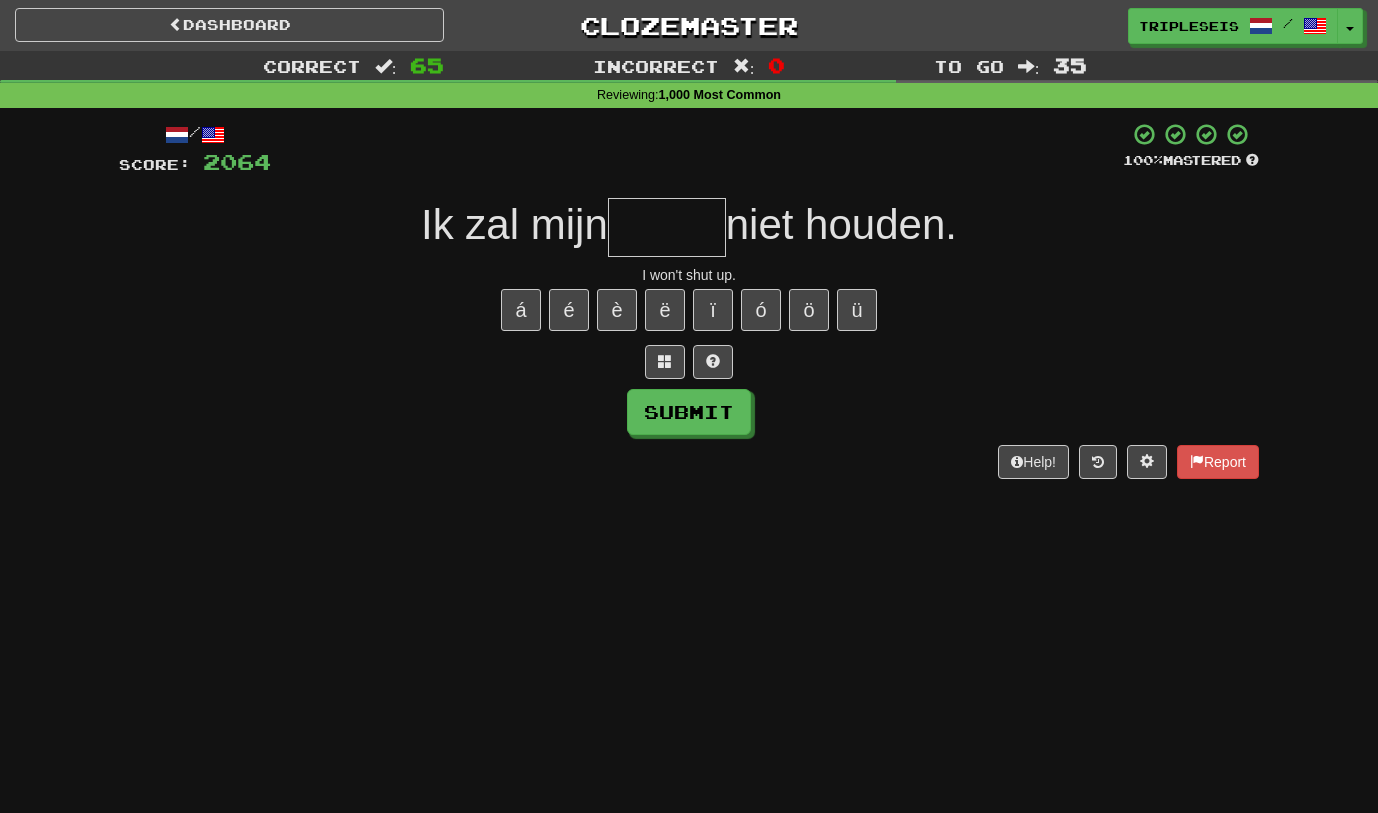 type on "*" 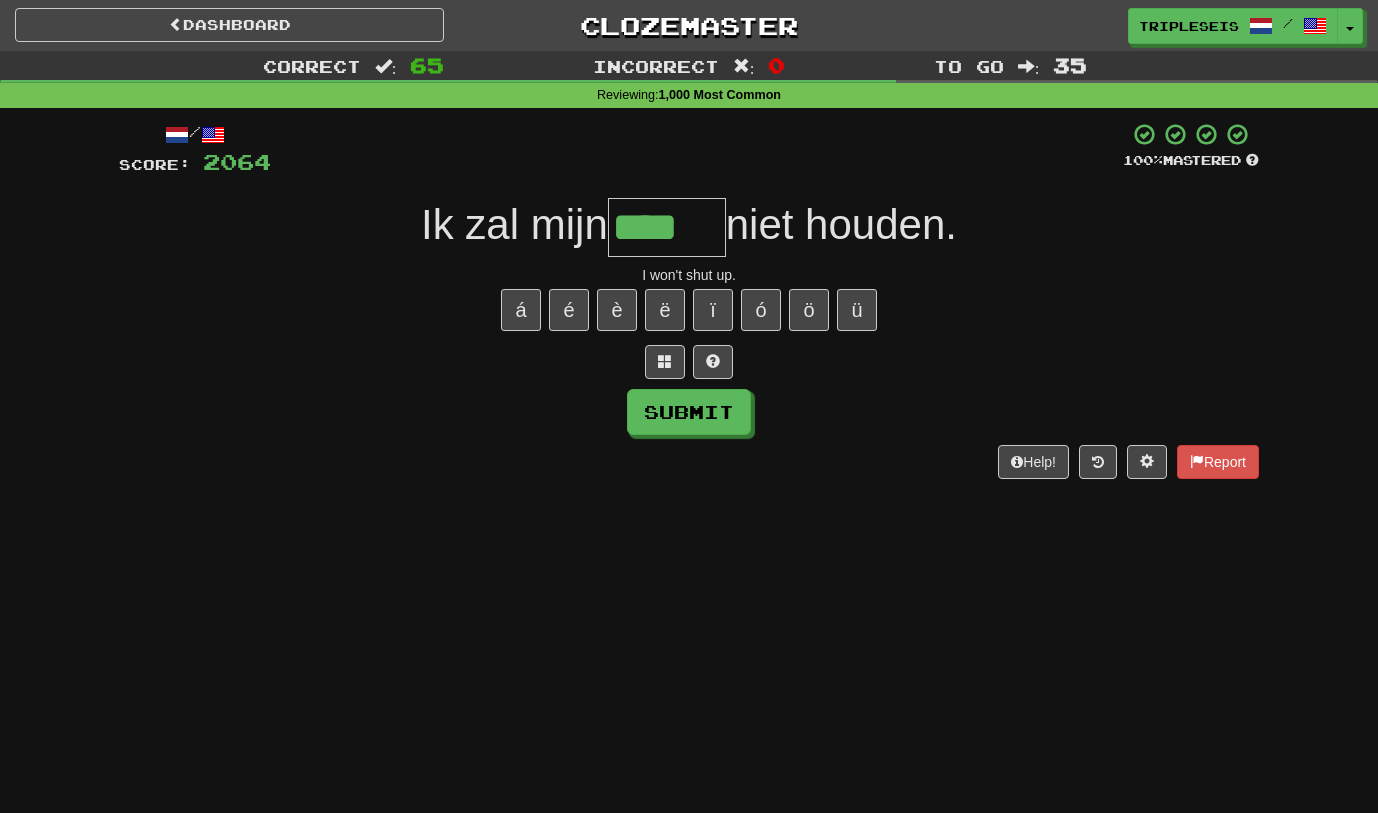 type on "****" 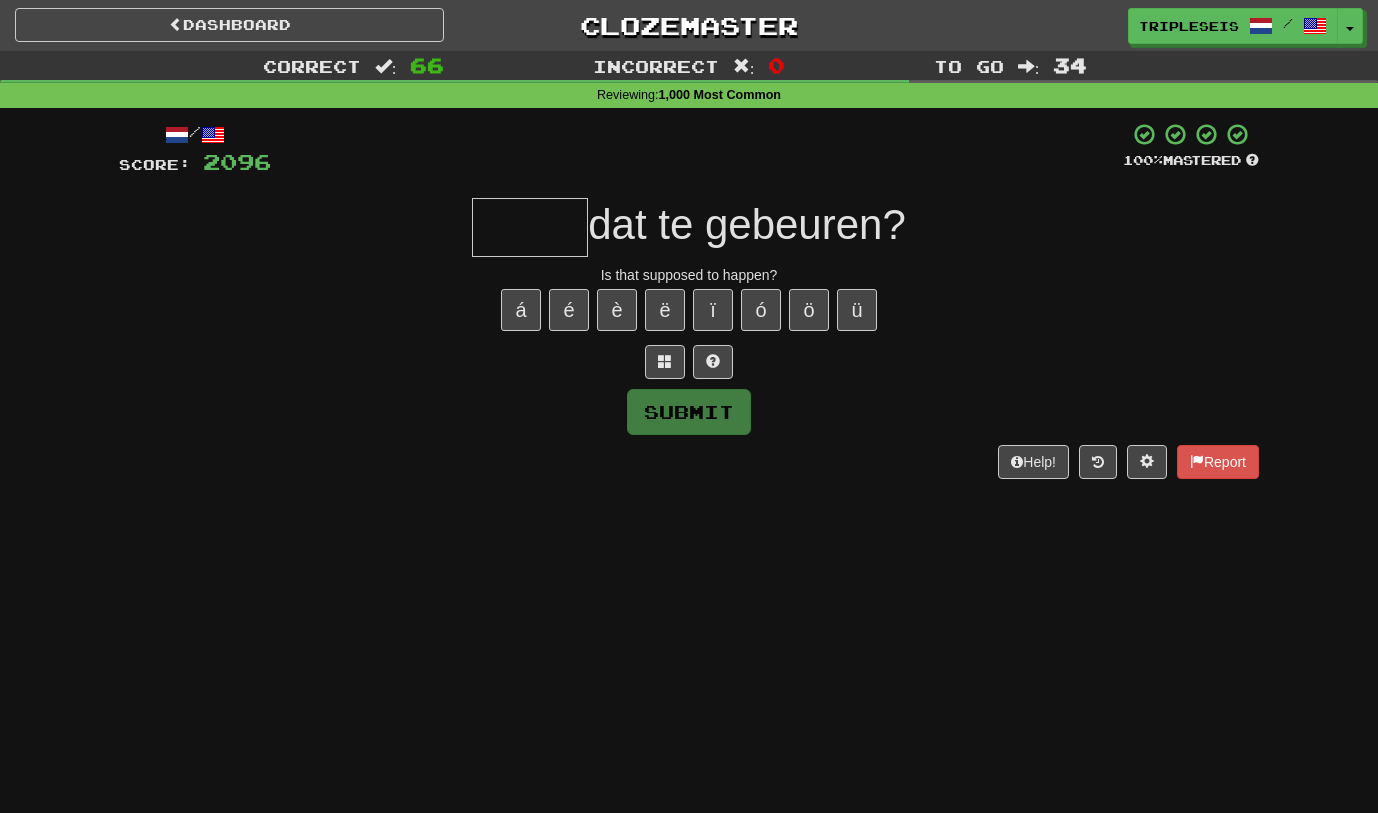 type on "*" 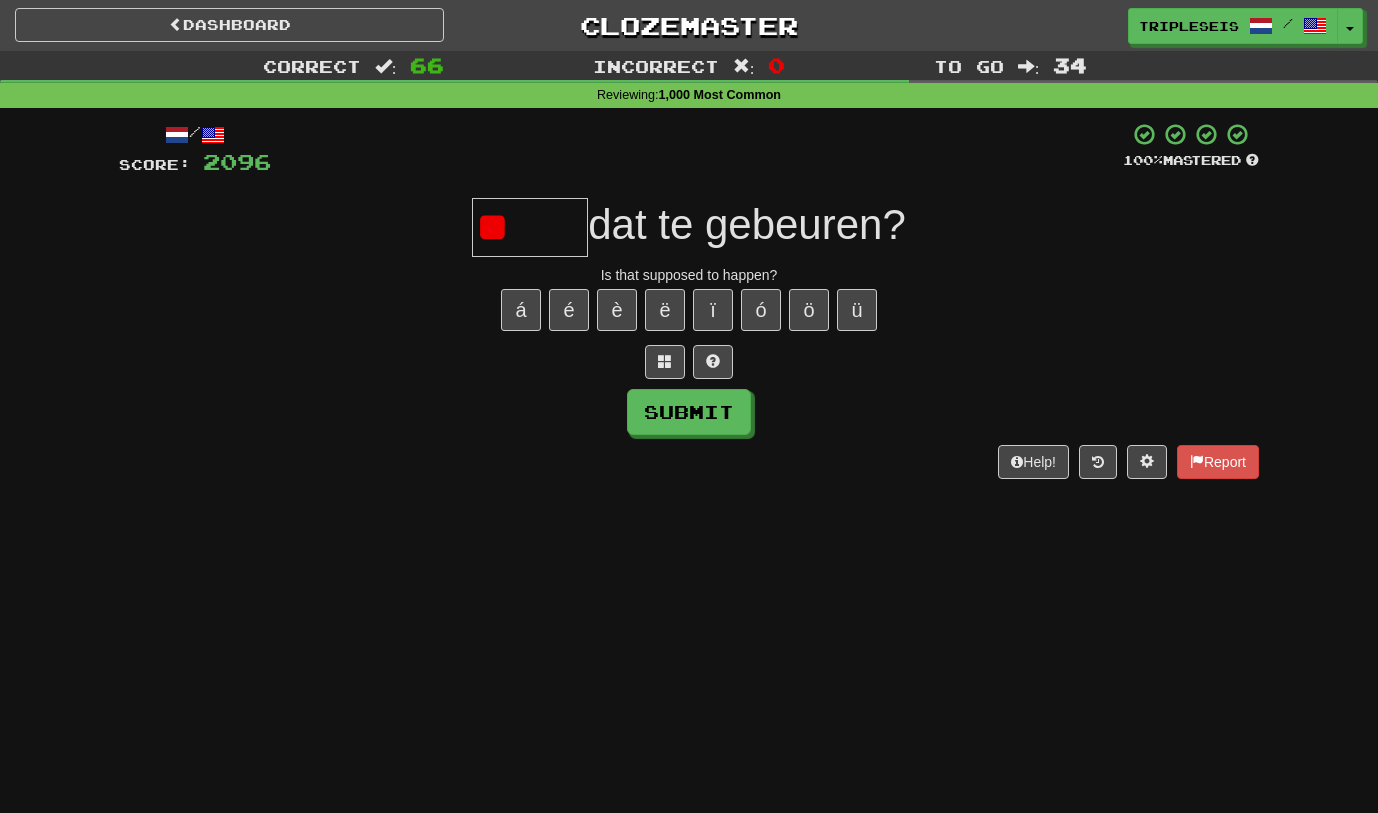 type on "*" 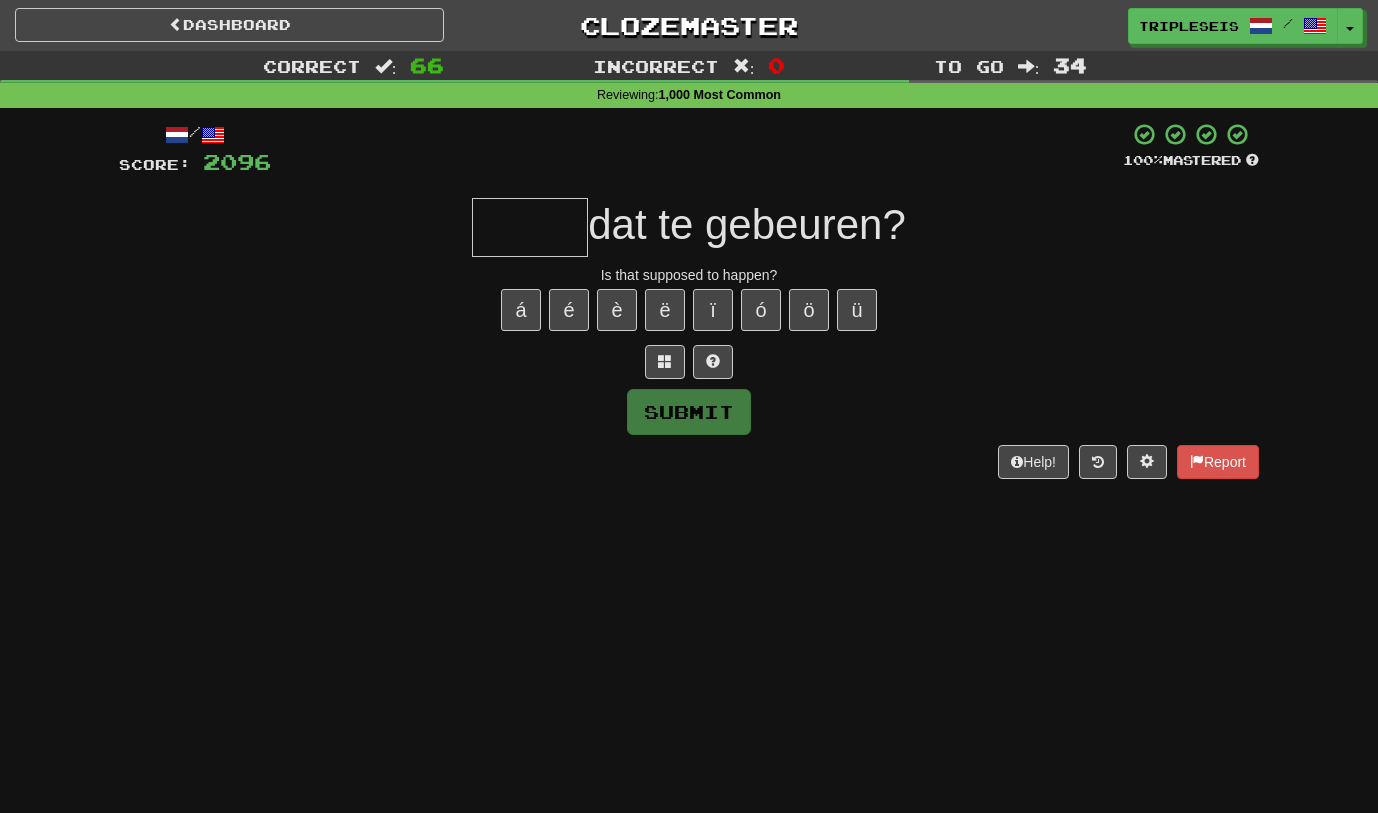 type on "*" 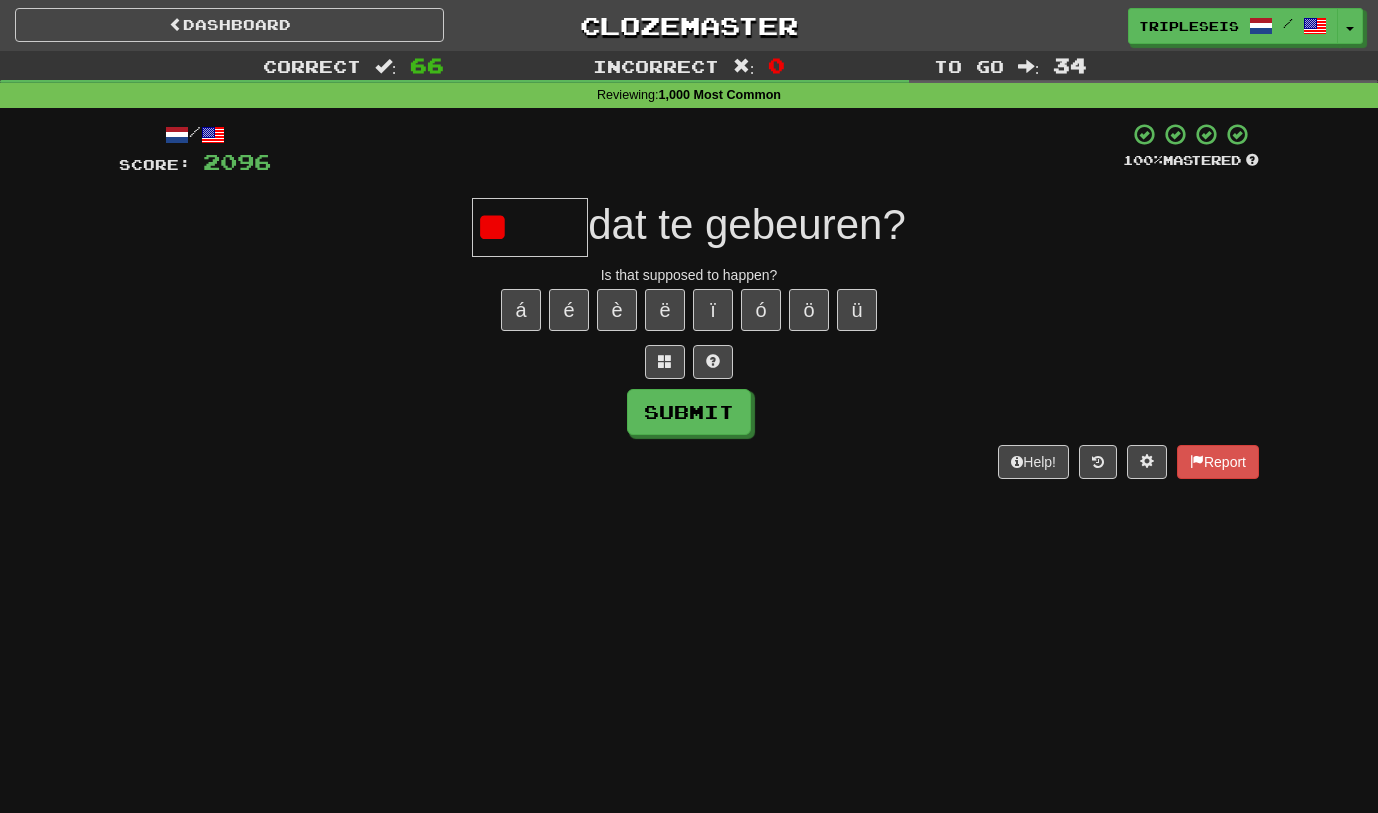 type on "*" 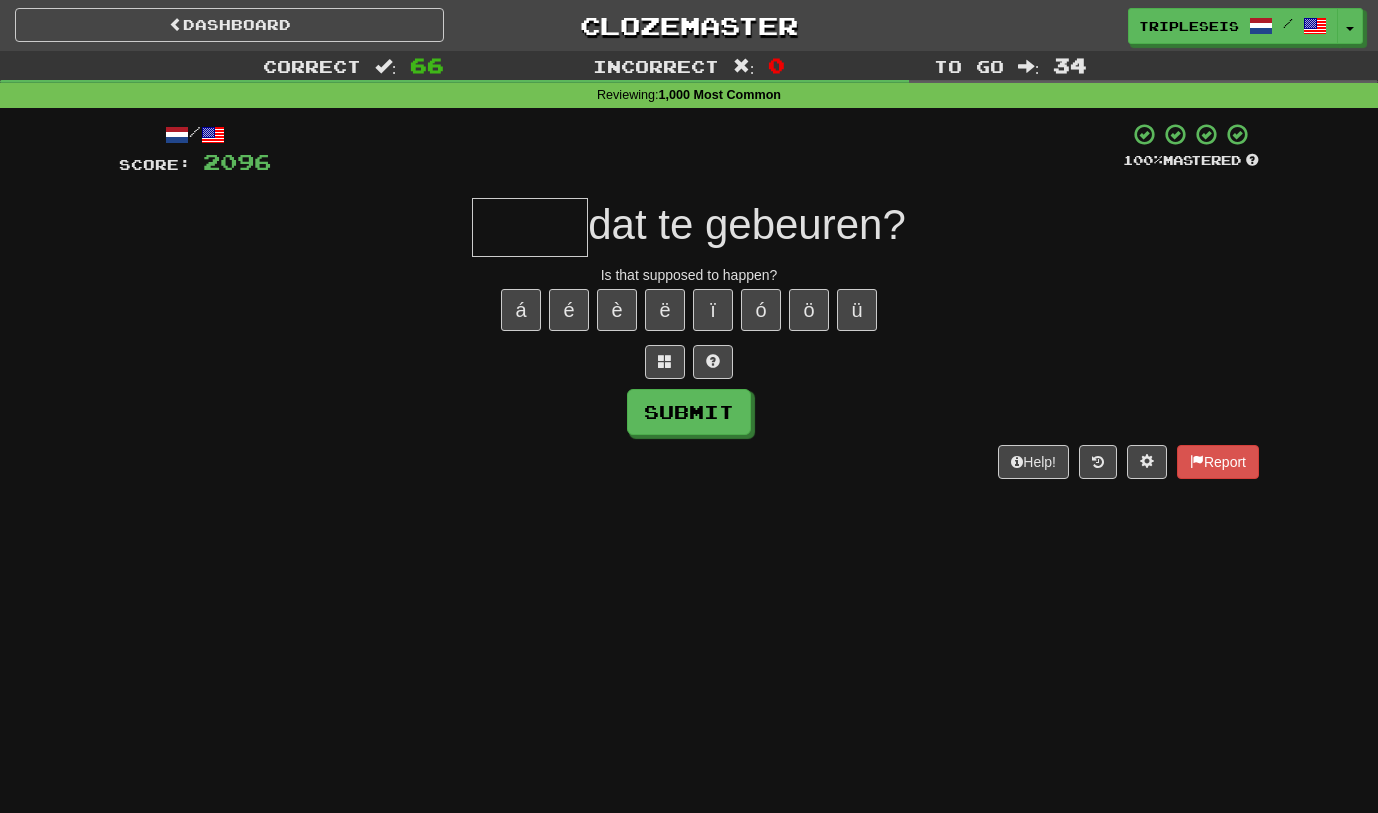 type on "*" 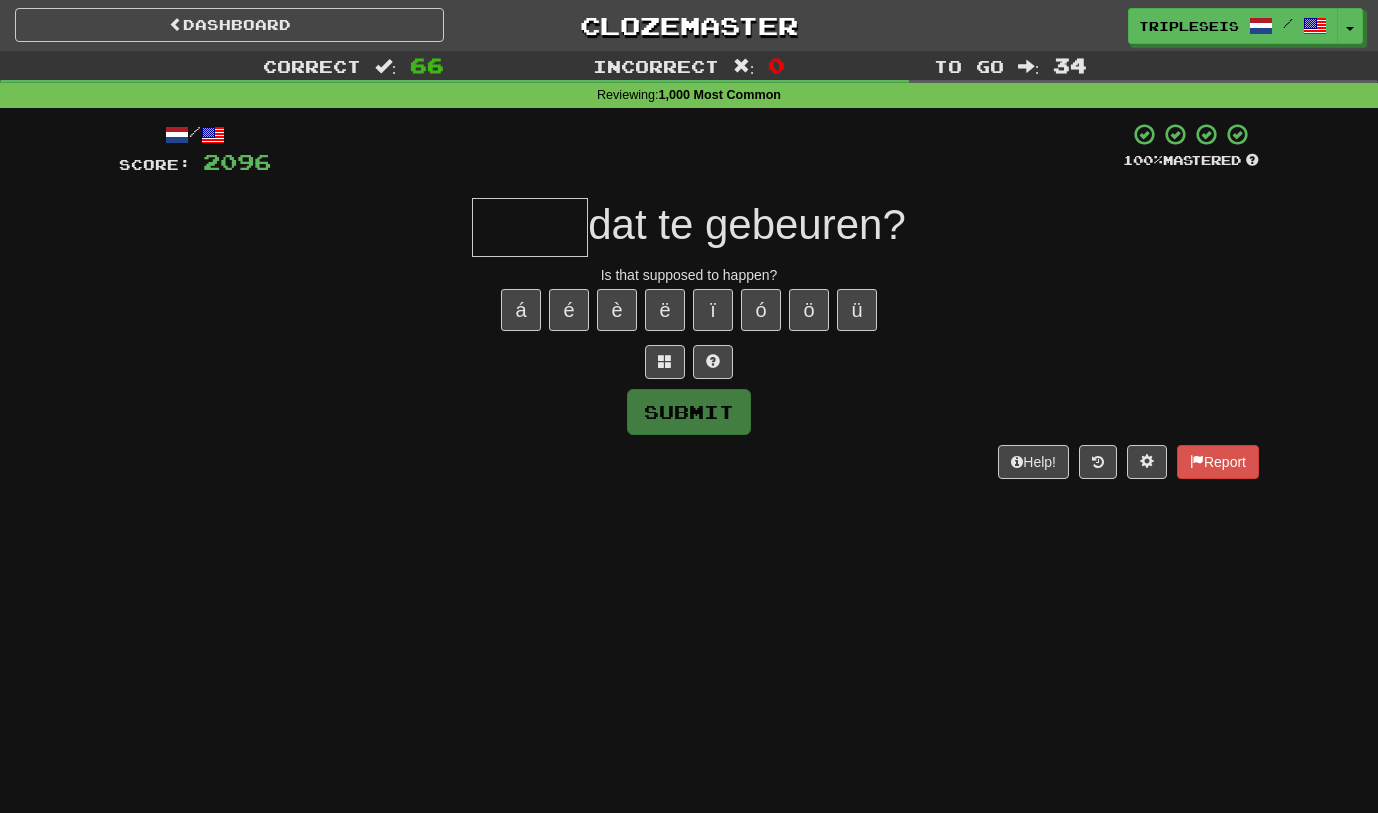 type on "*" 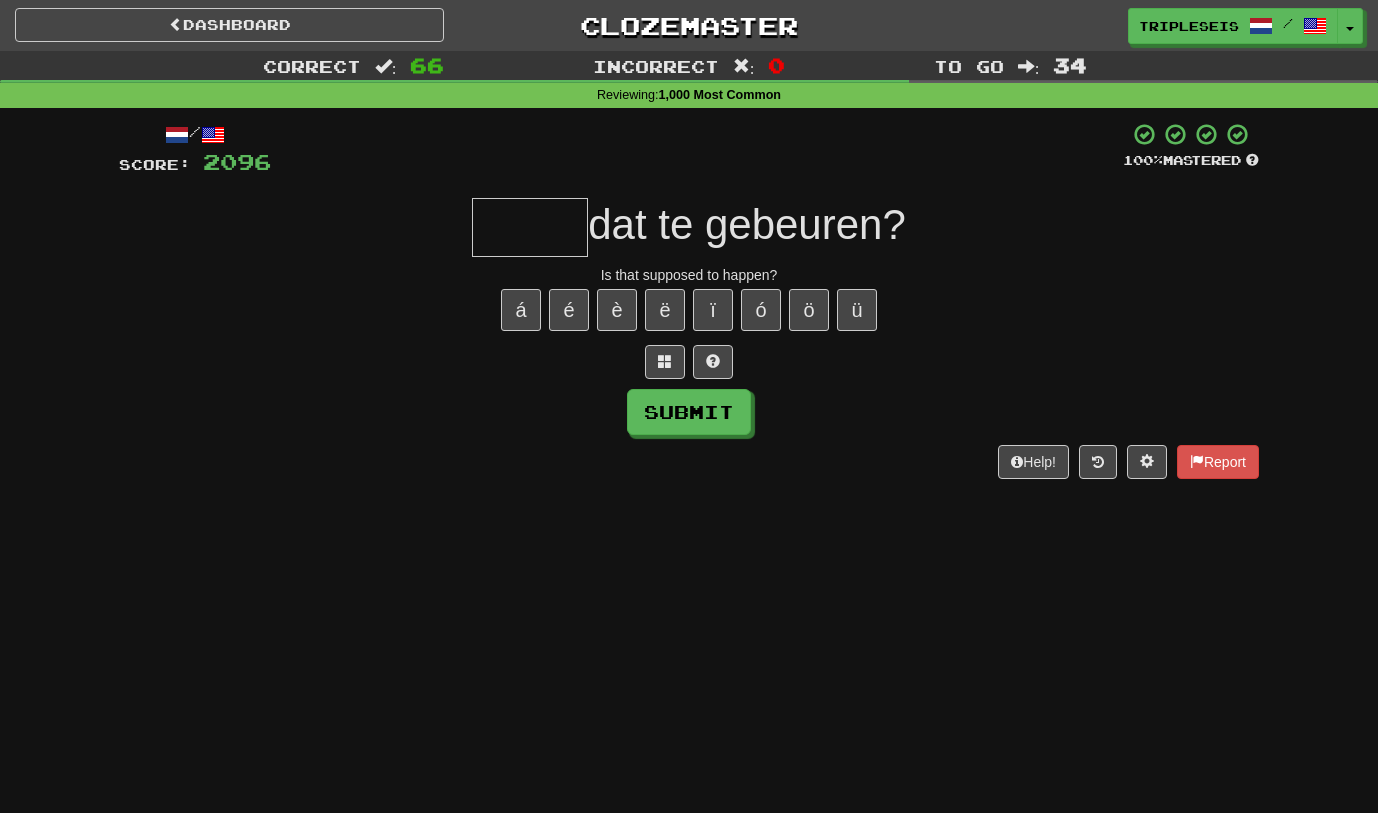 type on "*" 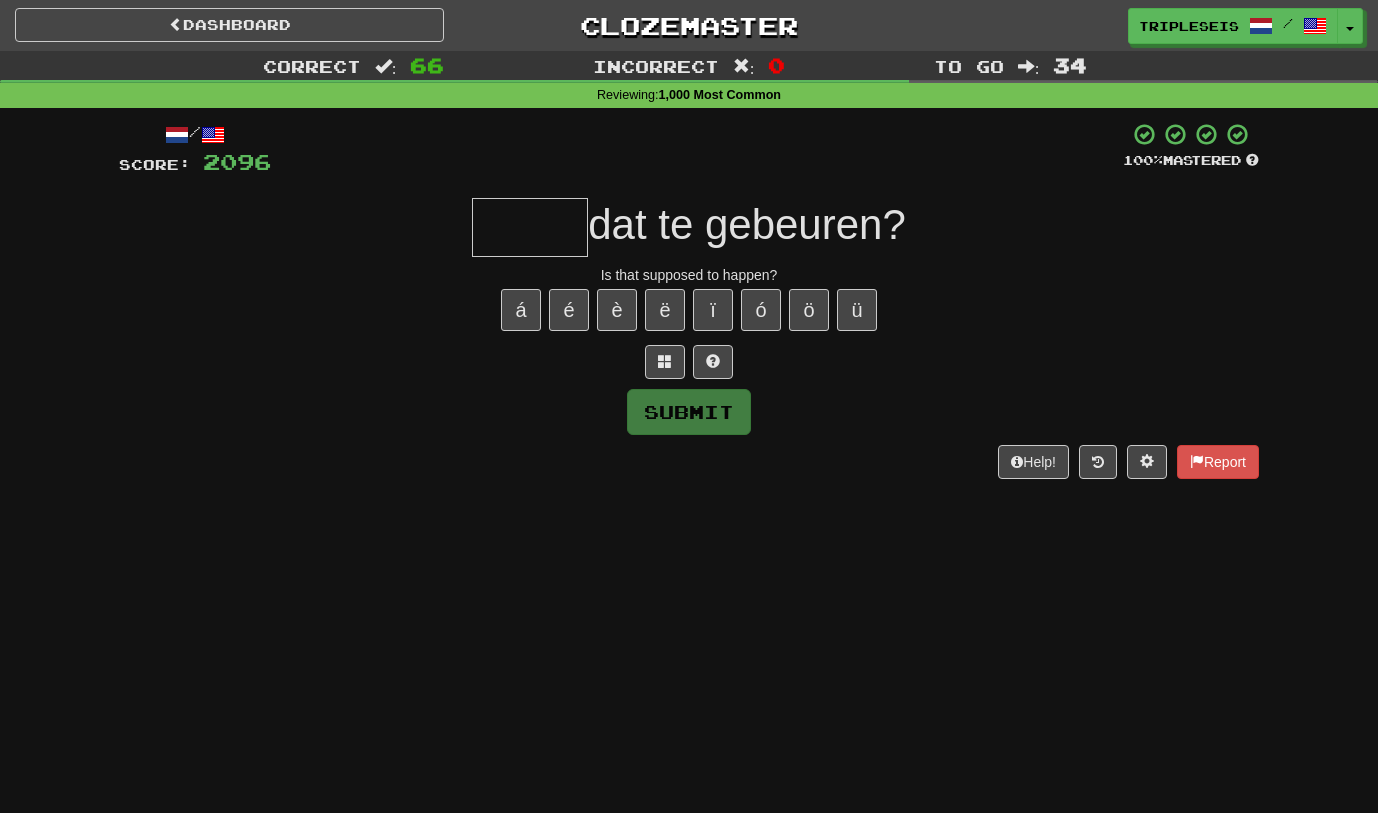type on "*" 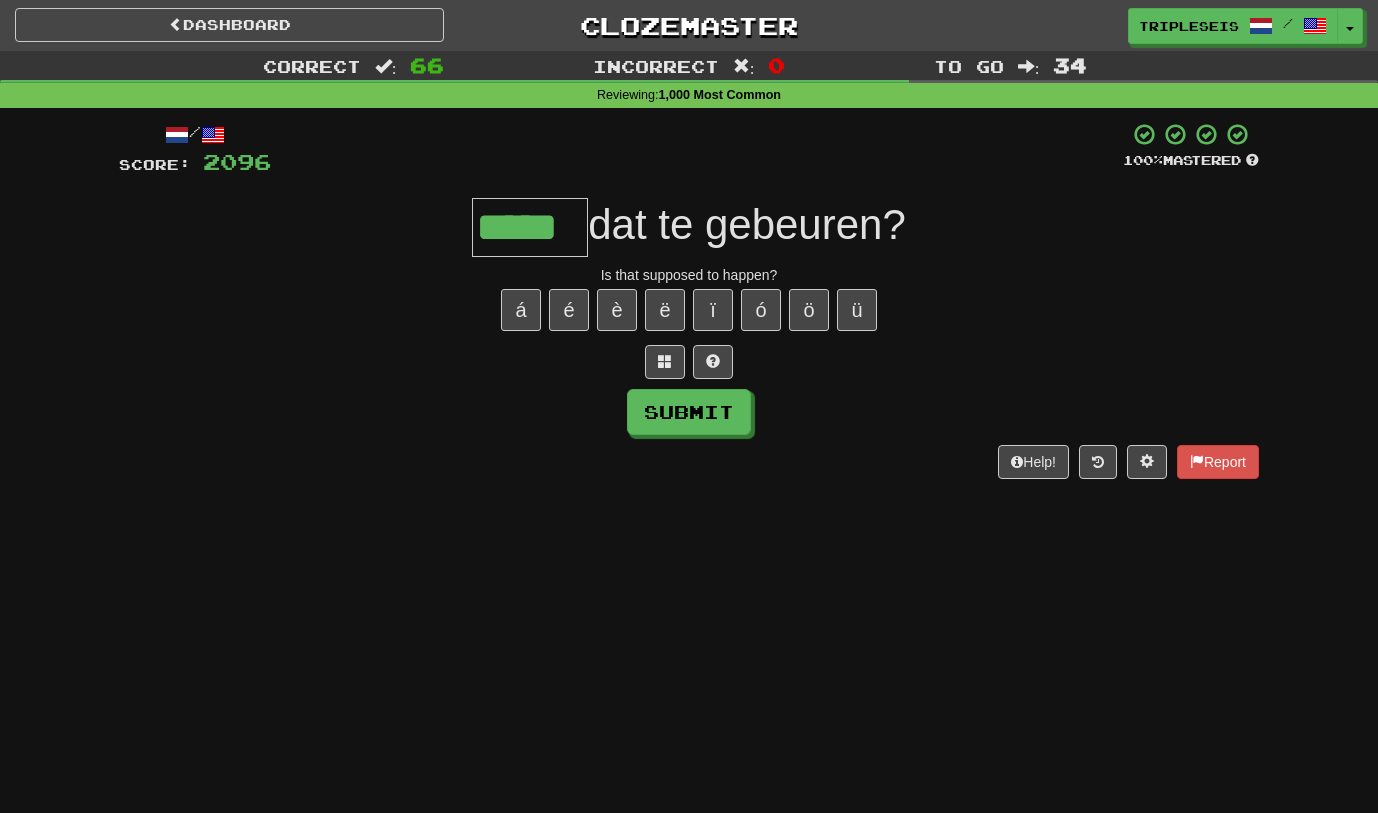 type on "*****" 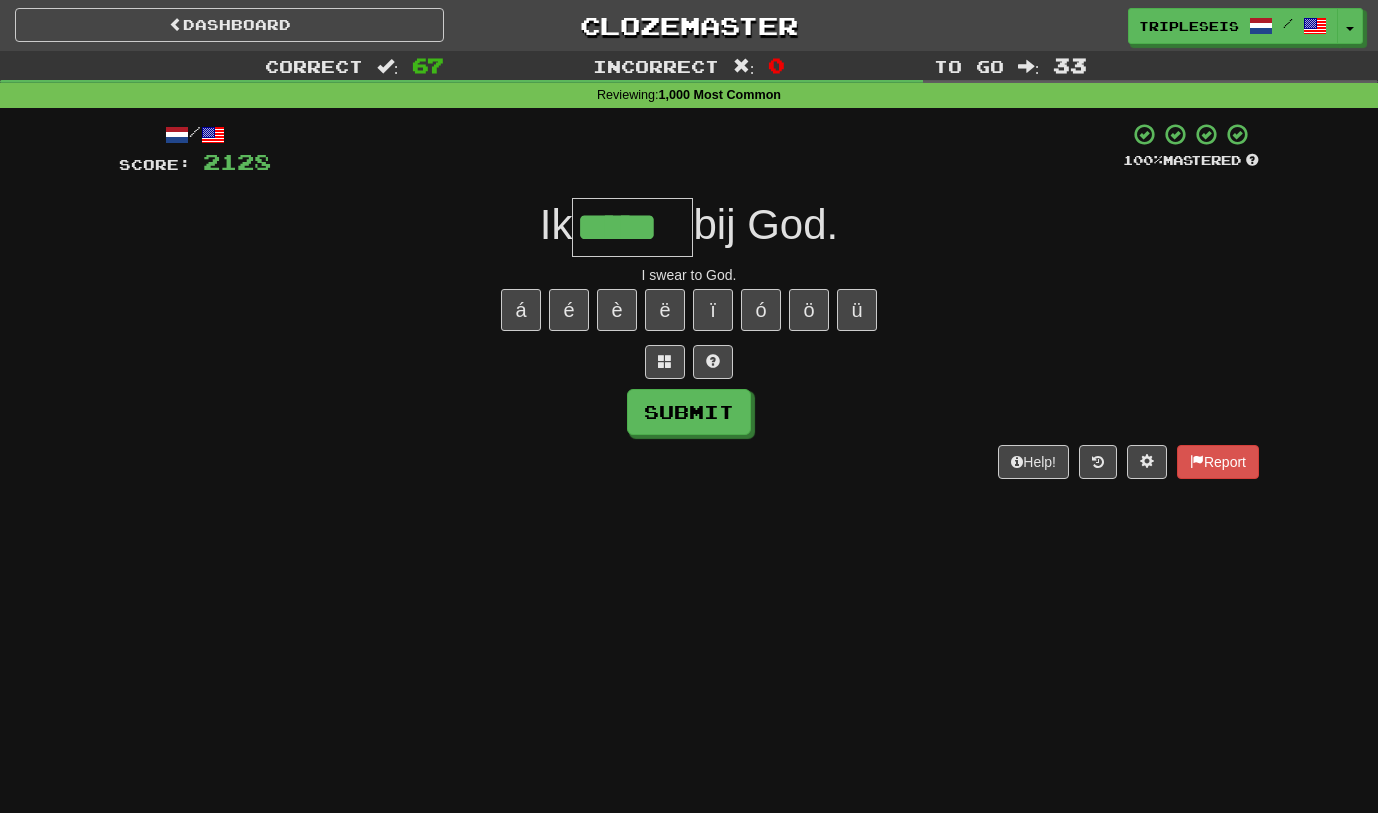 type on "*****" 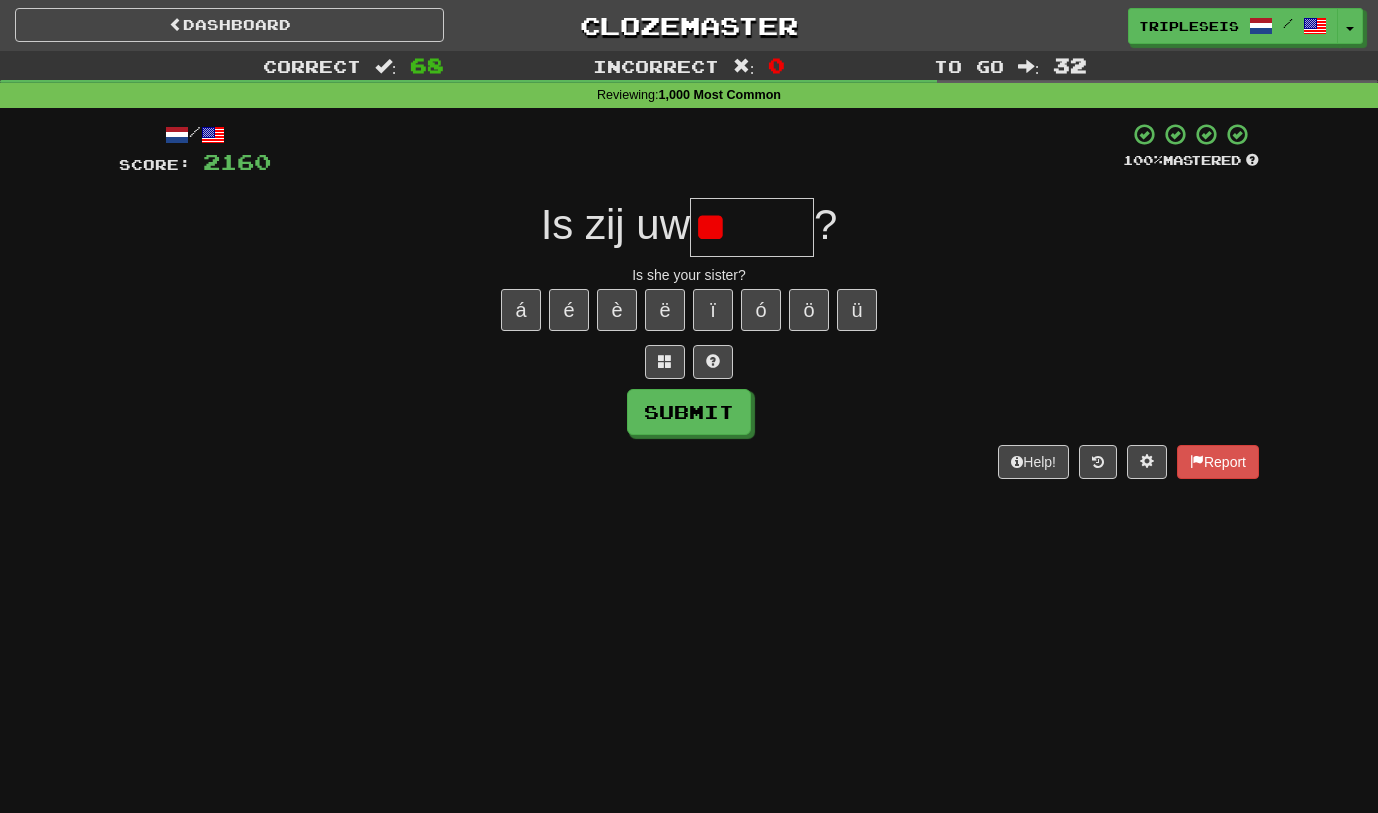 type on "*" 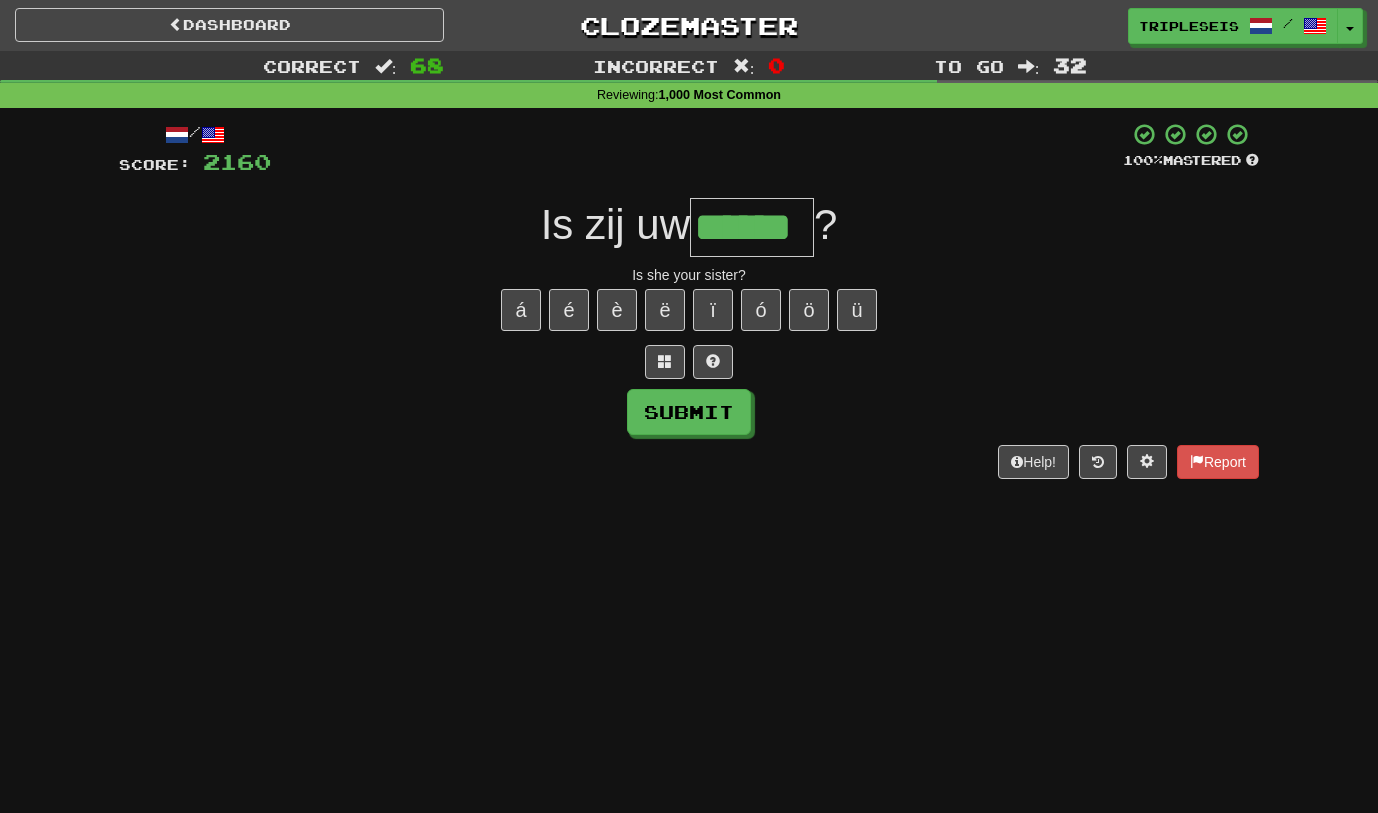 type on "******" 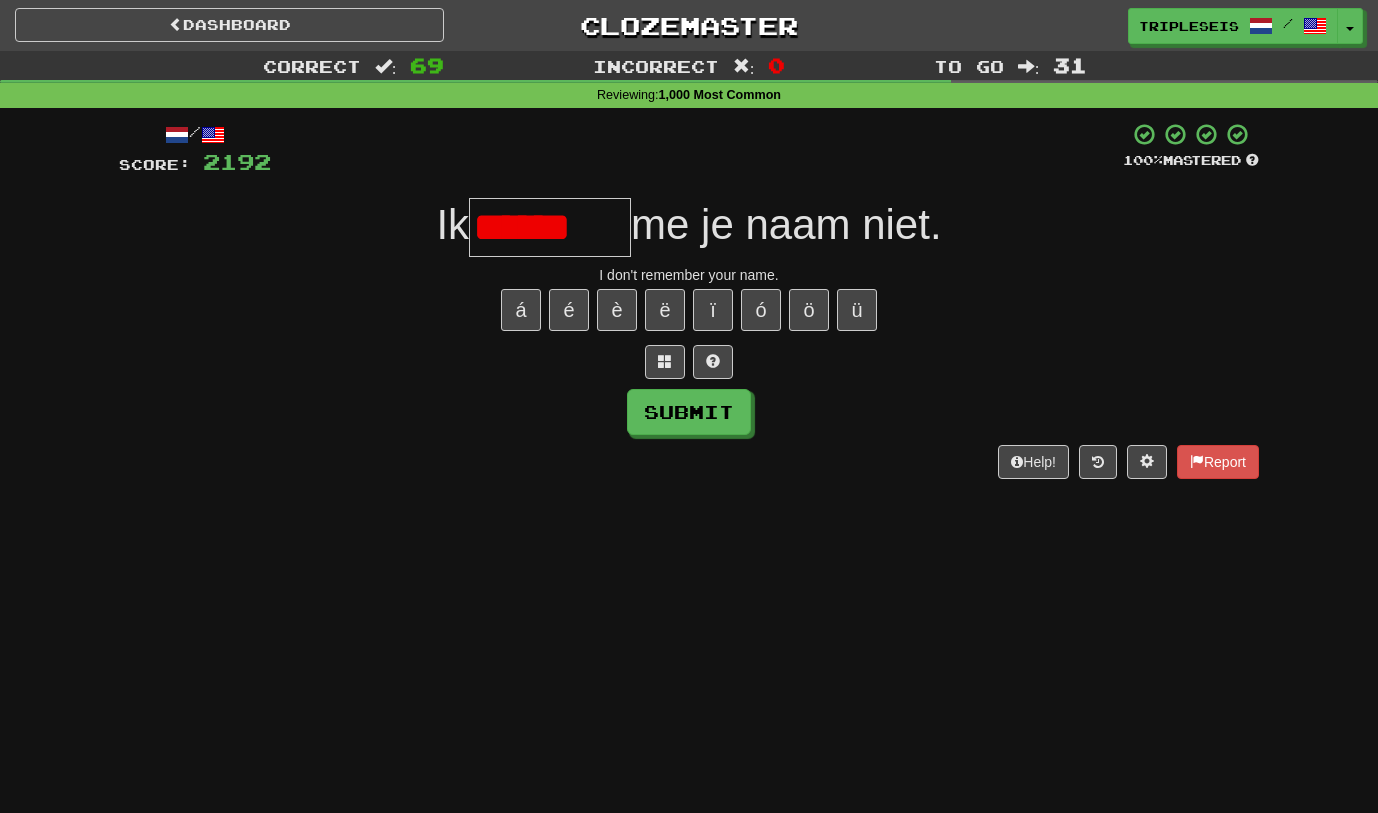 scroll, scrollTop: 0, scrollLeft: 0, axis: both 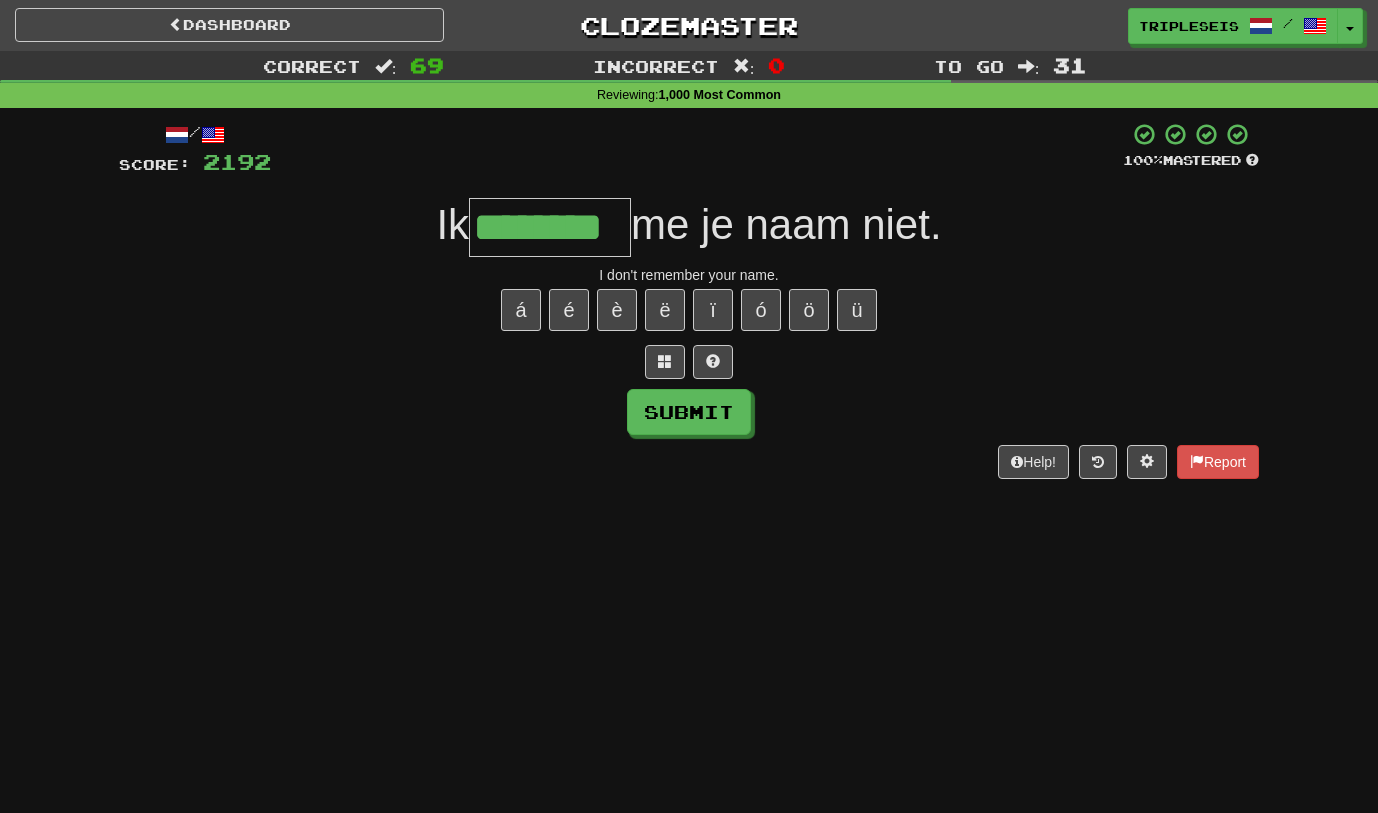 type on "********" 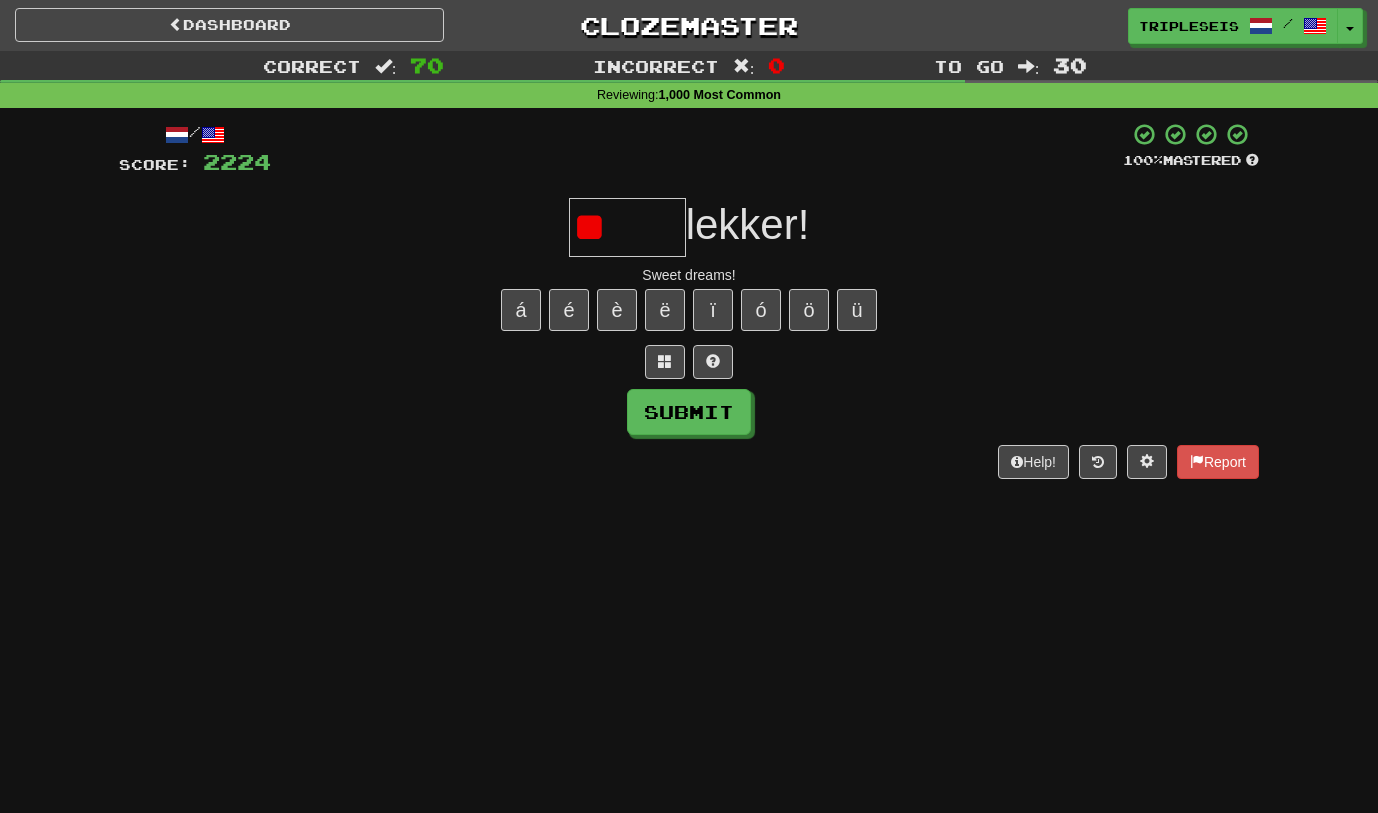 type on "*" 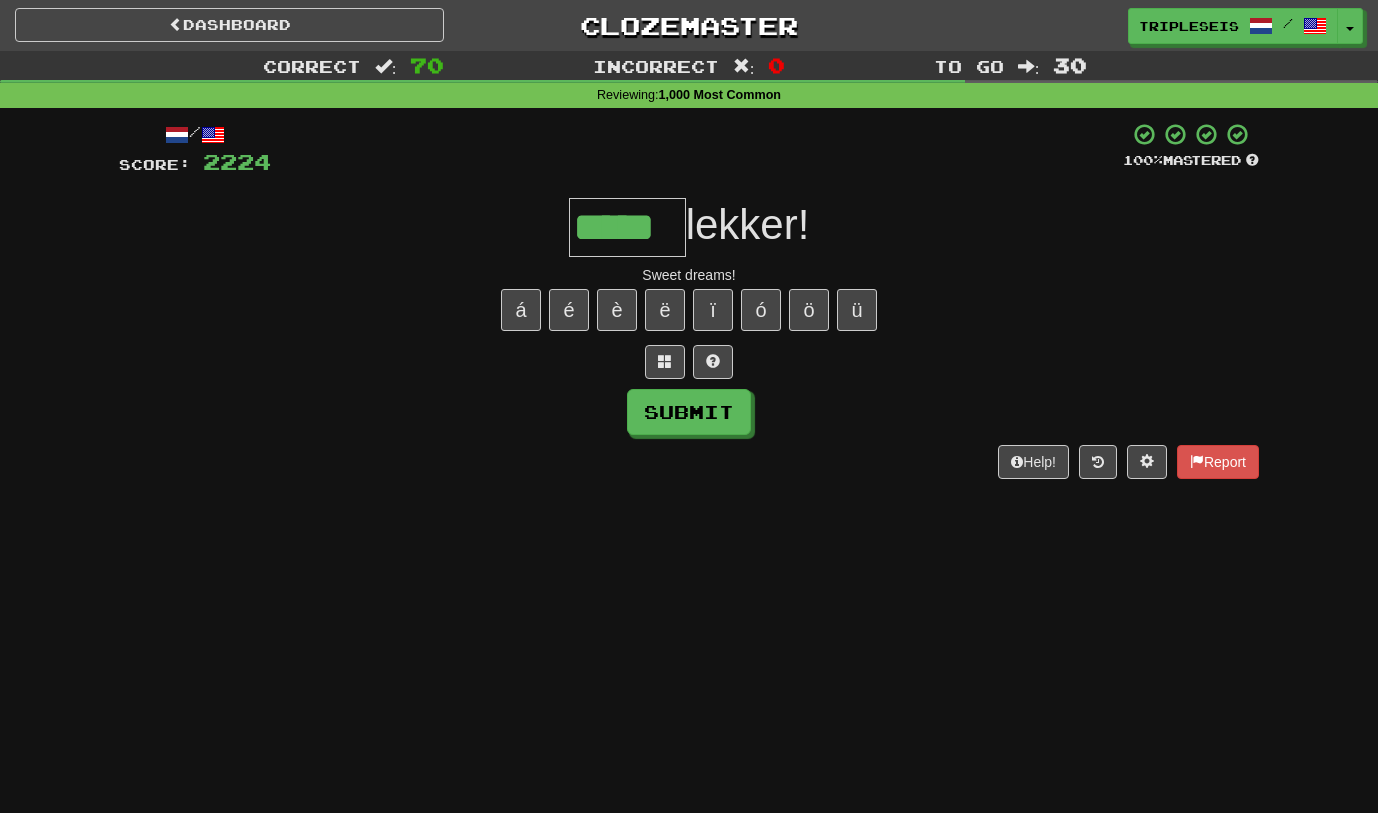 type on "*****" 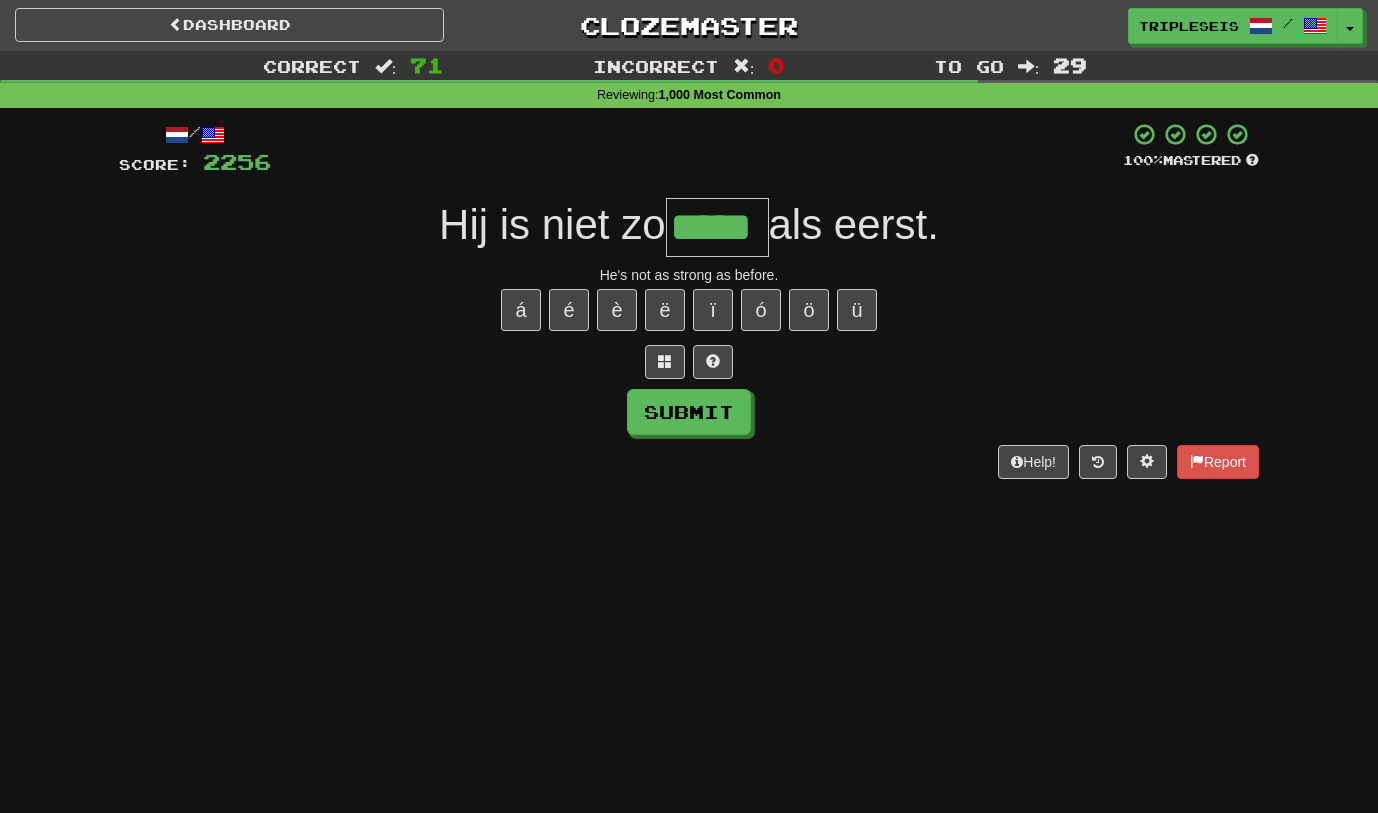 type on "*****" 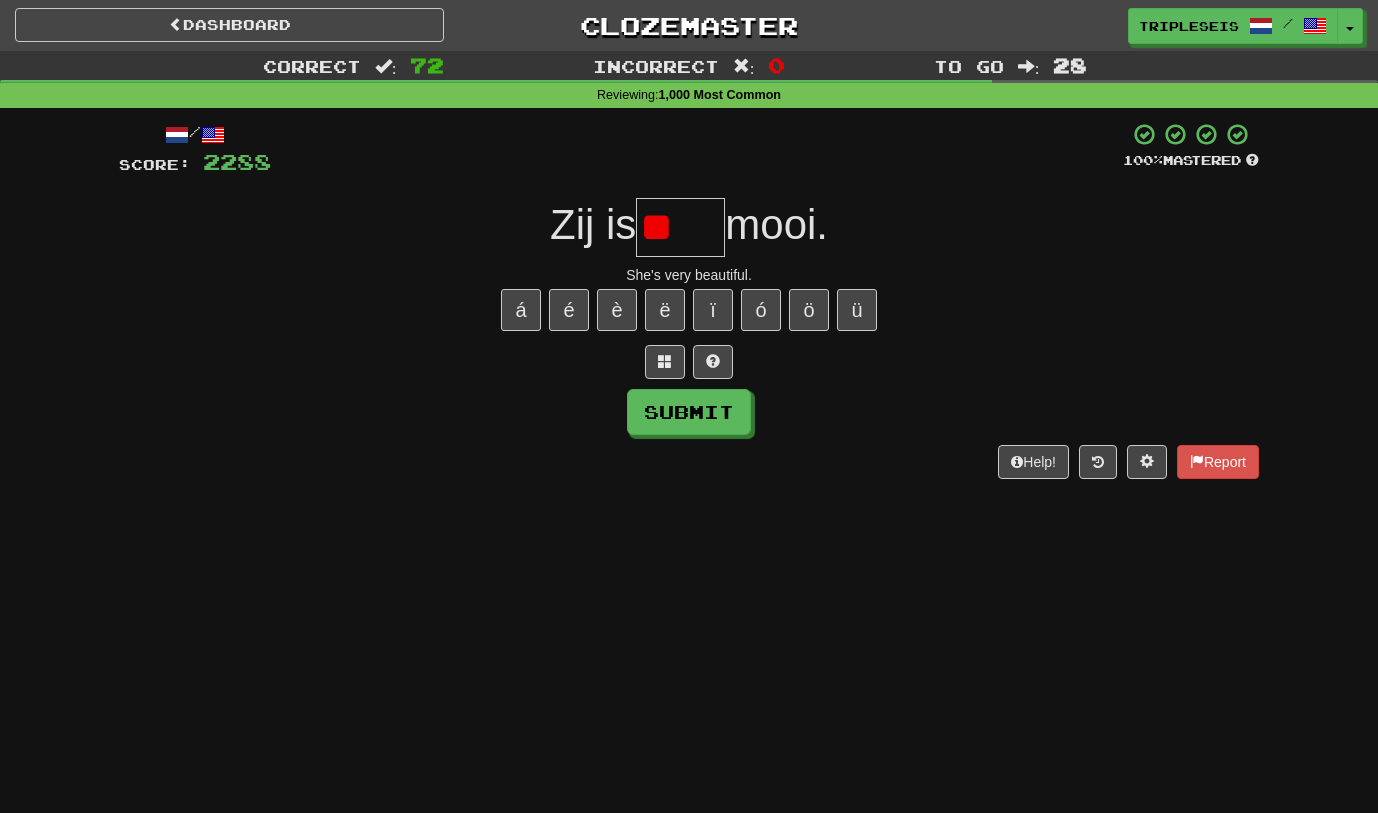 type on "*" 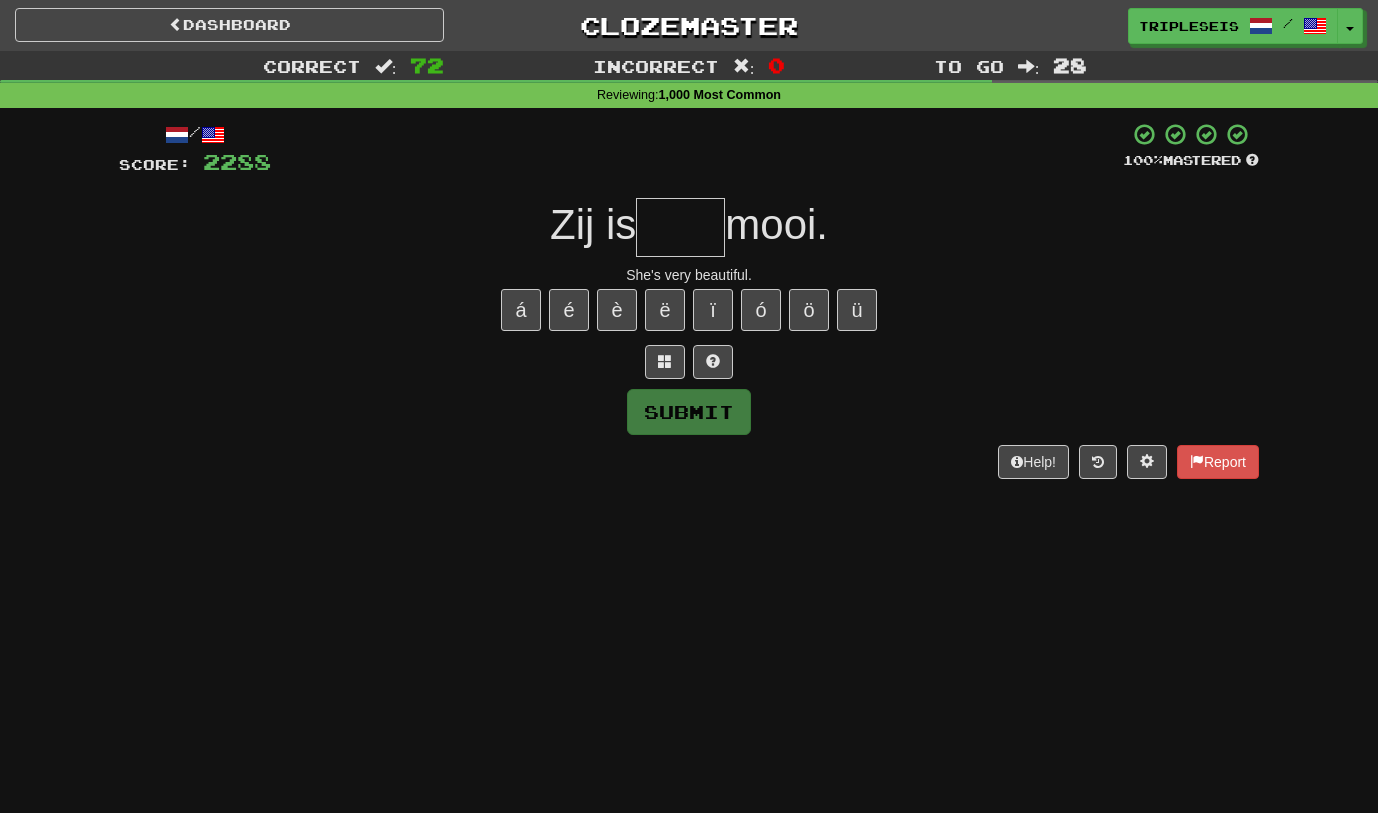 type on "*" 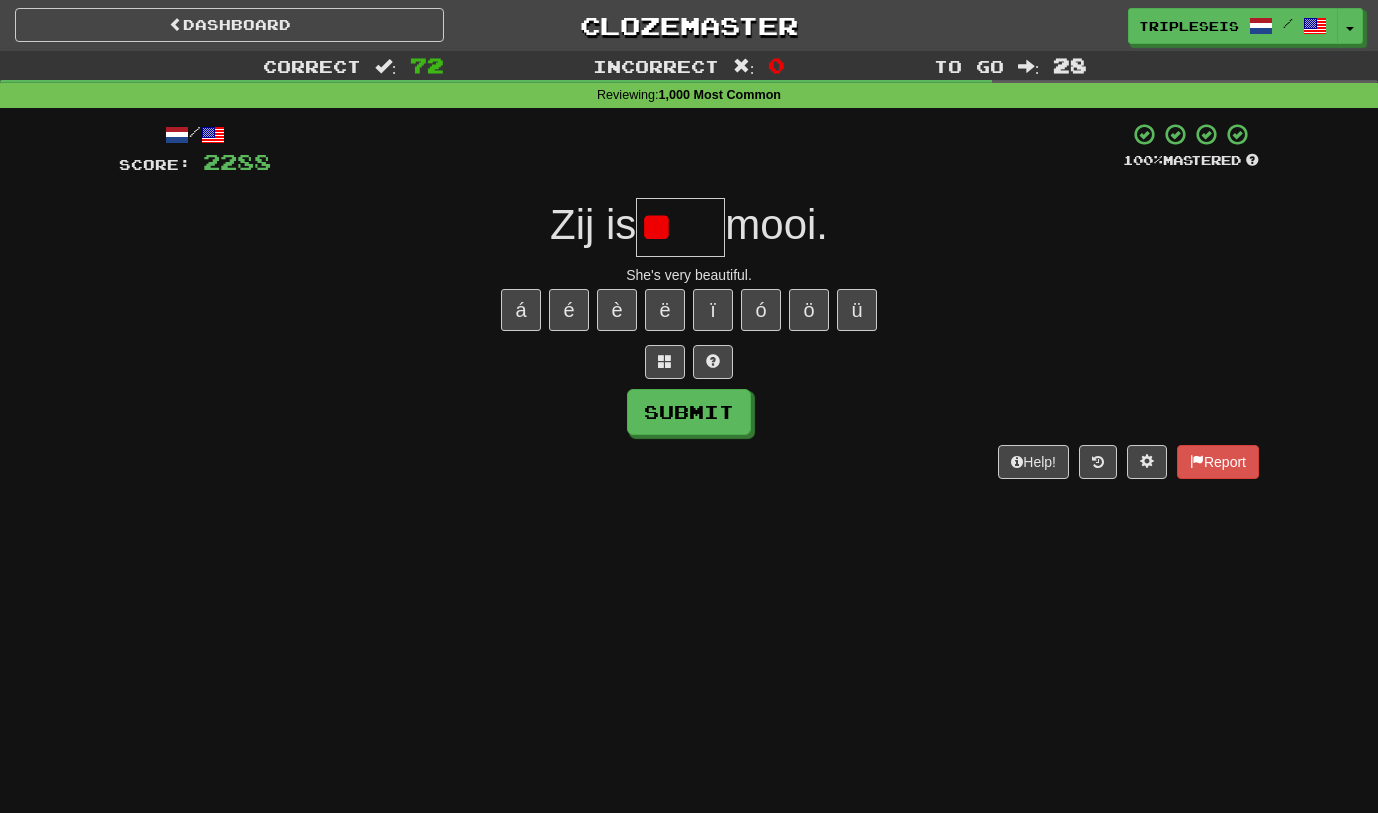 type on "*" 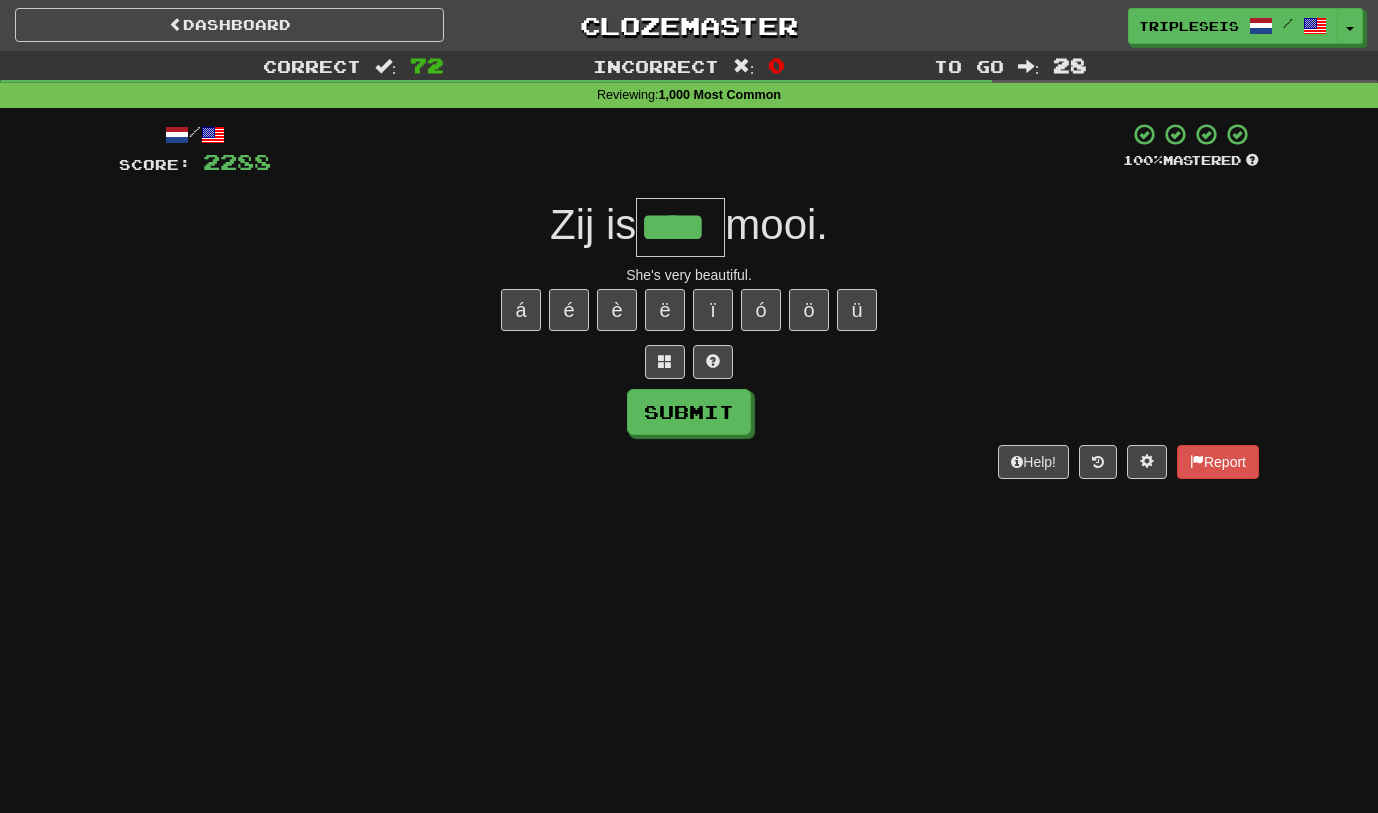 type on "****" 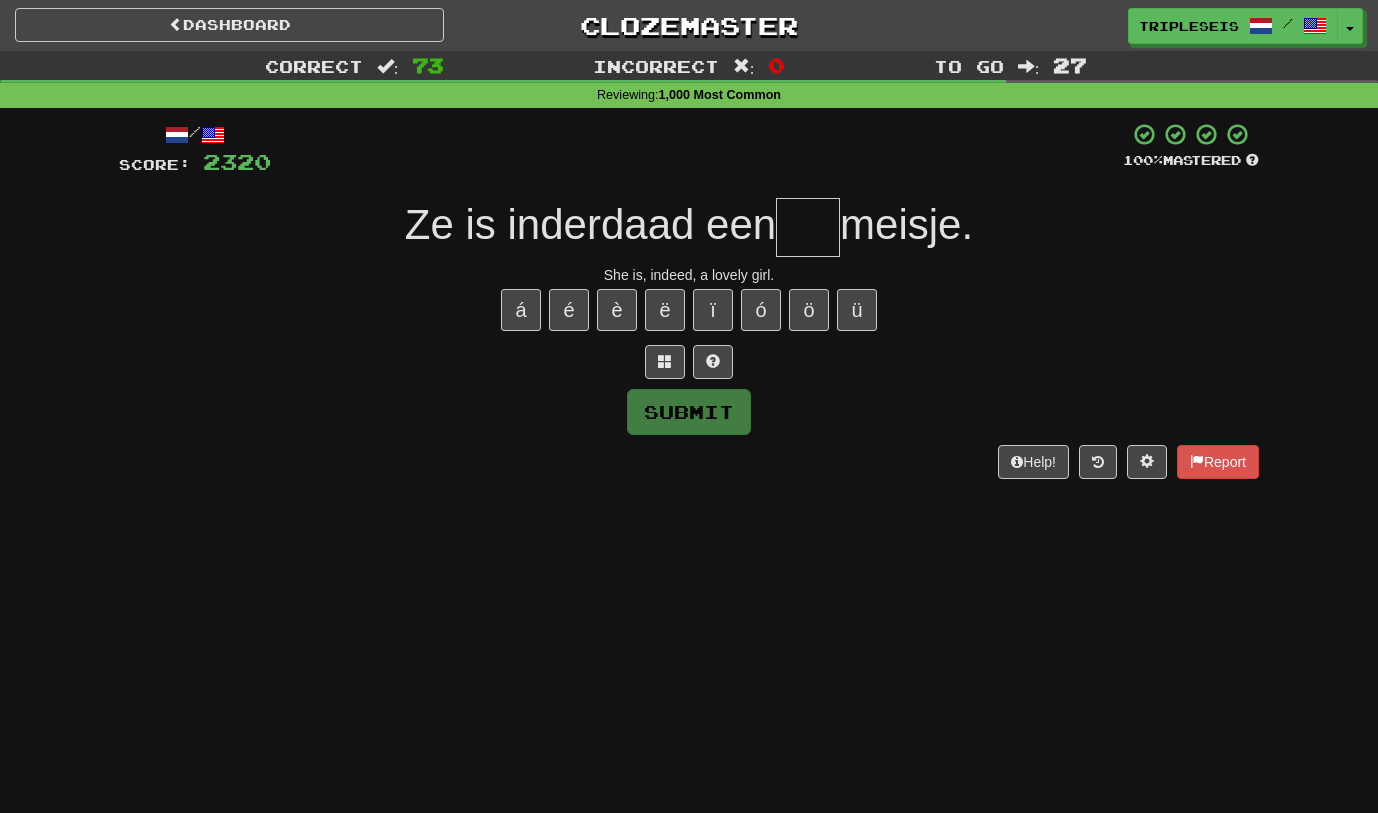 type on "*" 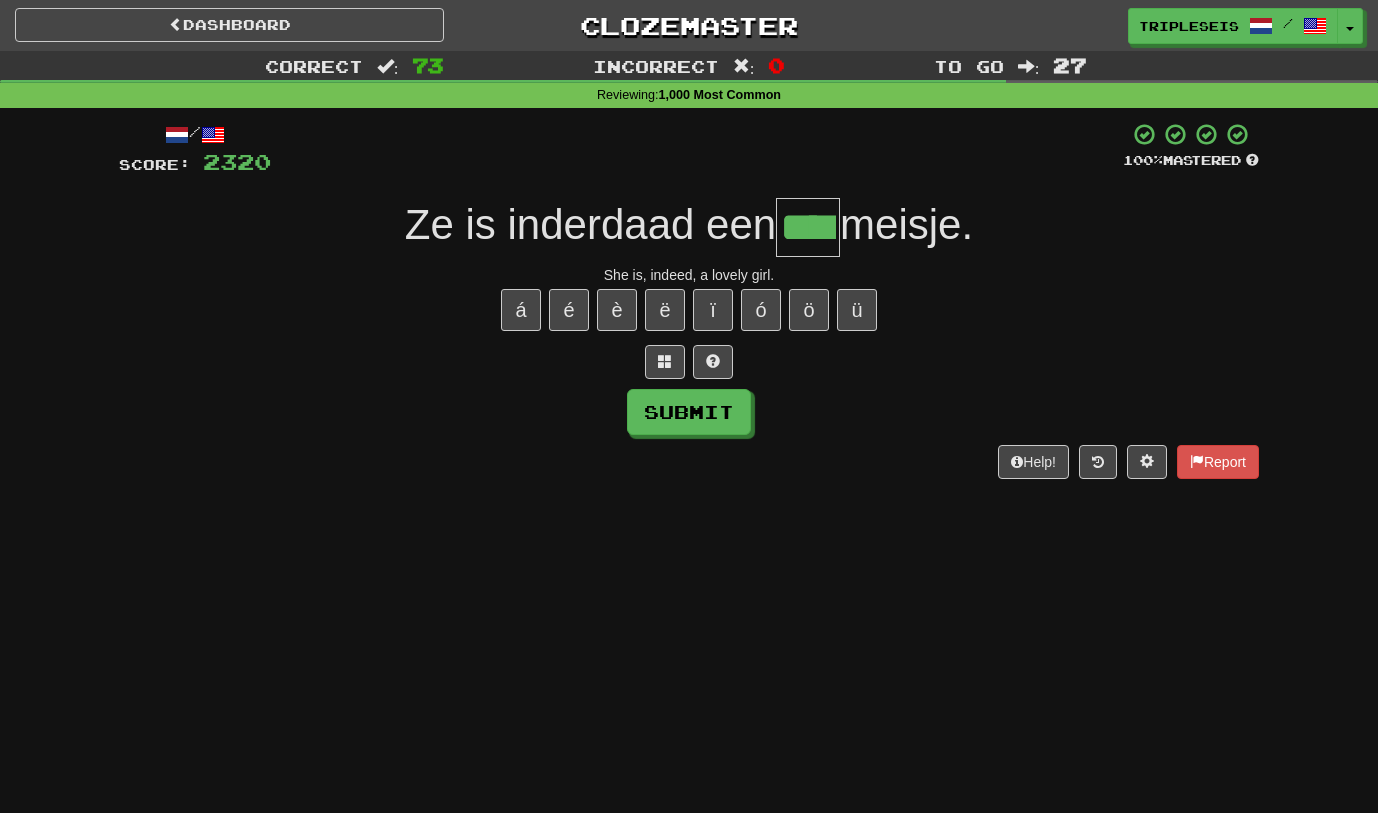 type on "****" 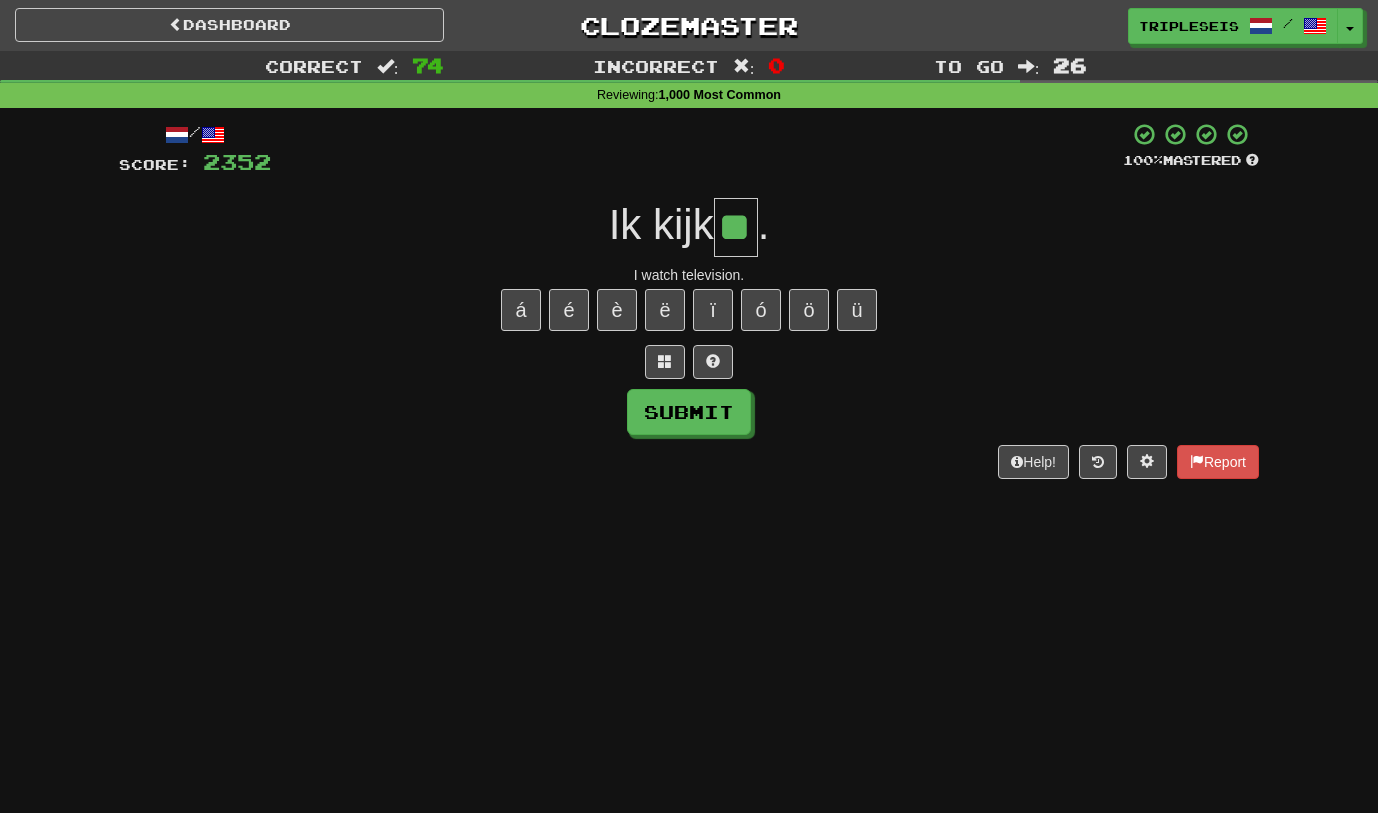type on "**" 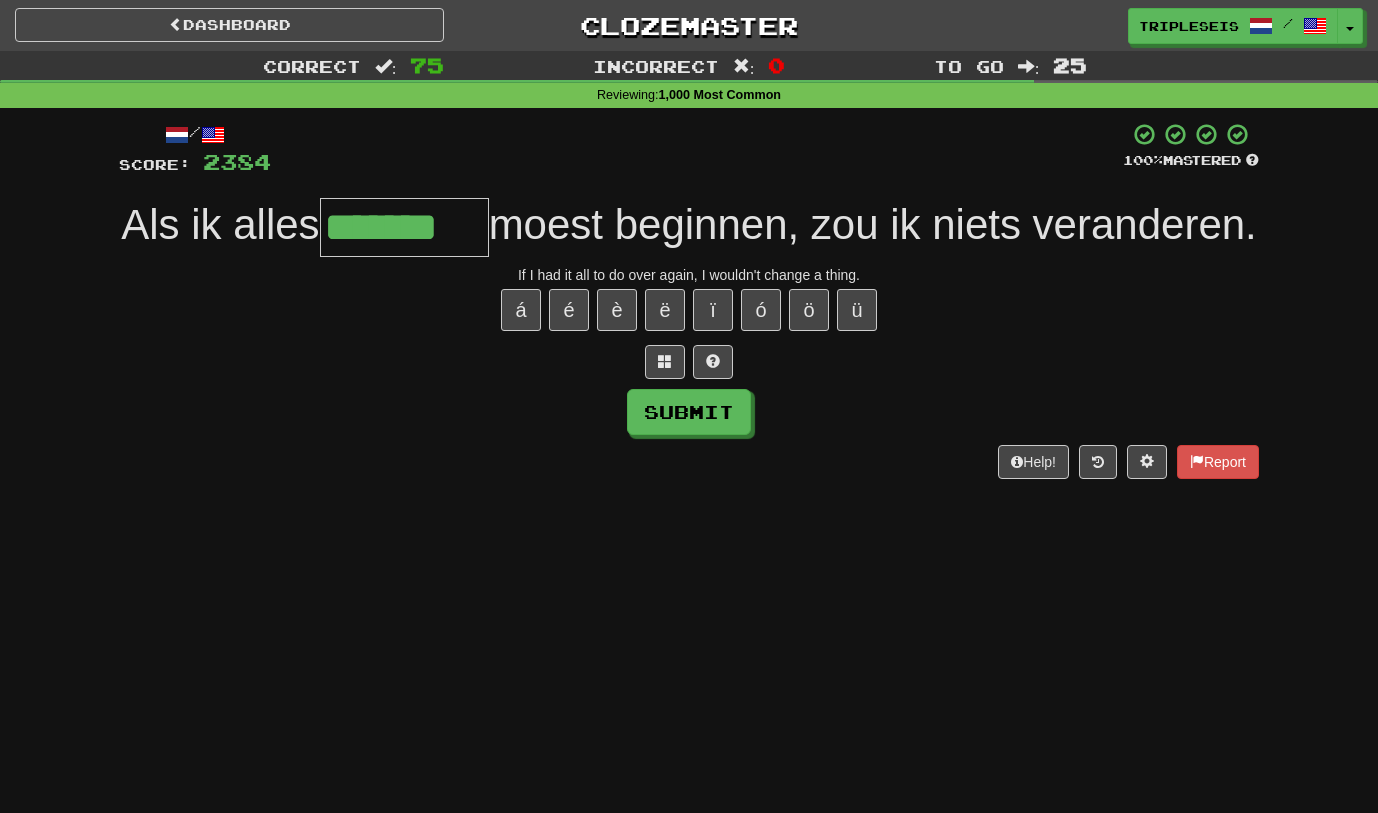 type on "*******" 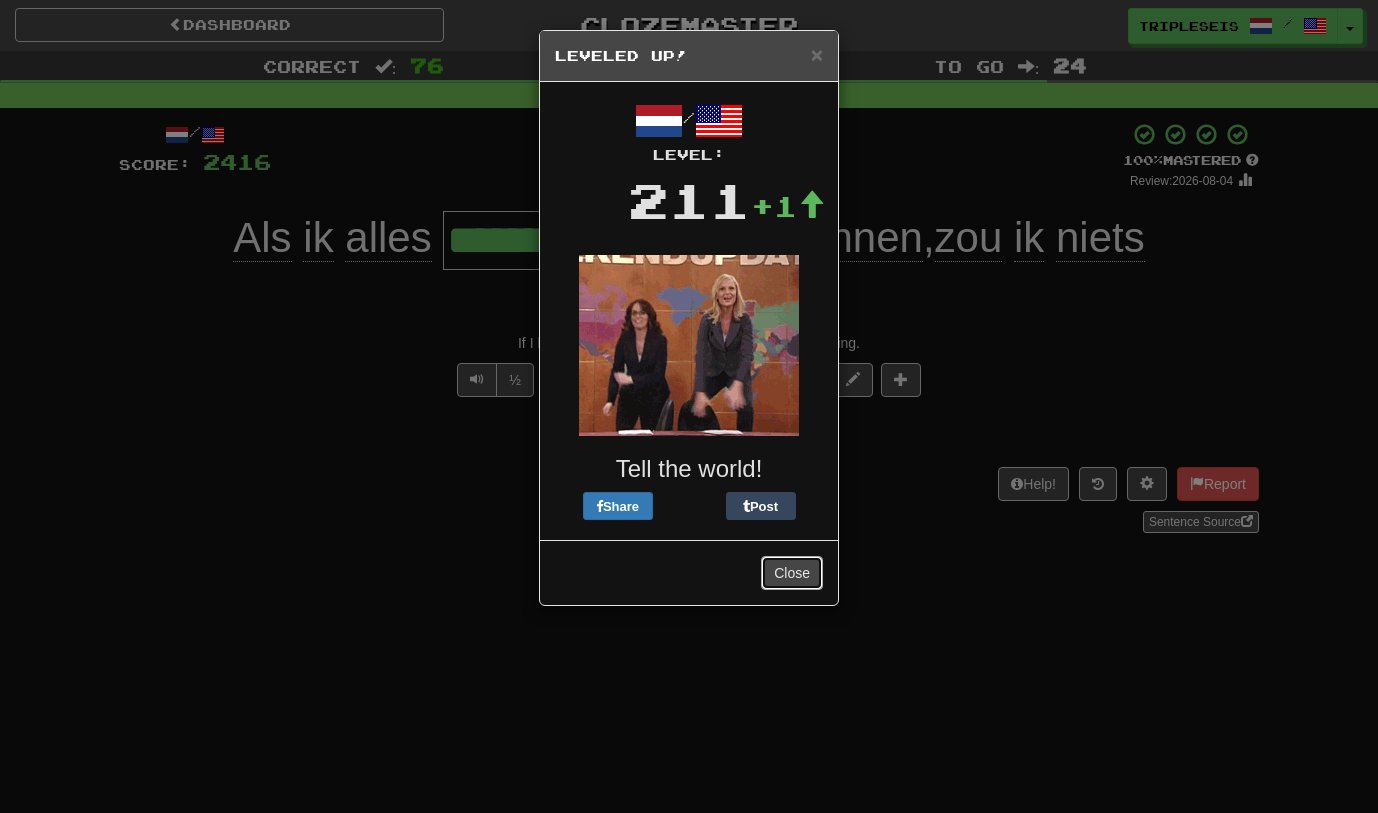 click on "Close" at bounding box center (792, 573) 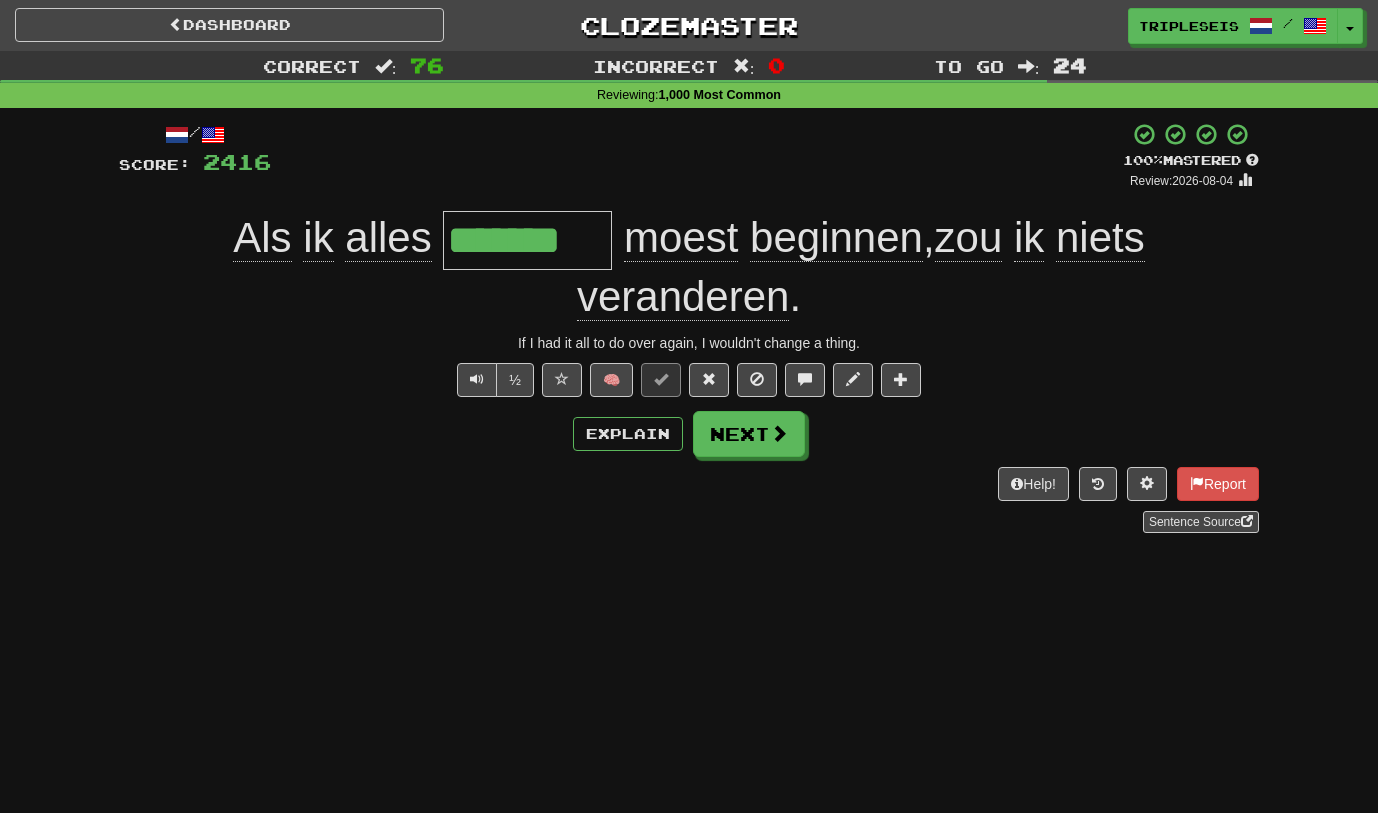 click on "/  Score:   2416 + 32 100 %  Mastered Review:  [DATE] Als   ik   alles   *******   moest   beginnen ,  zou   ik   niets   veranderen . If I had it all to do over again, I wouldn't change a thing. ½ 🧠 Explain Next  Help!  Report Sentence Source" at bounding box center [689, 327] 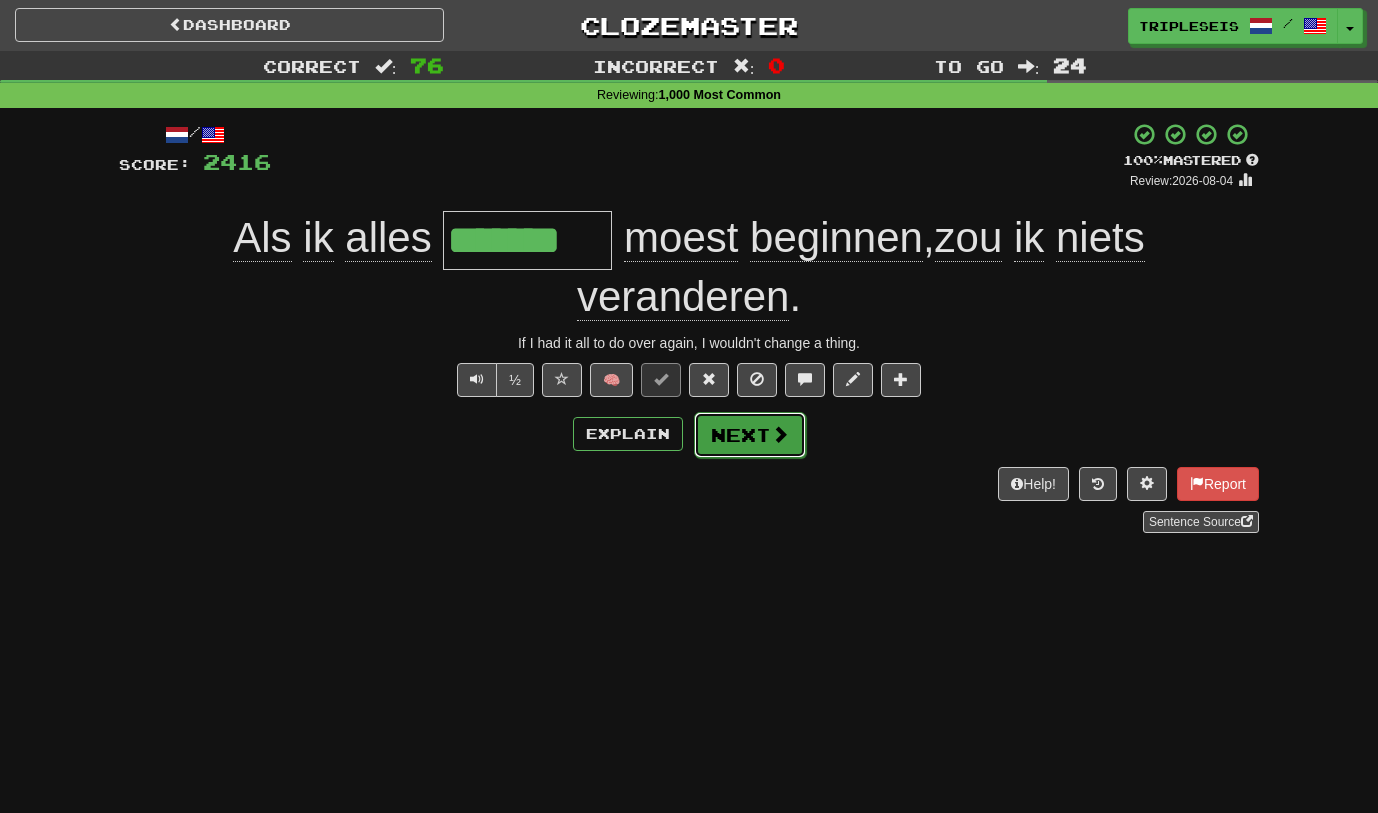 click on "Next" at bounding box center (750, 435) 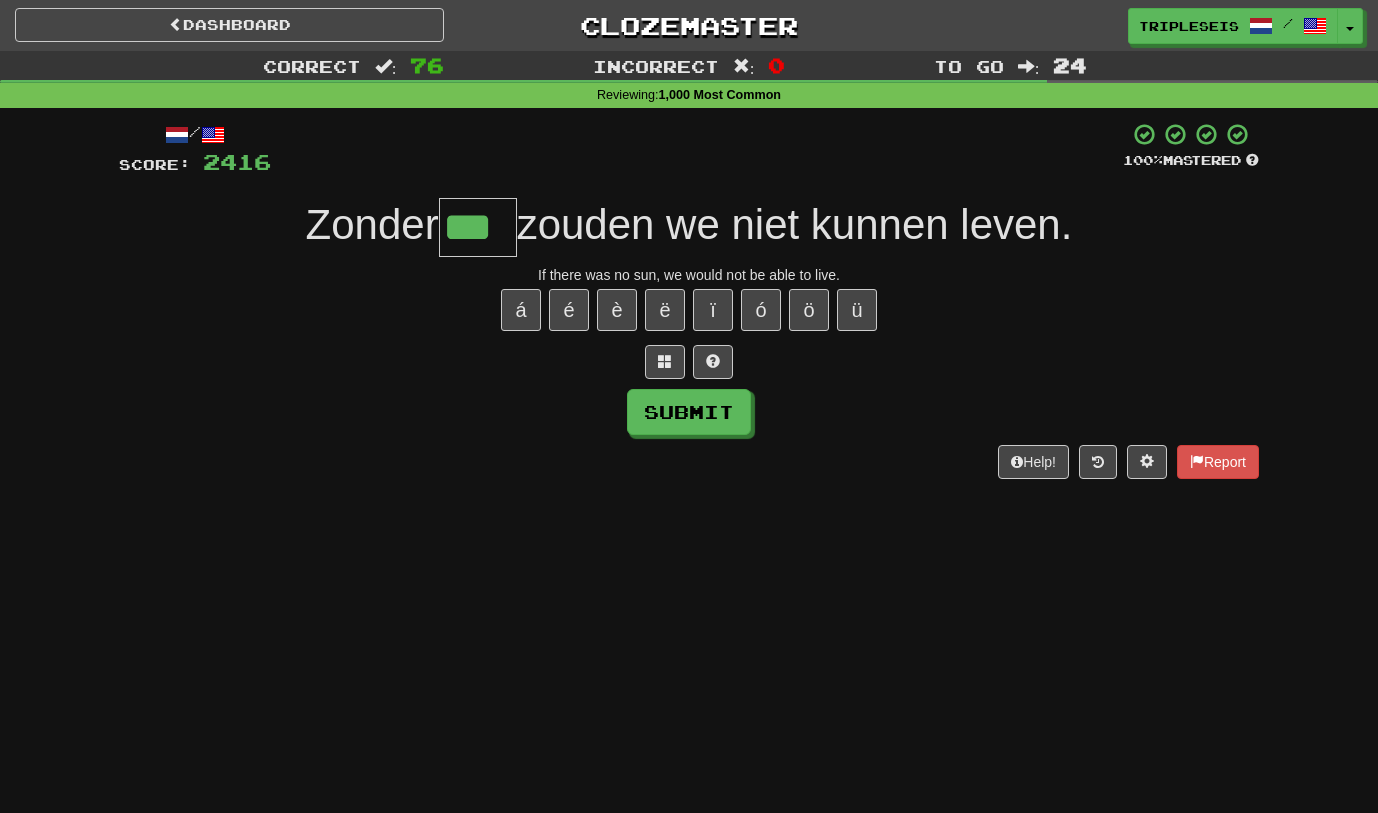 type on "***" 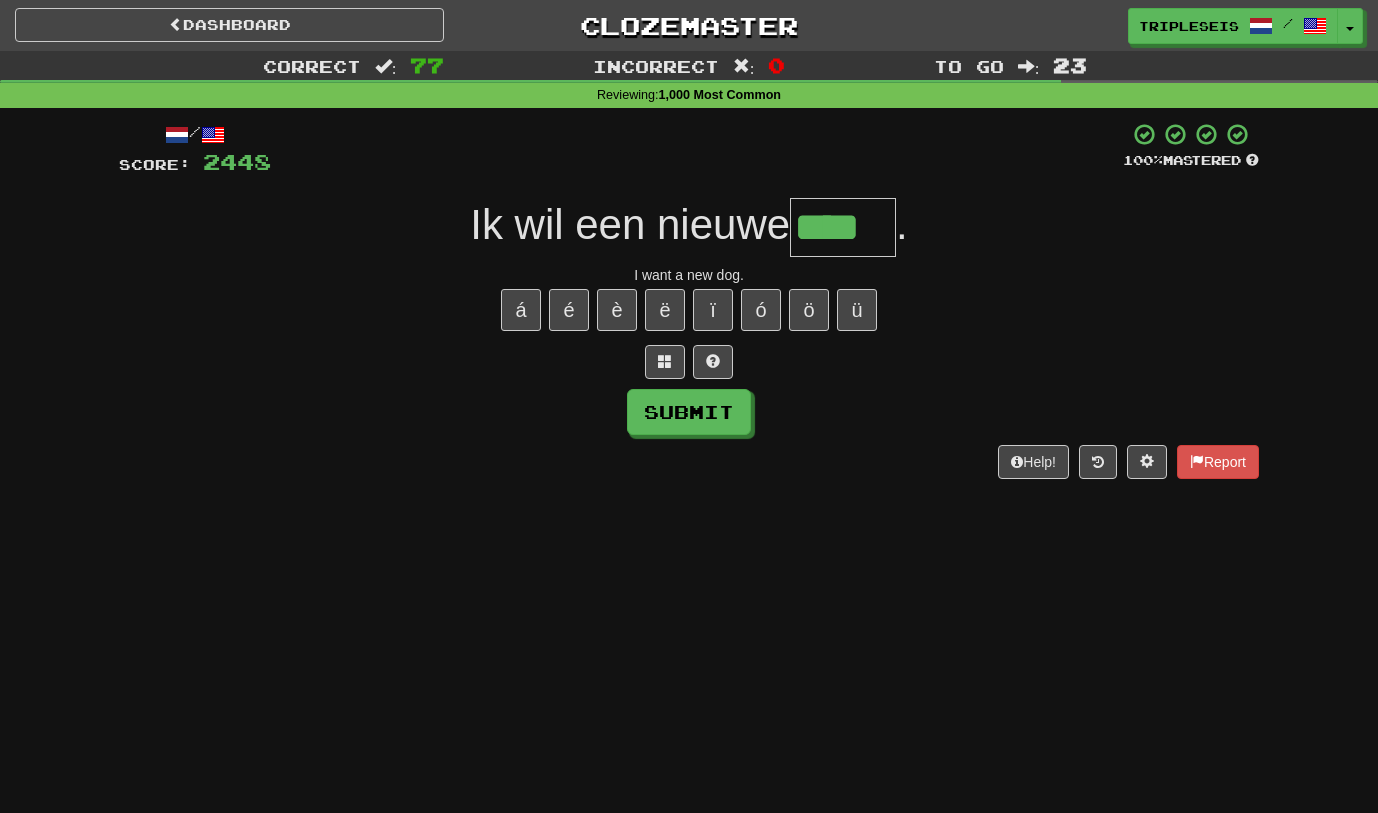 type on "****" 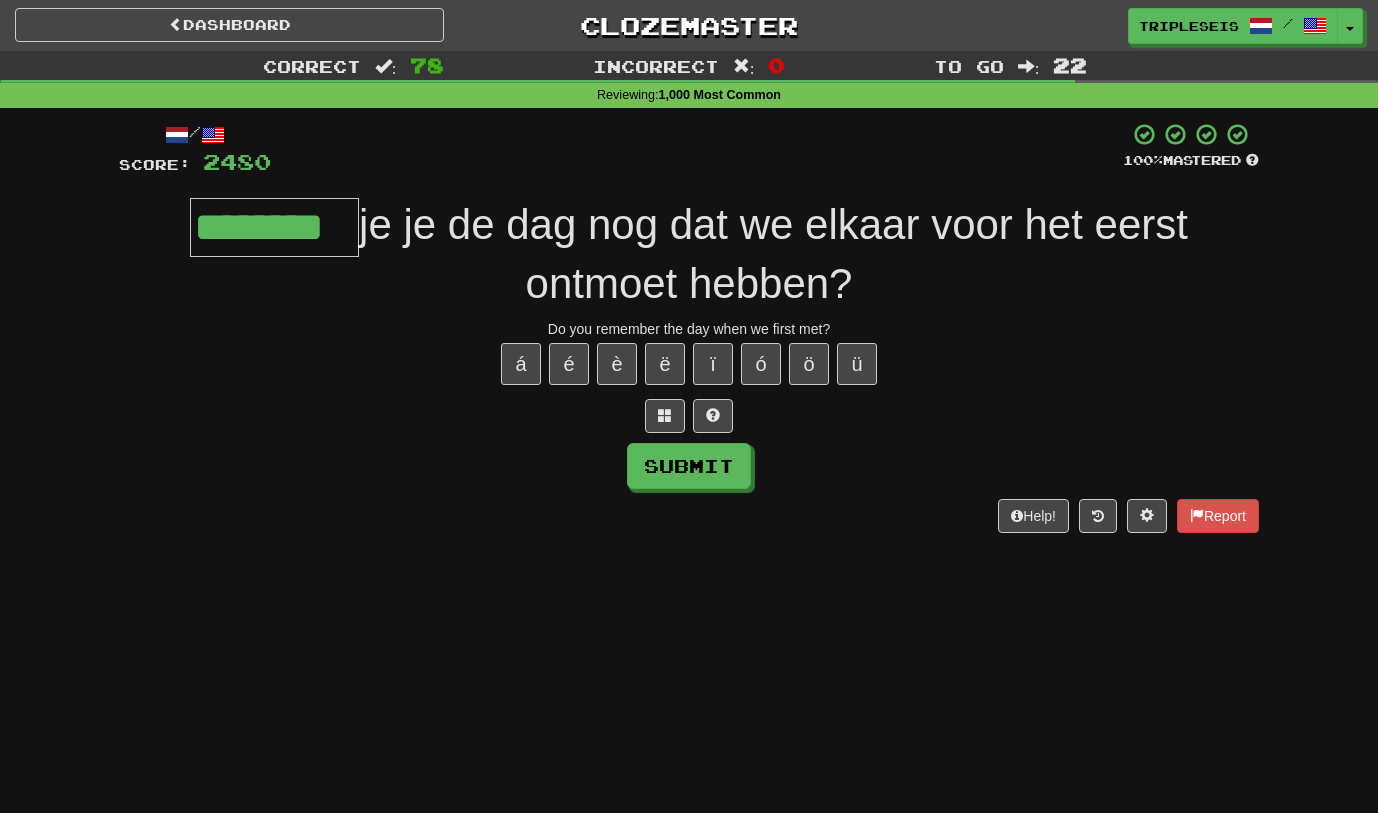 type on "********" 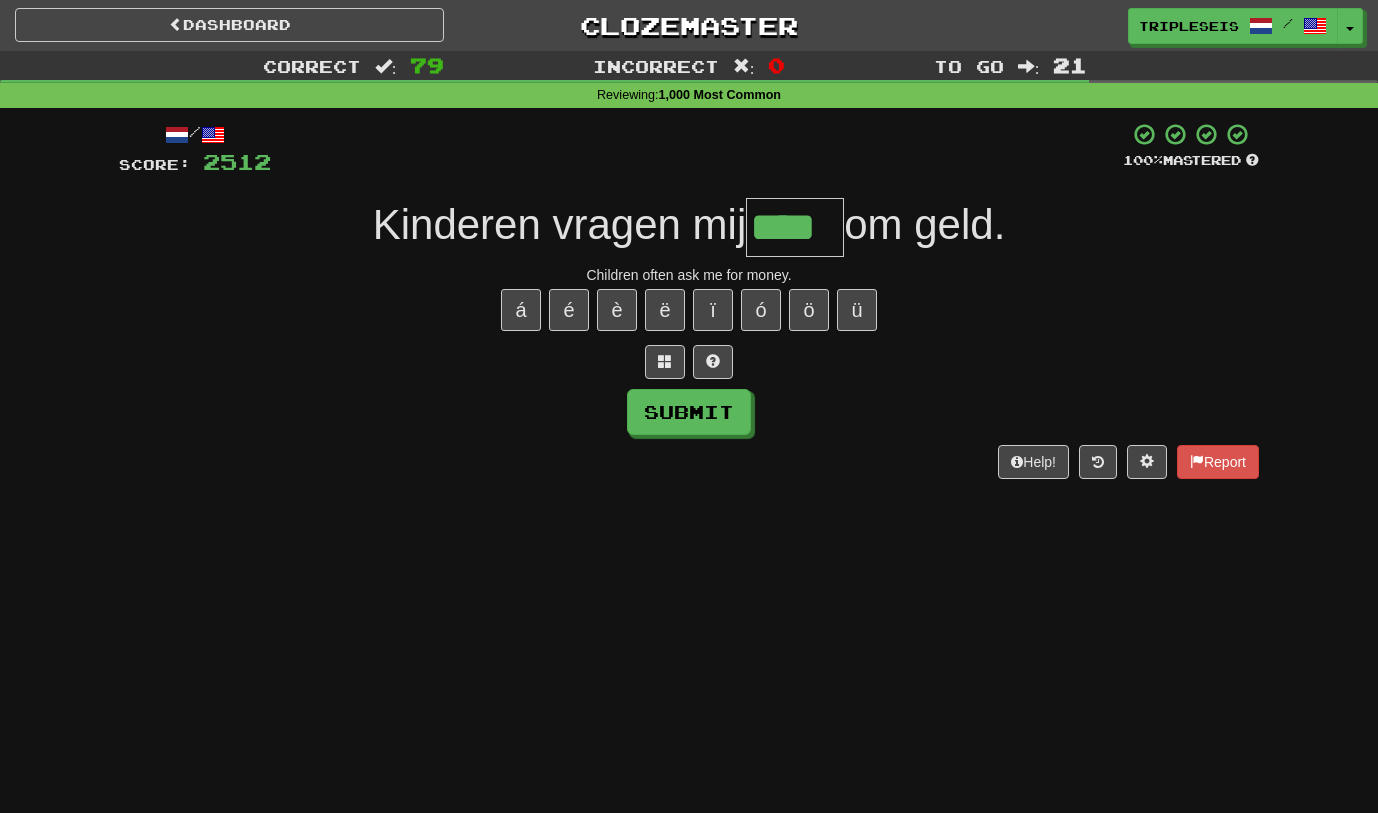 type on "****" 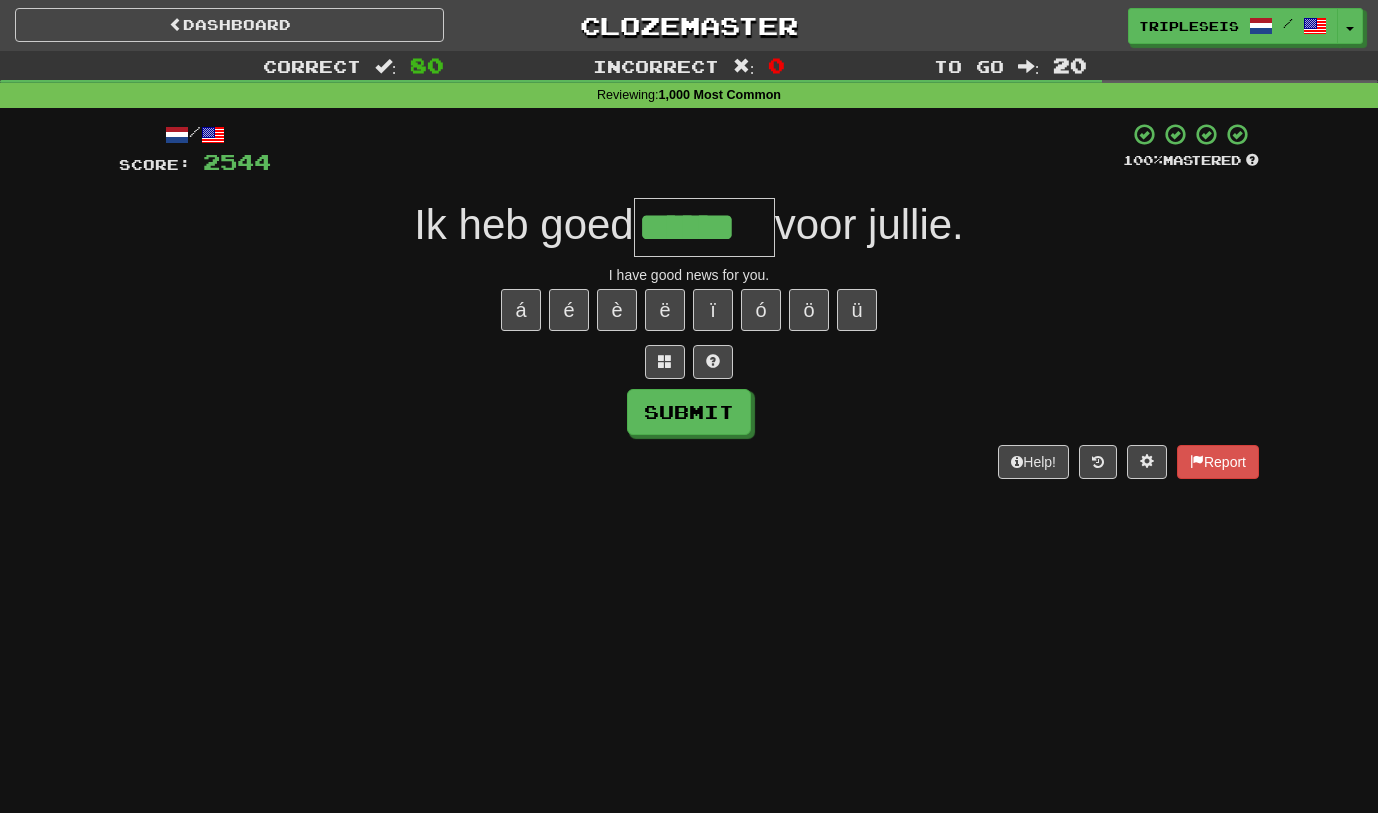 type on "******" 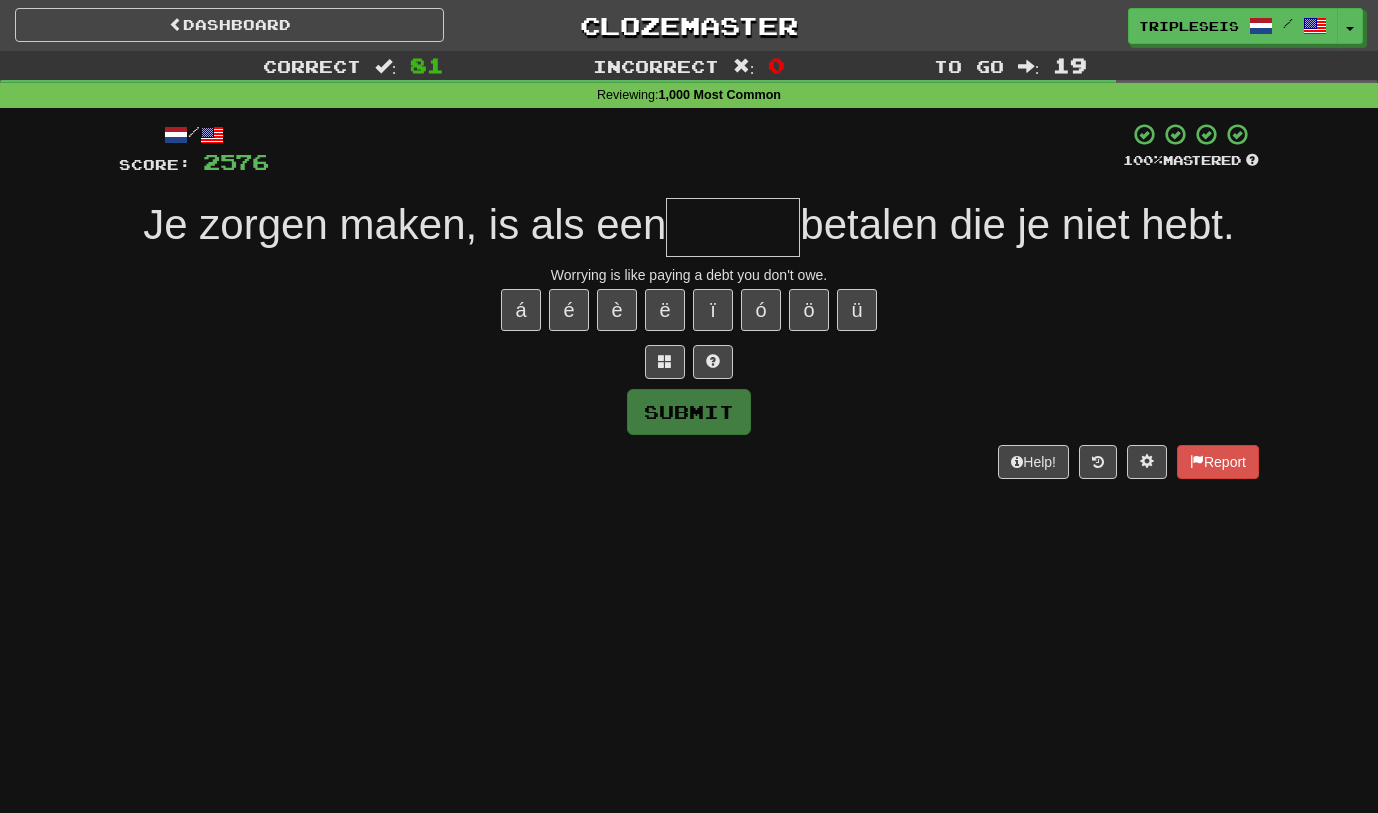 type on "*" 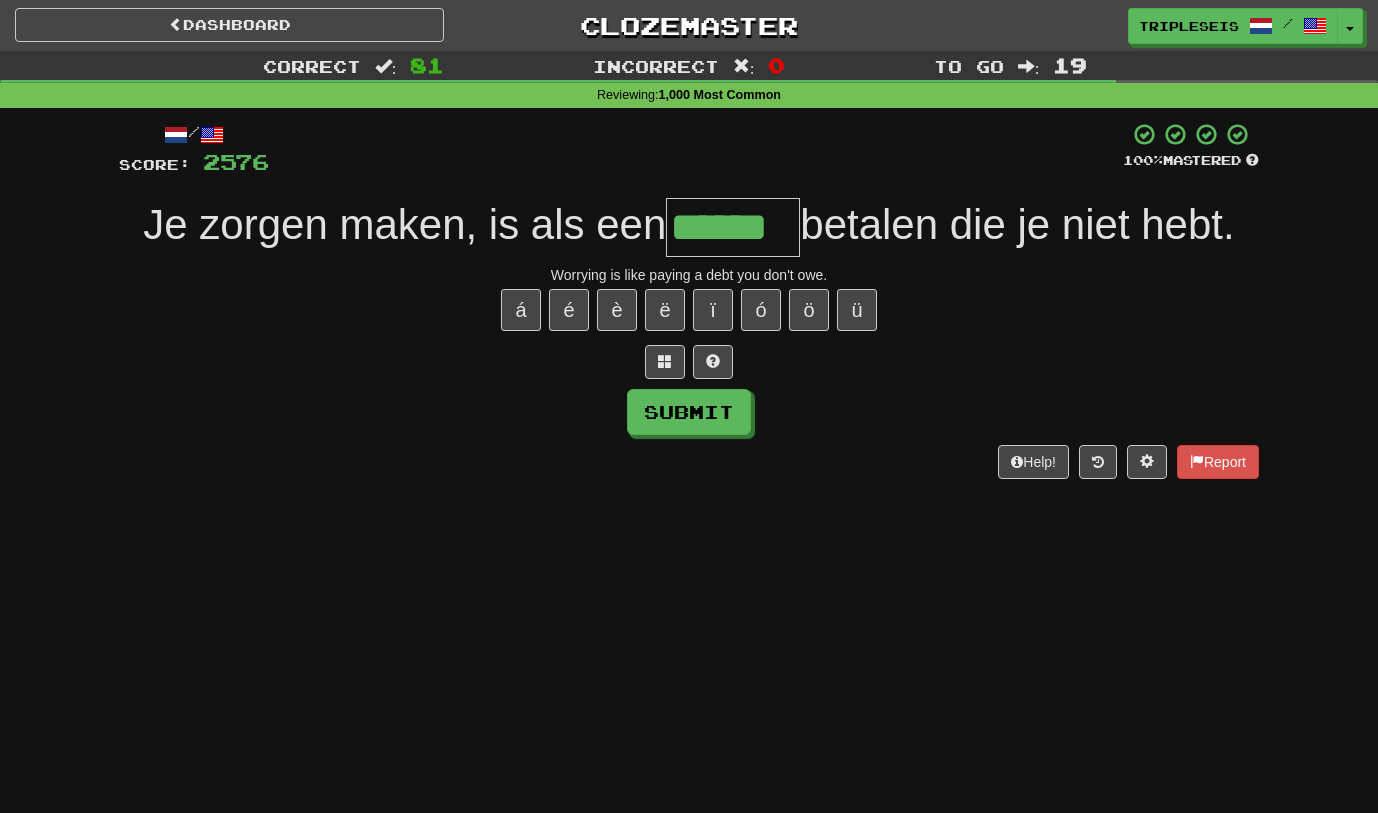 type on "******" 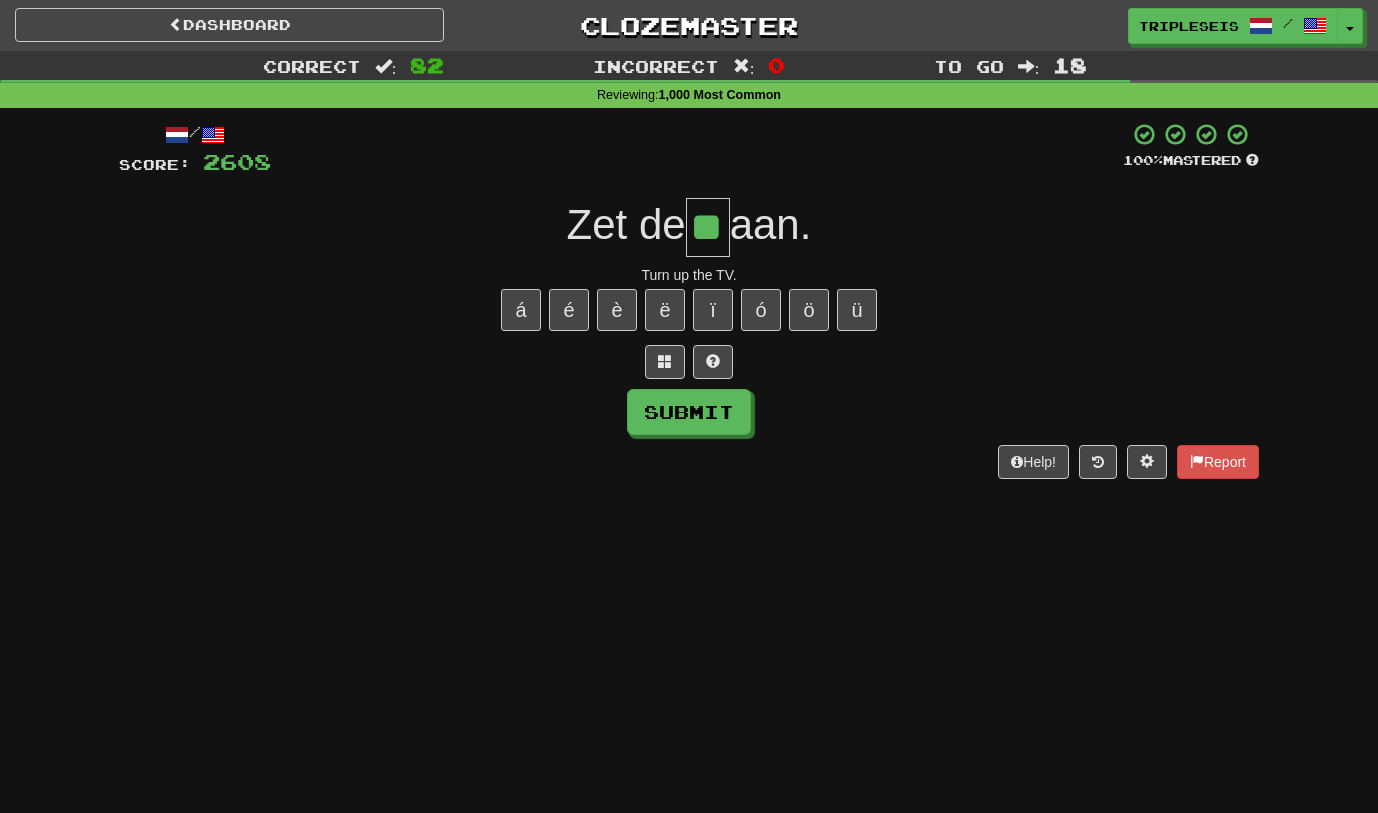 type on "**" 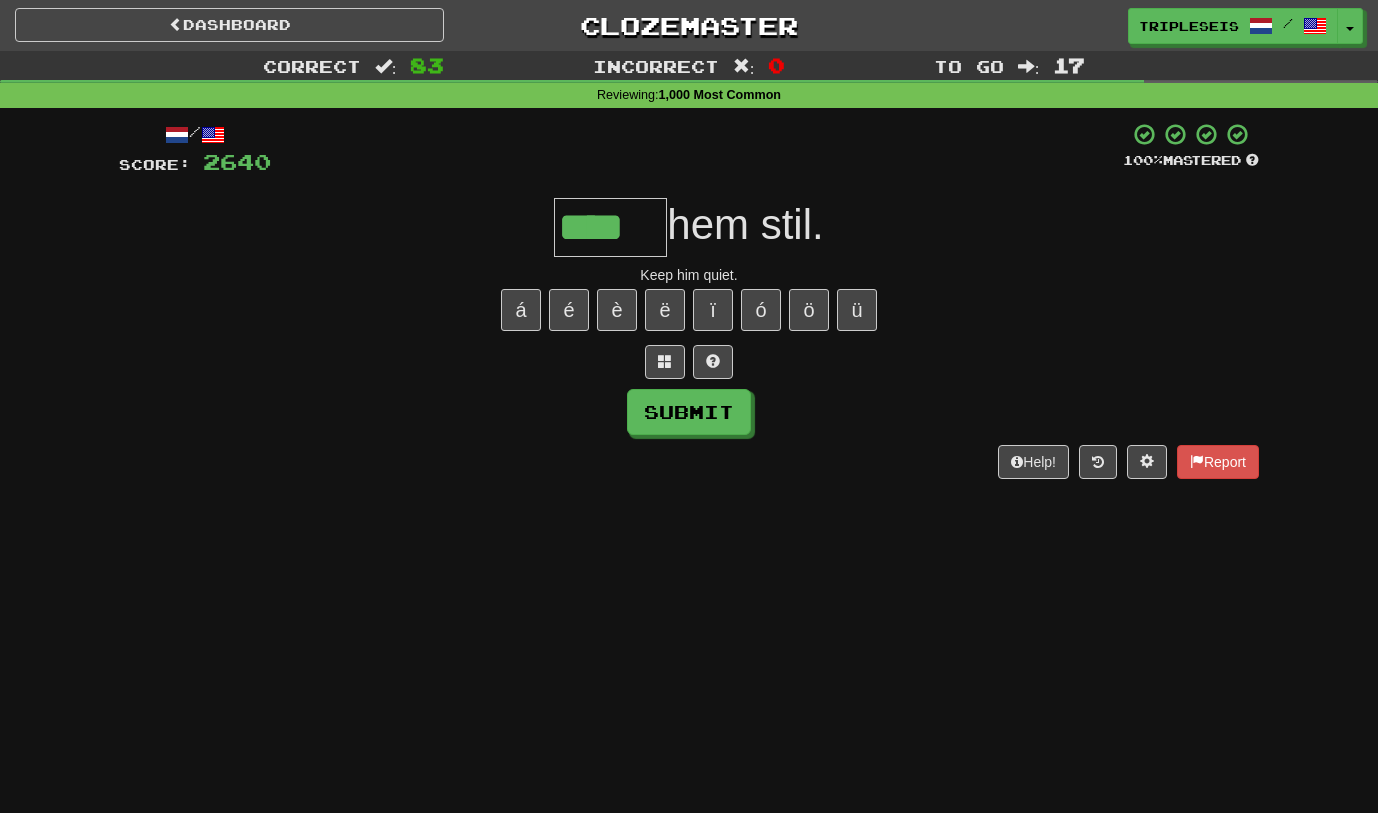 type on "****" 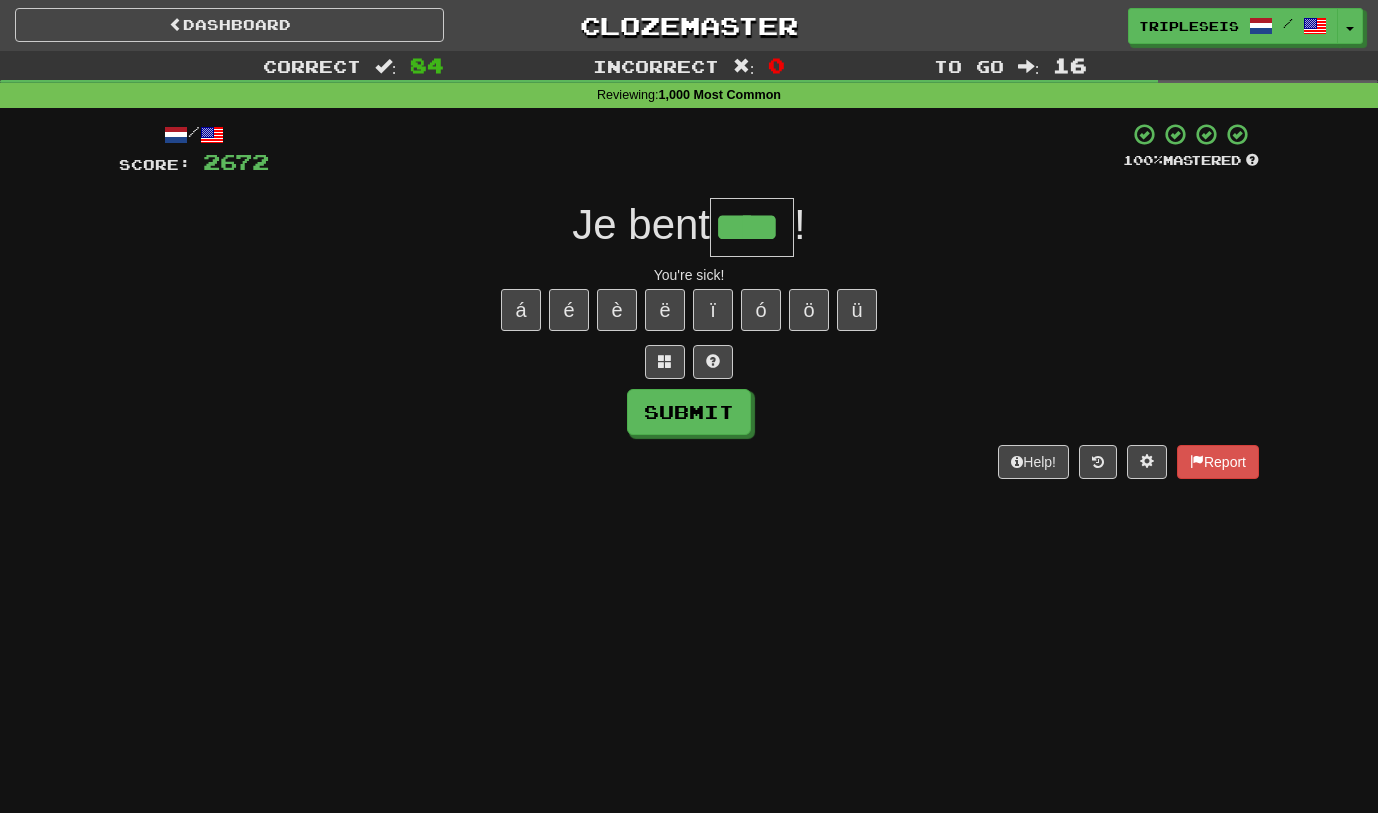 type on "****" 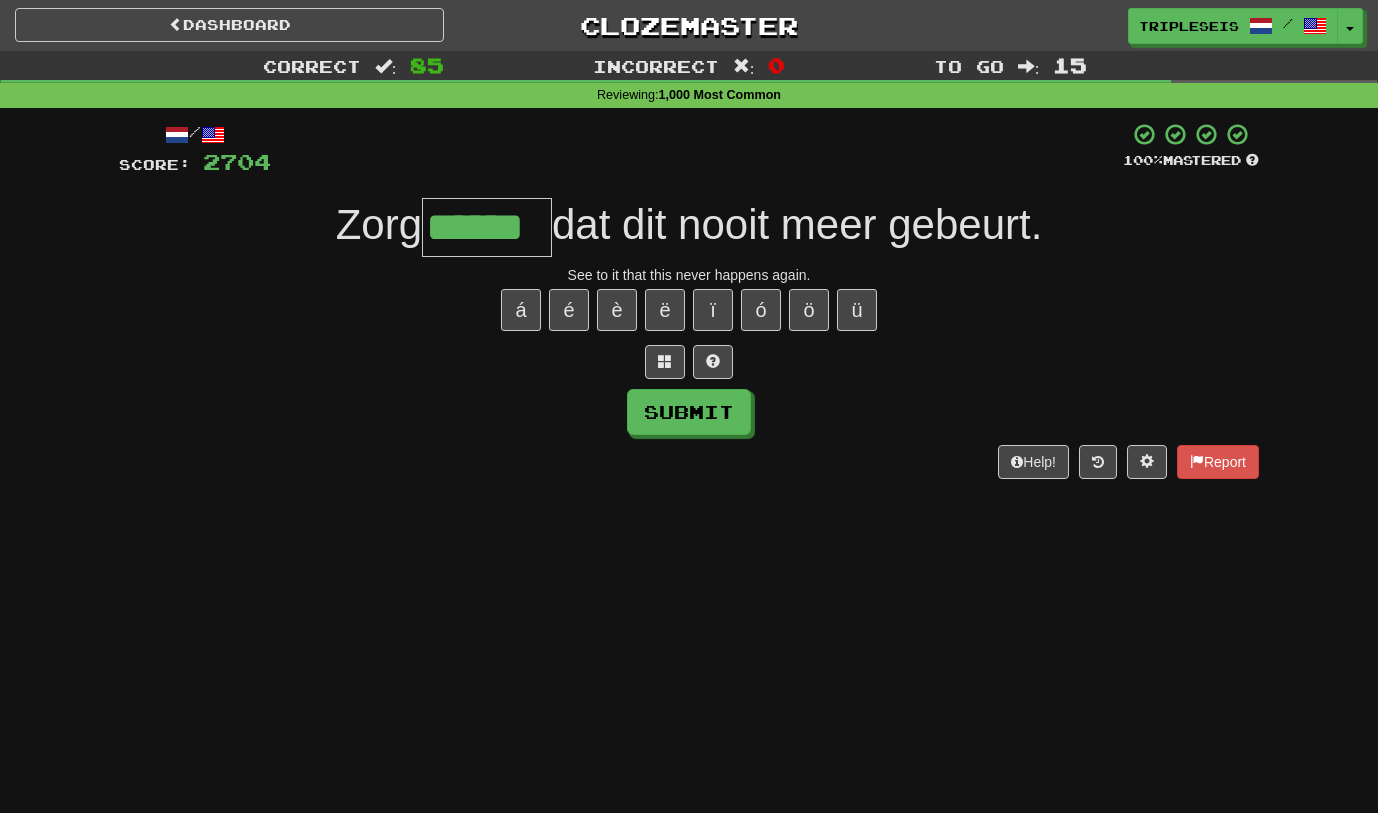 type on "******" 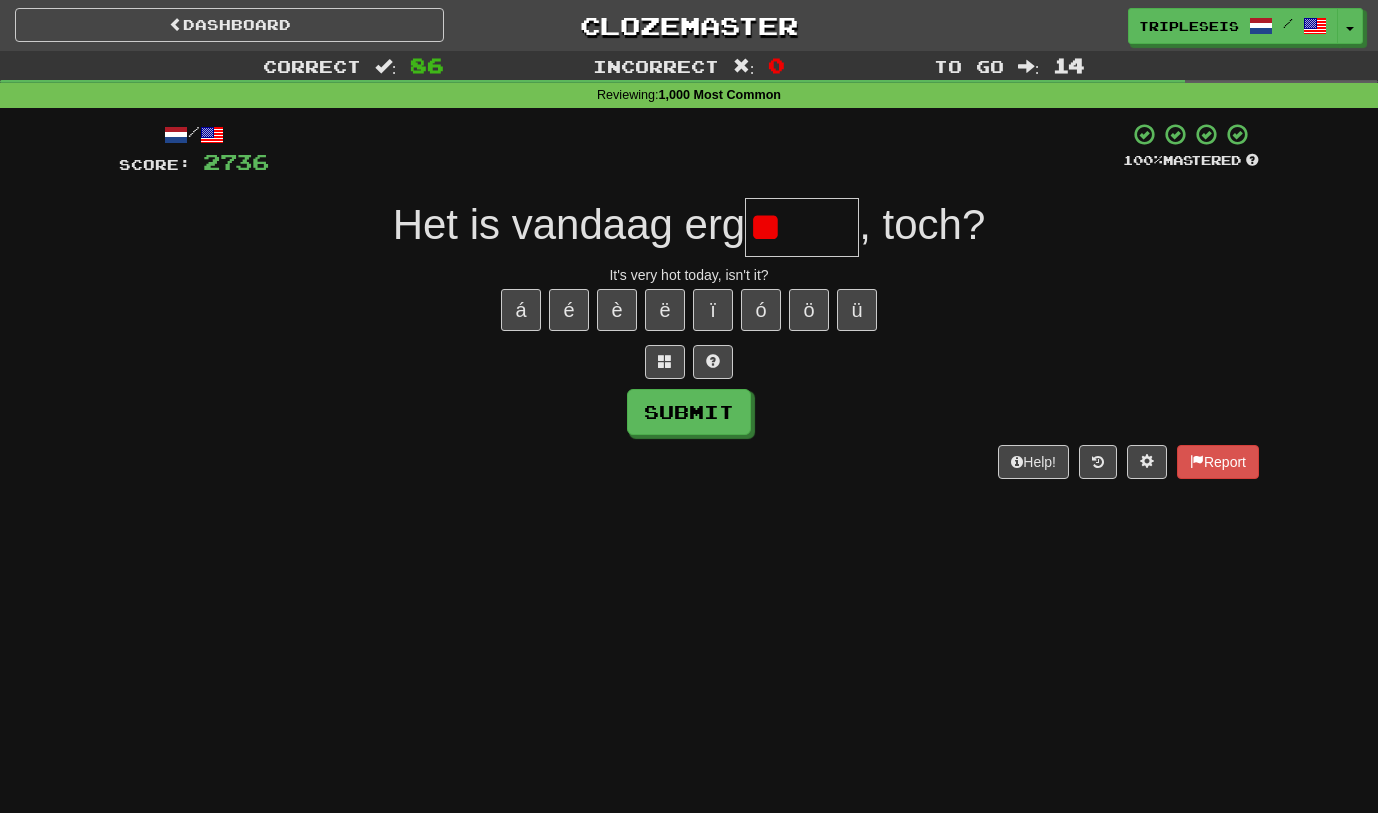 type on "*" 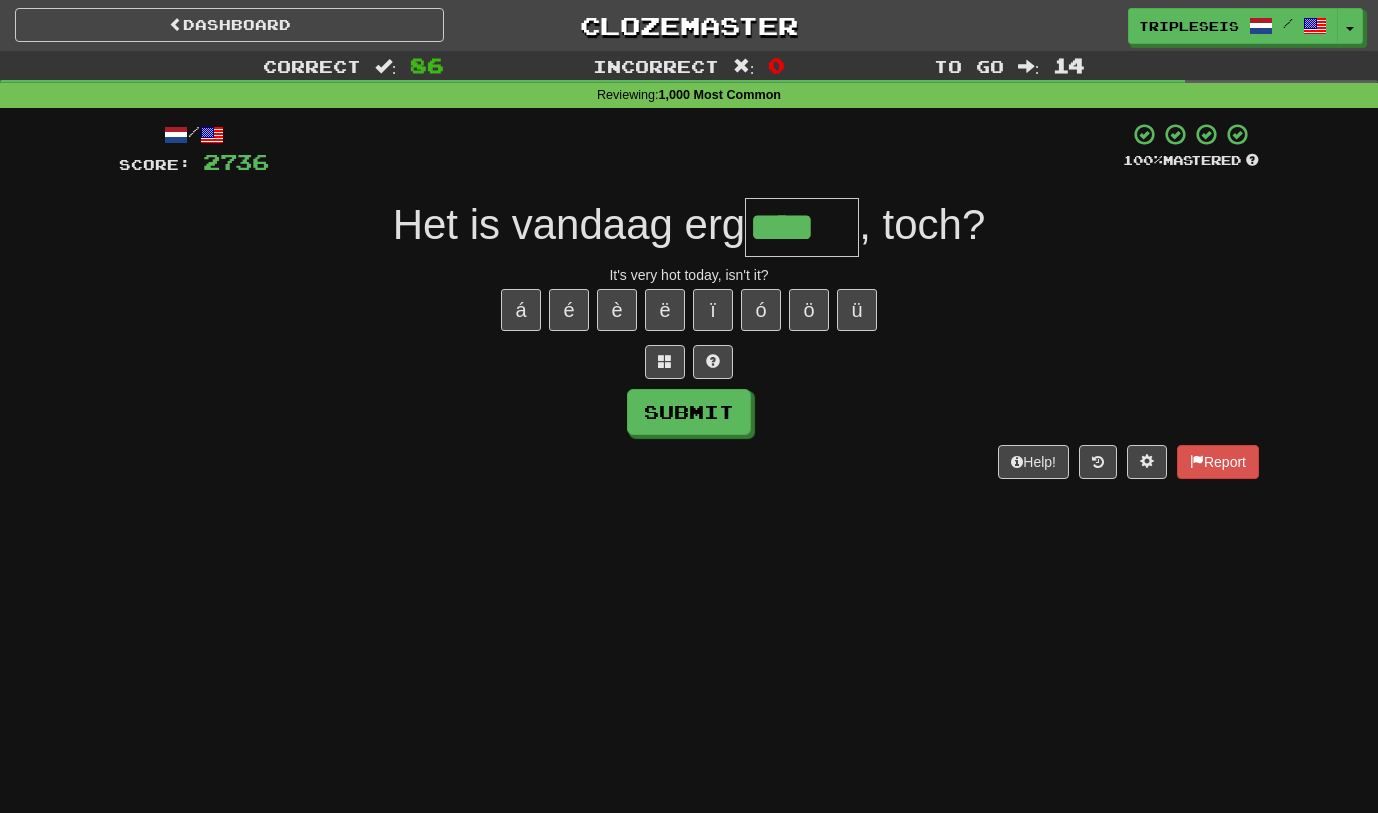 type on "****" 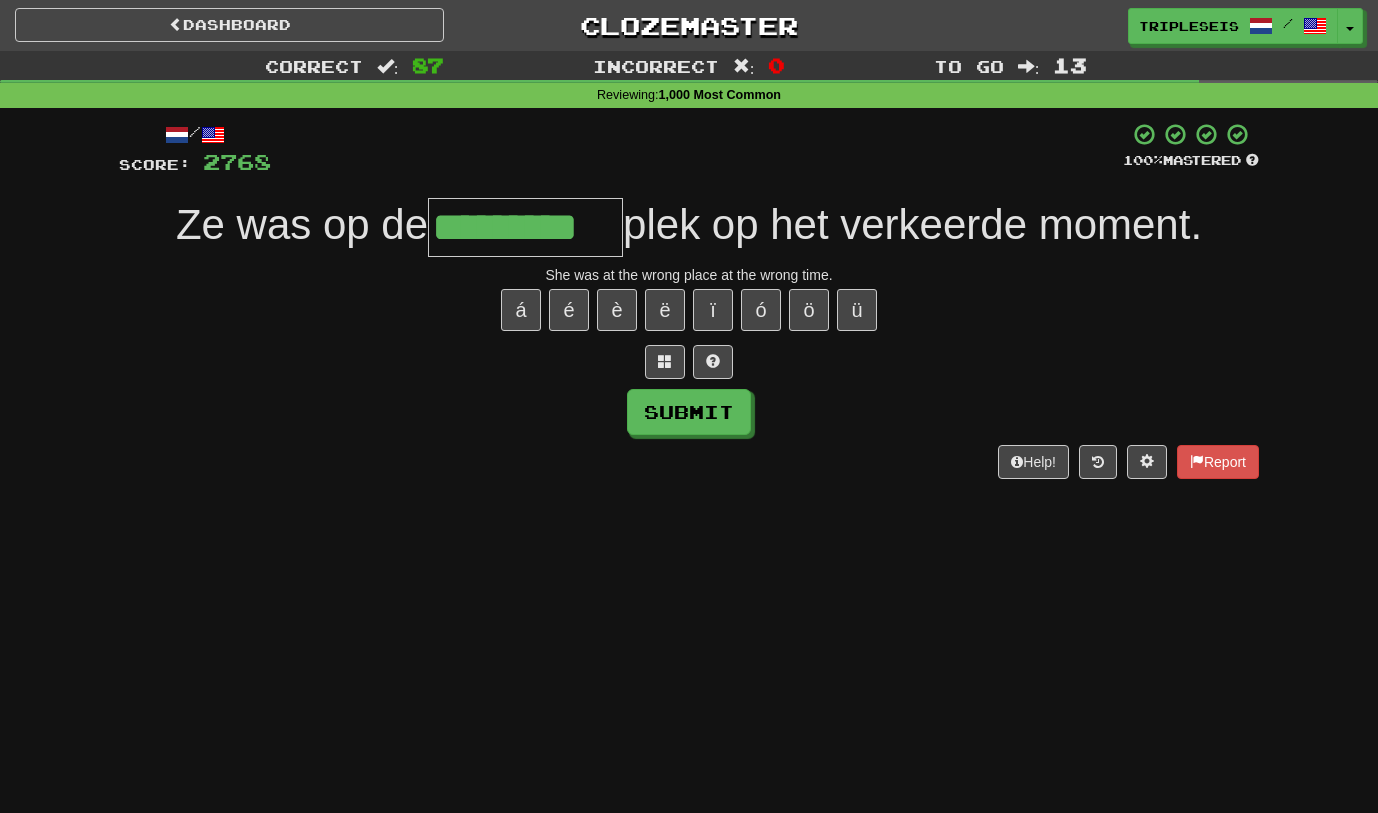 type on "*********" 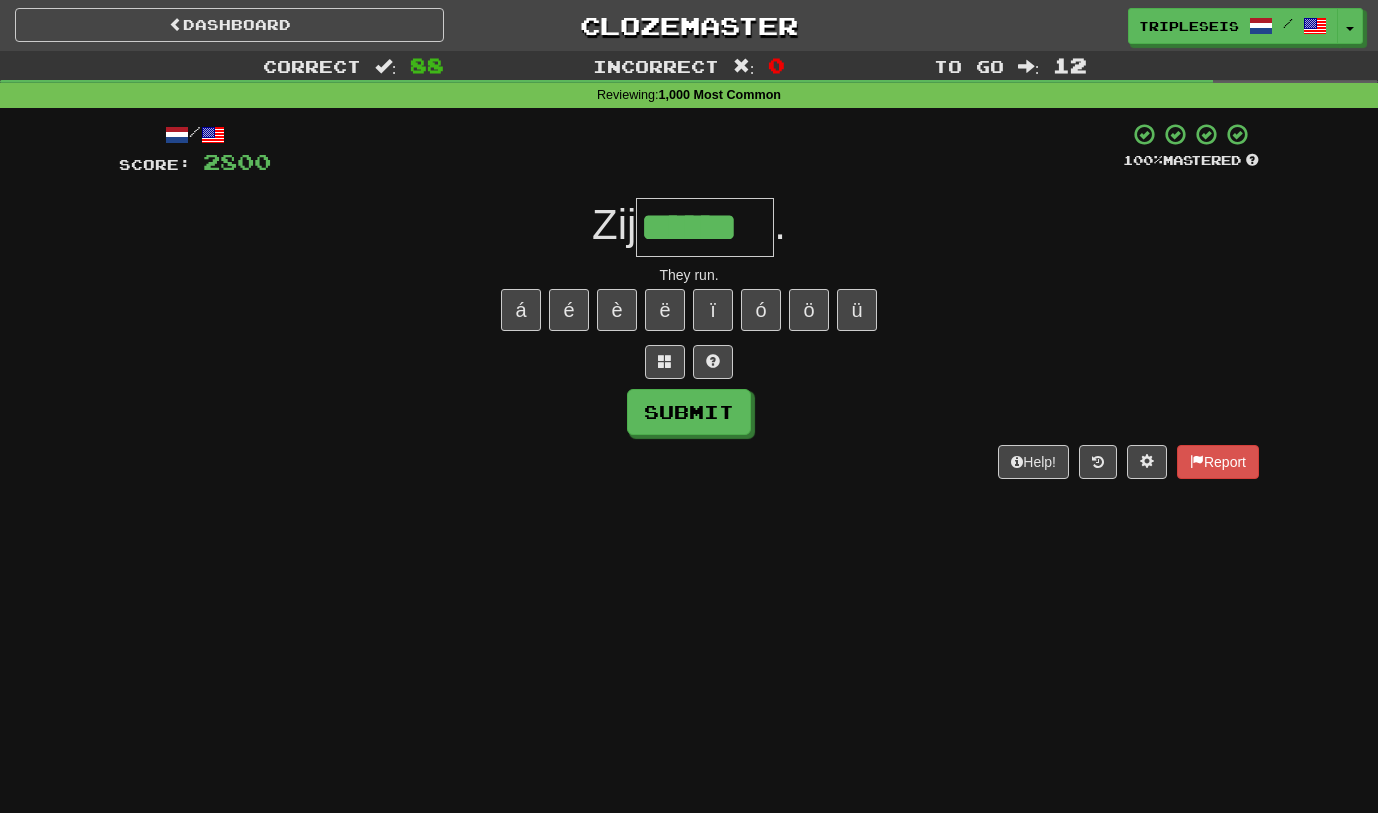 type on "******" 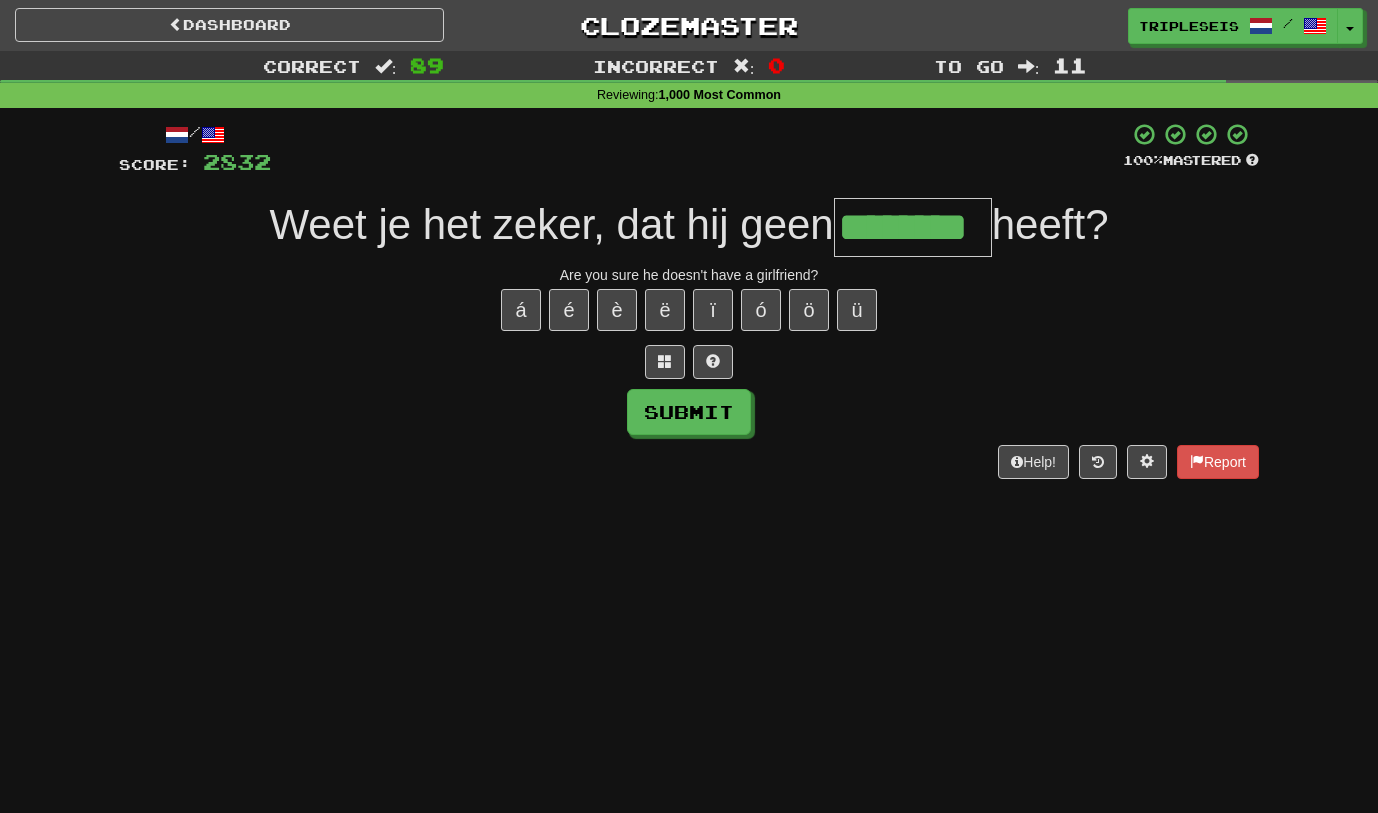 type on "********" 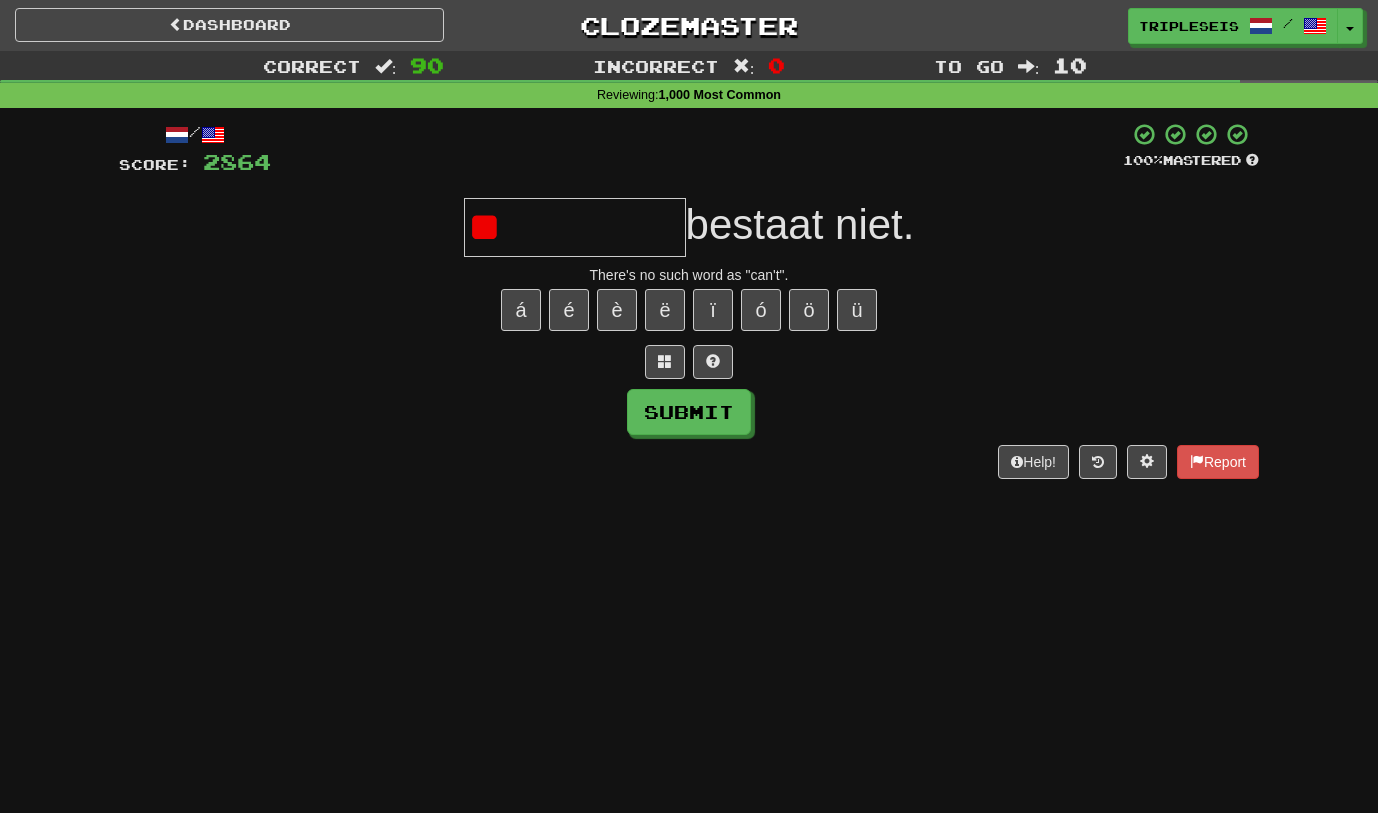 type on "*" 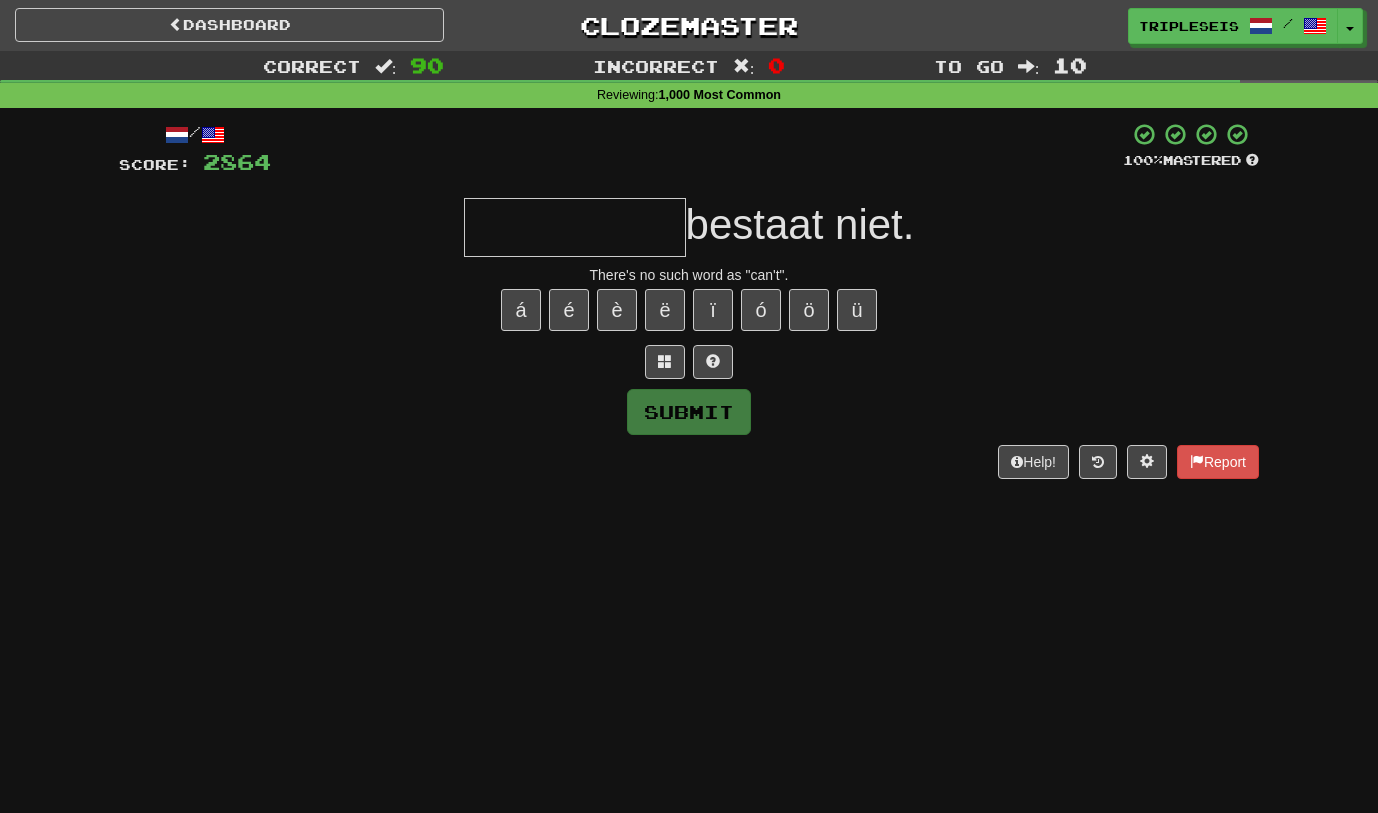 type on "*" 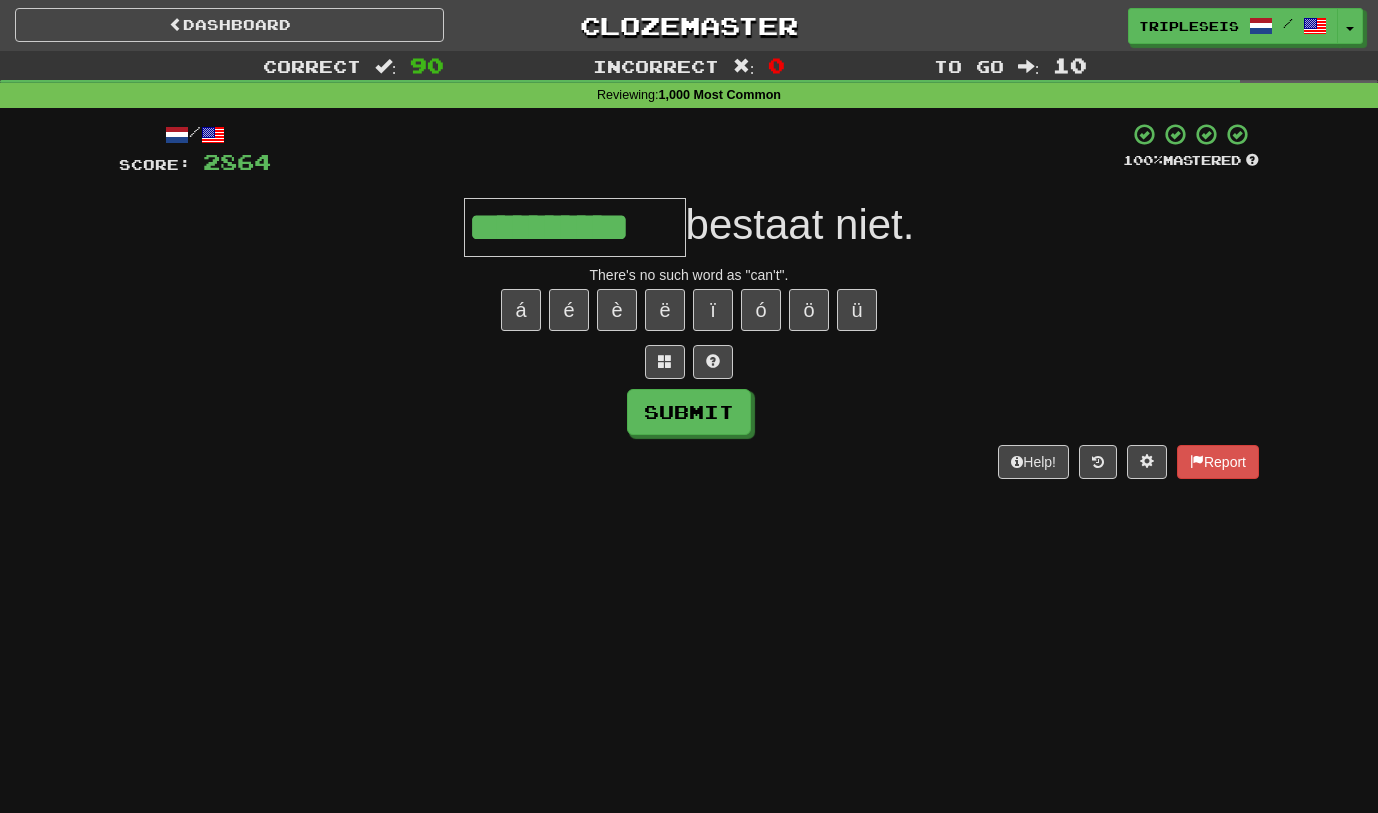 type on "**********" 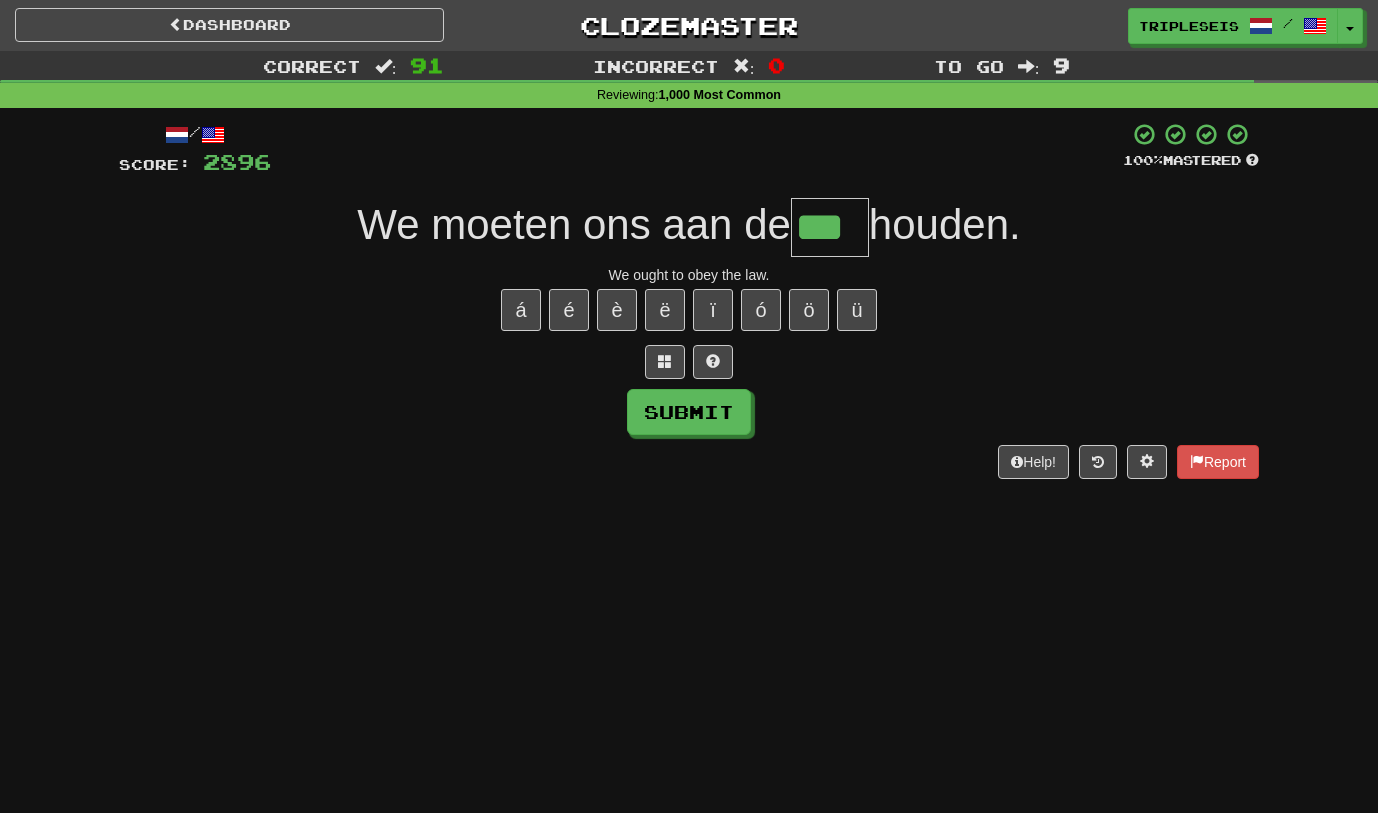 type on "***" 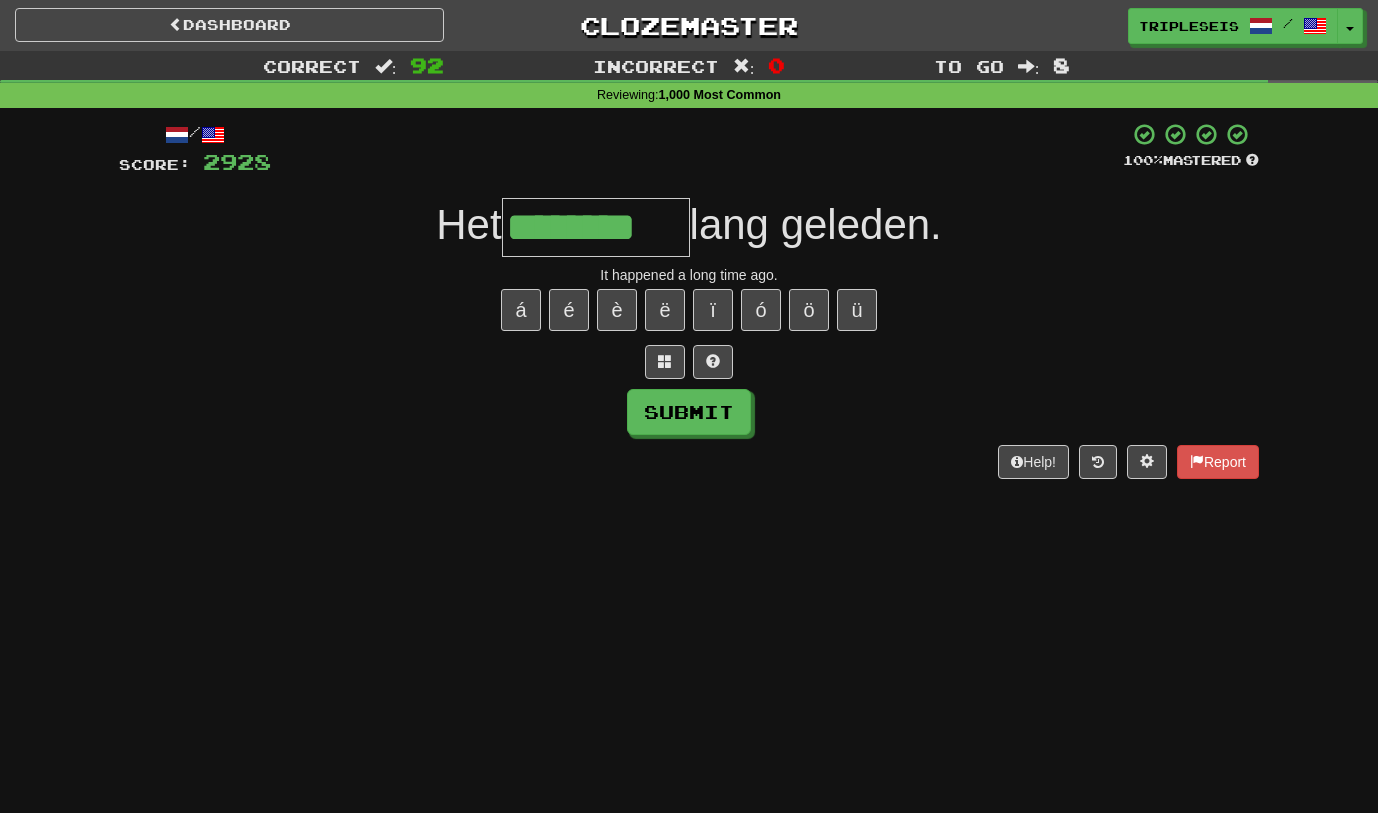 type on "********" 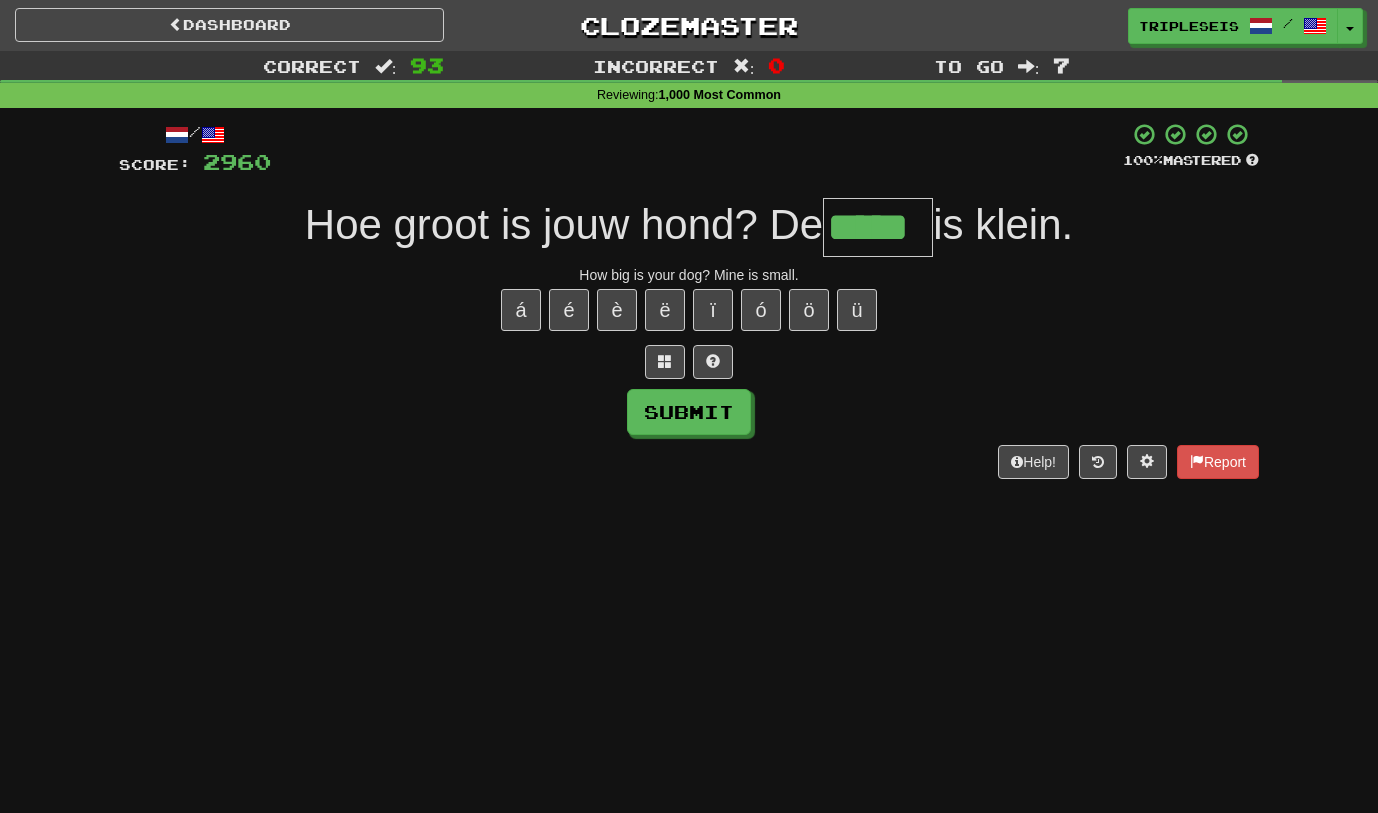 type on "*****" 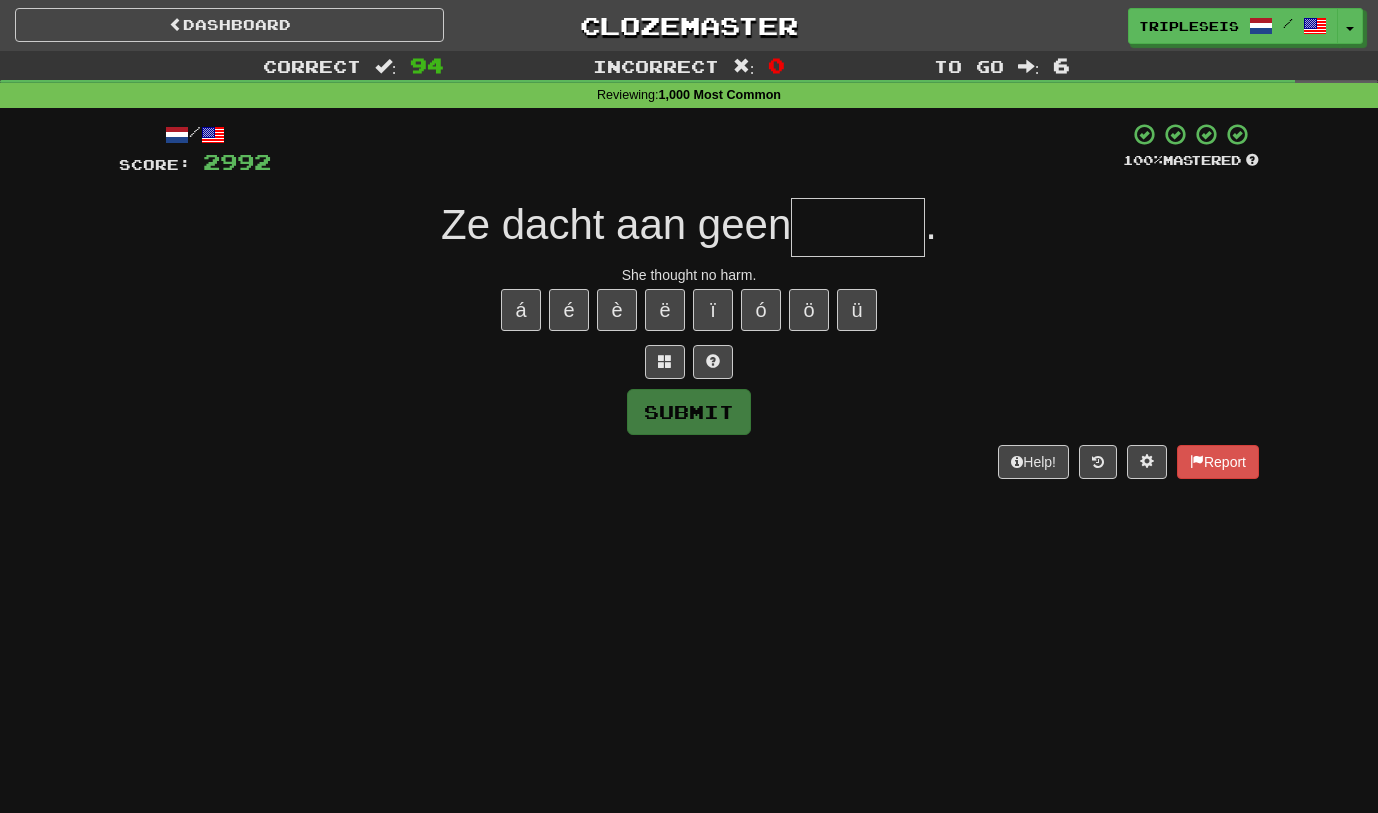 type on "*" 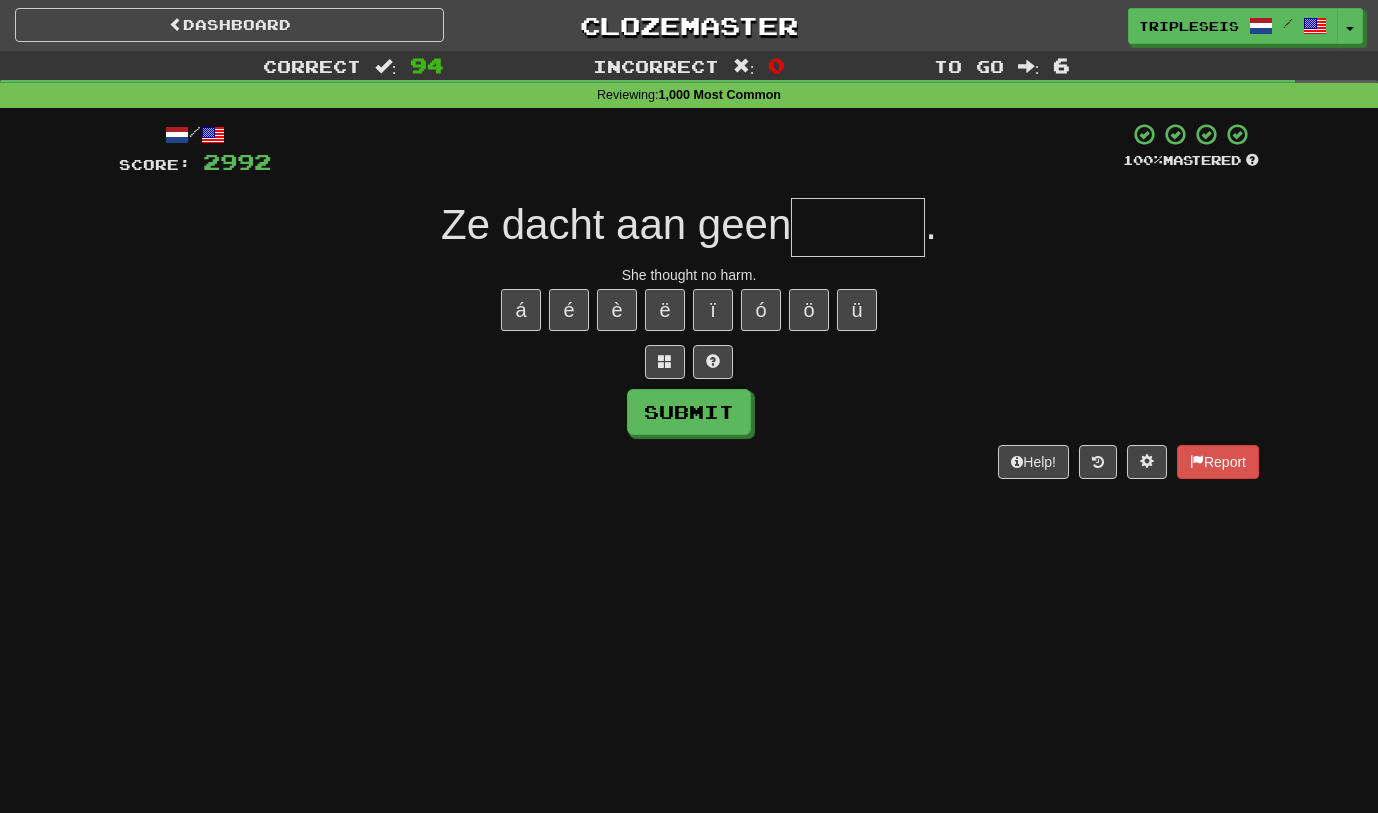 type on "*" 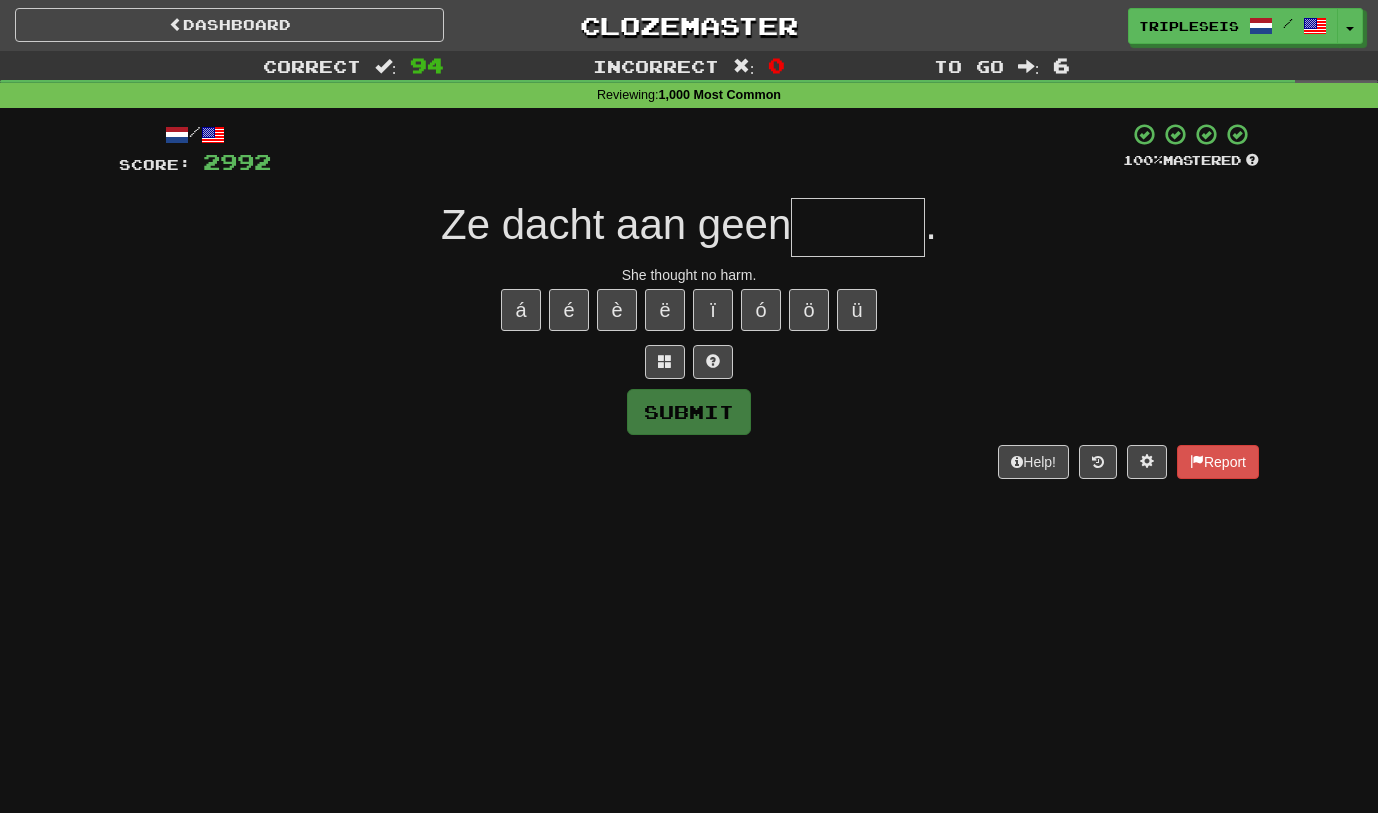 type on "*" 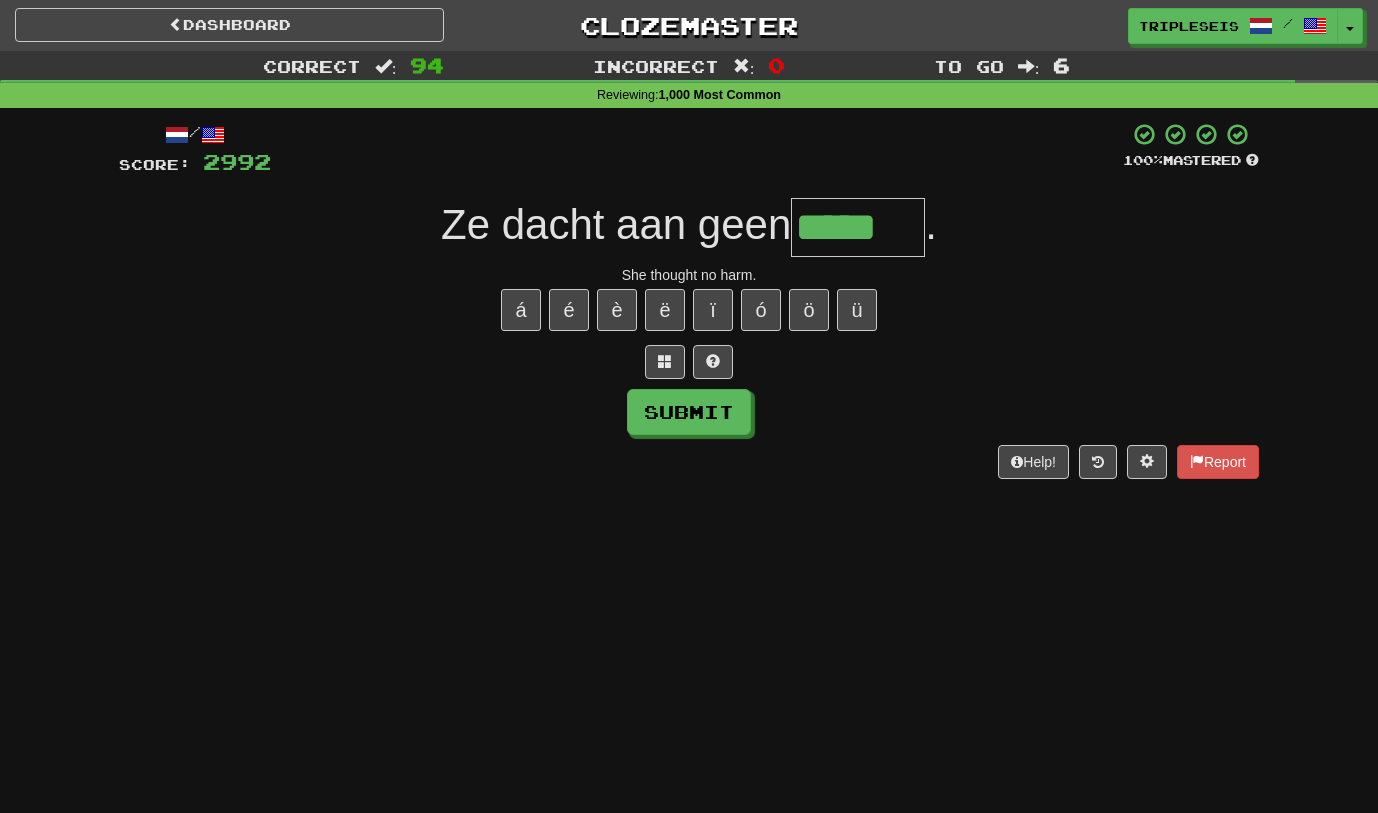 type on "*****" 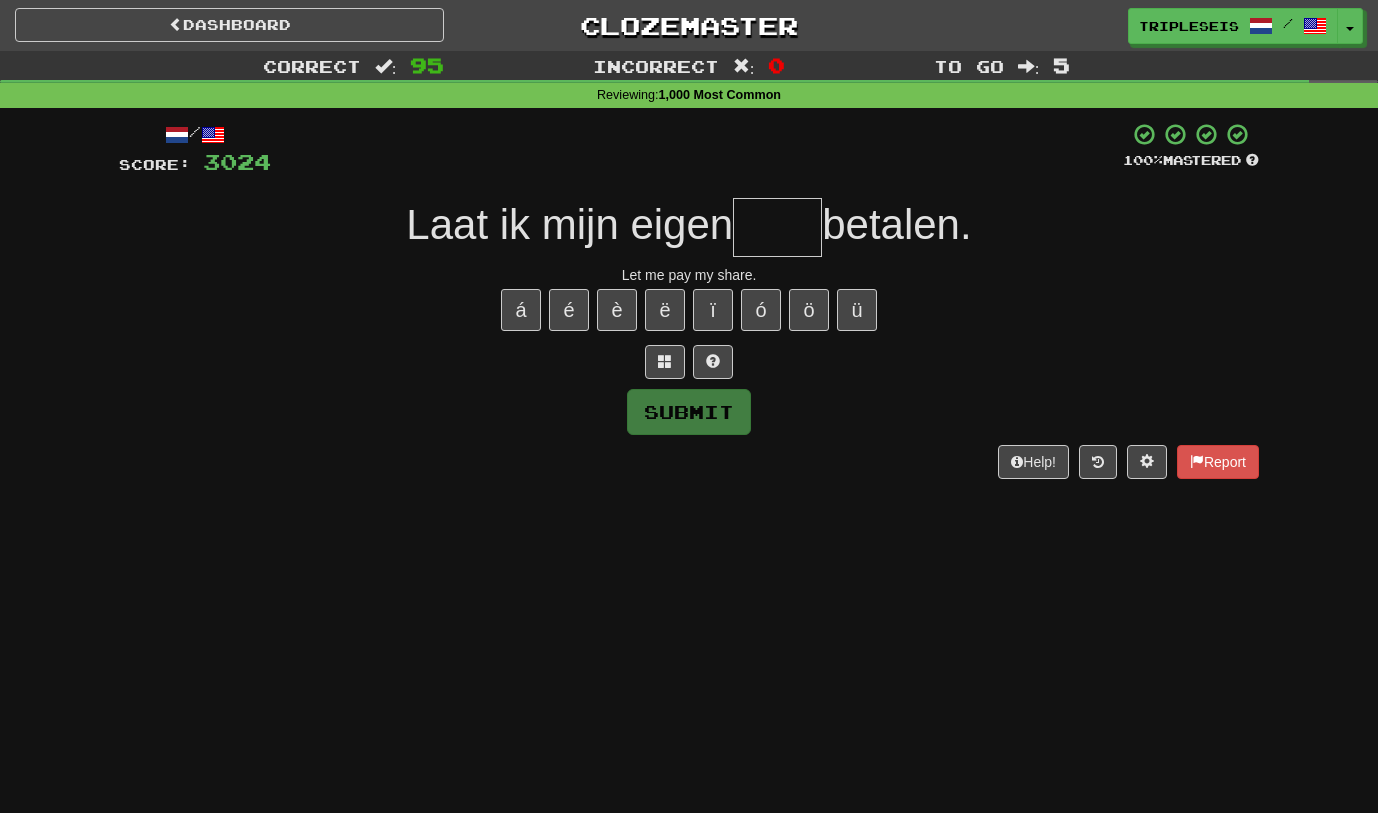type on "*" 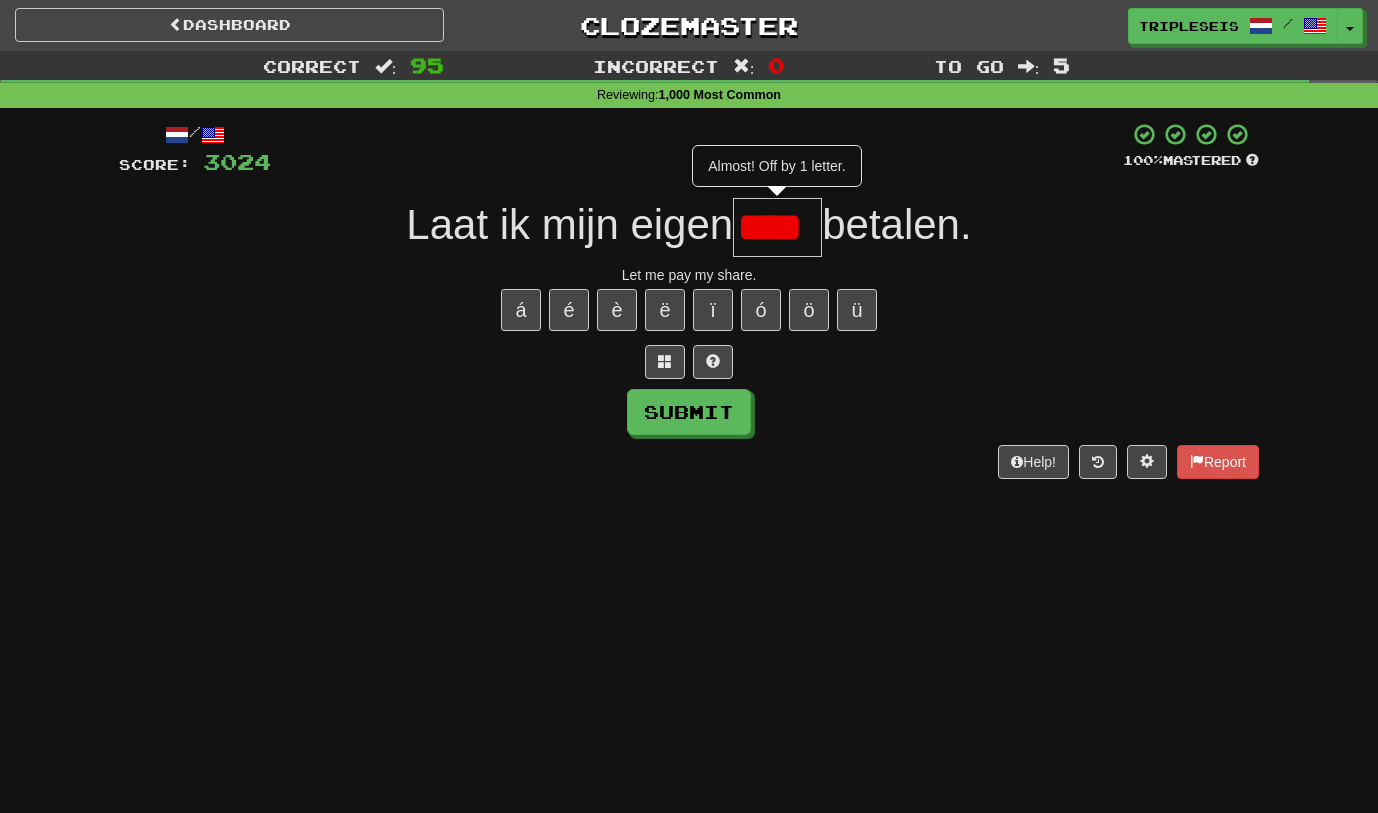scroll, scrollTop: 0, scrollLeft: 0, axis: both 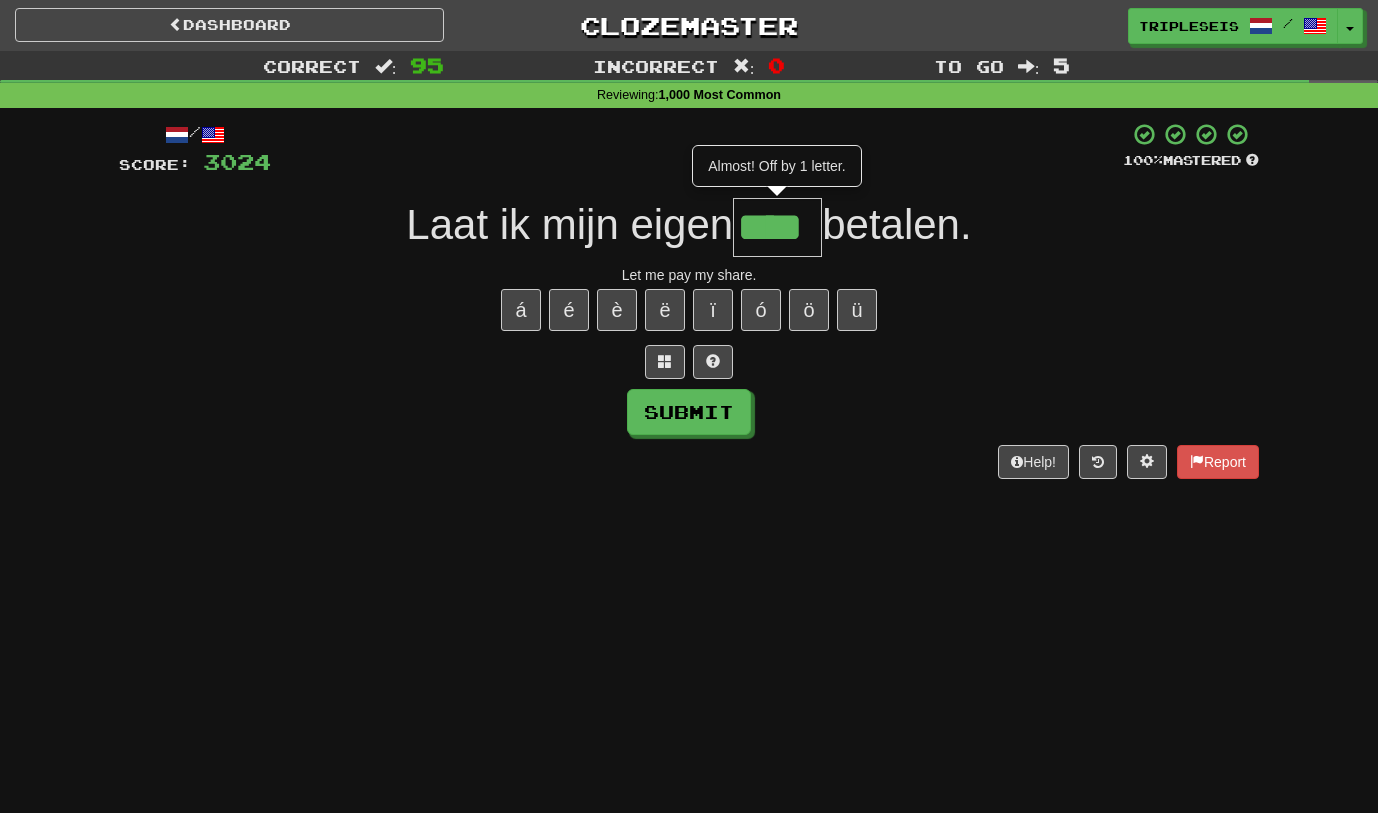 type on "****" 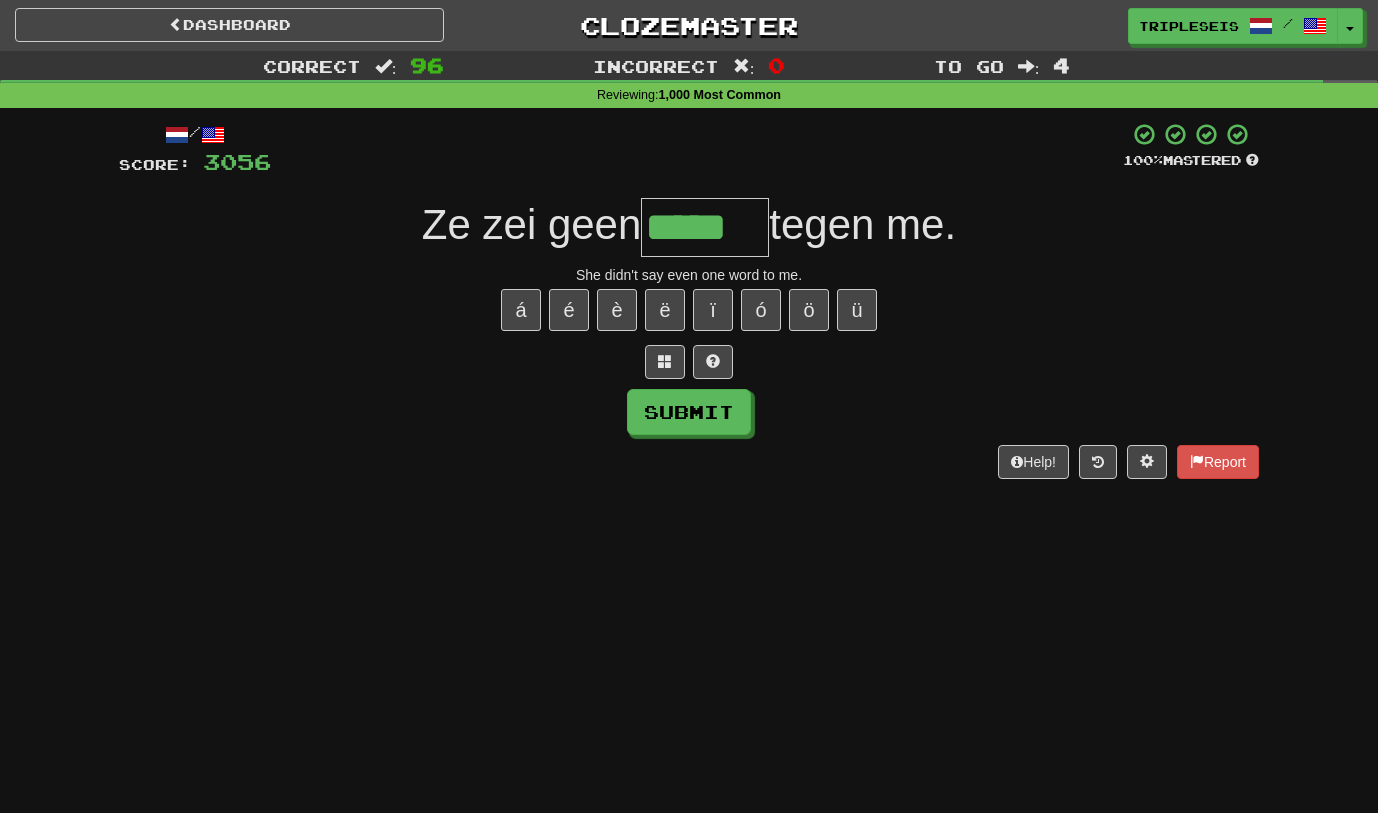 type on "*****" 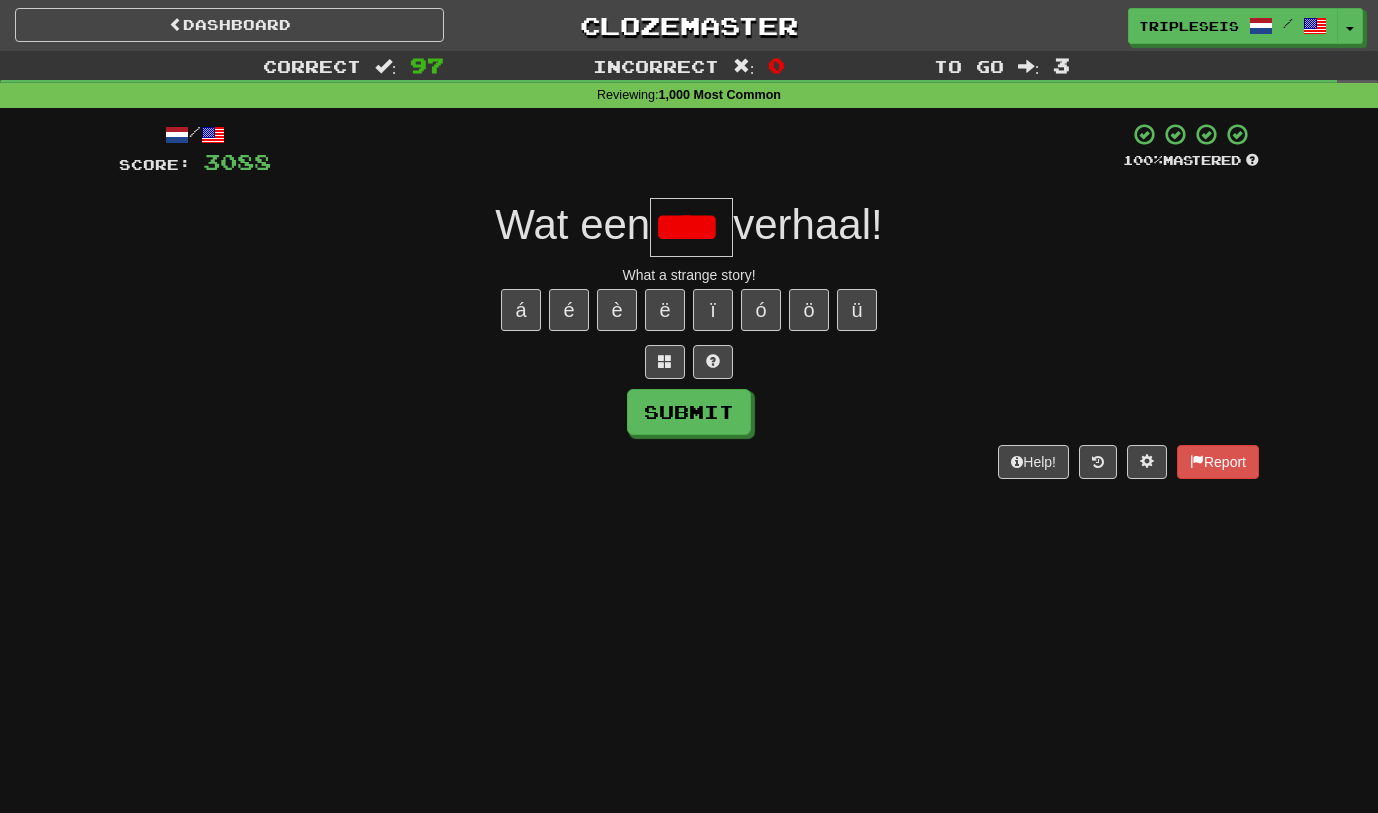 scroll, scrollTop: 0, scrollLeft: 0, axis: both 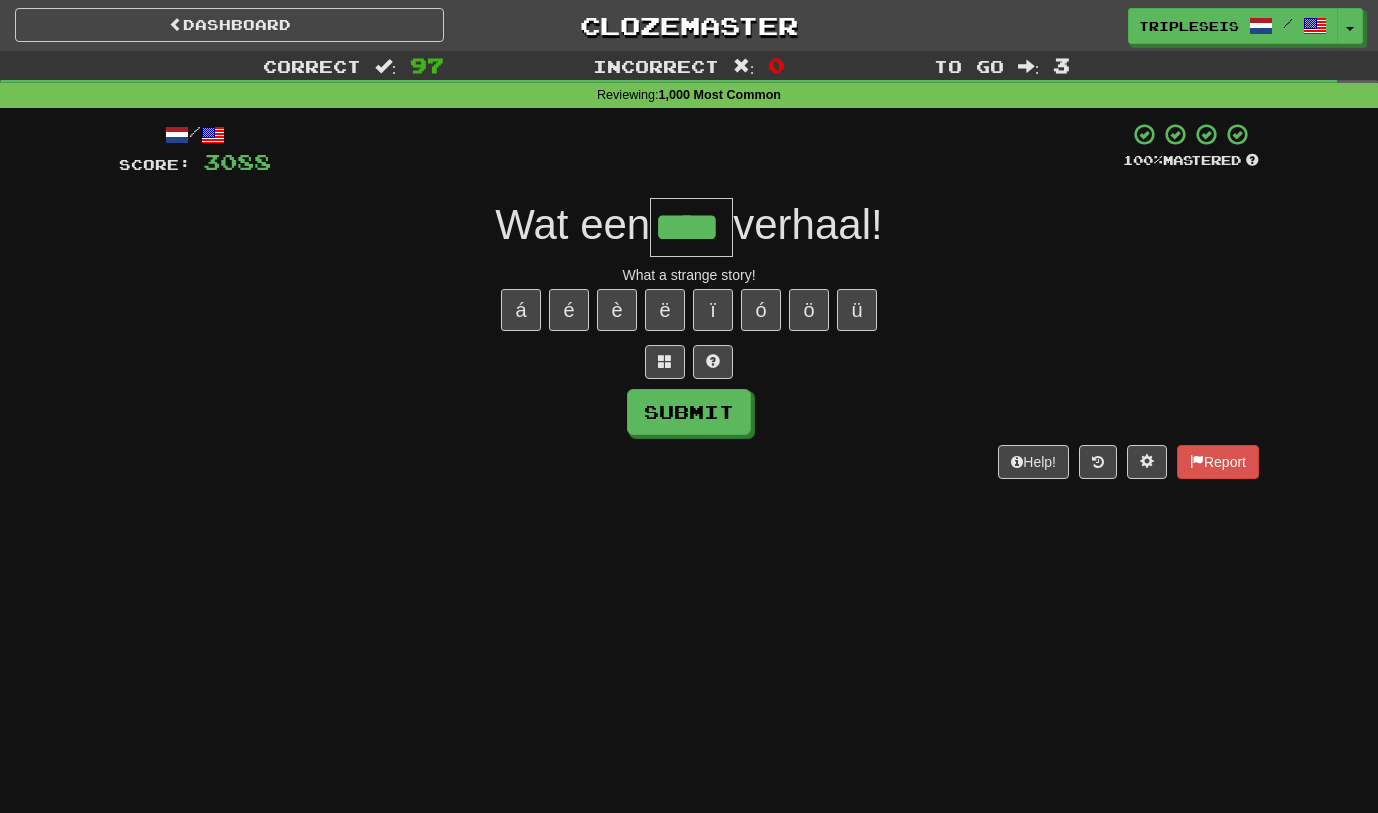 type on "****" 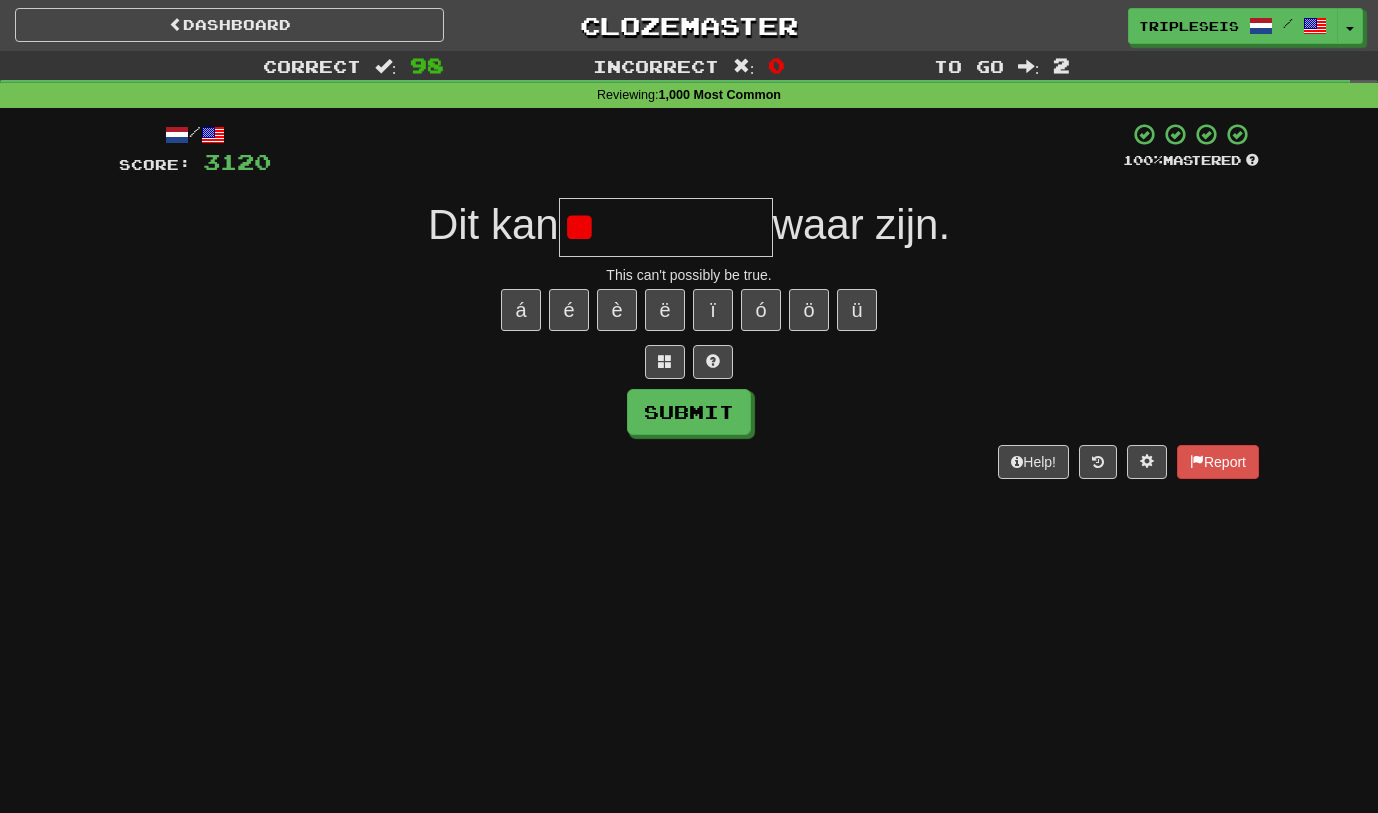 type on "*" 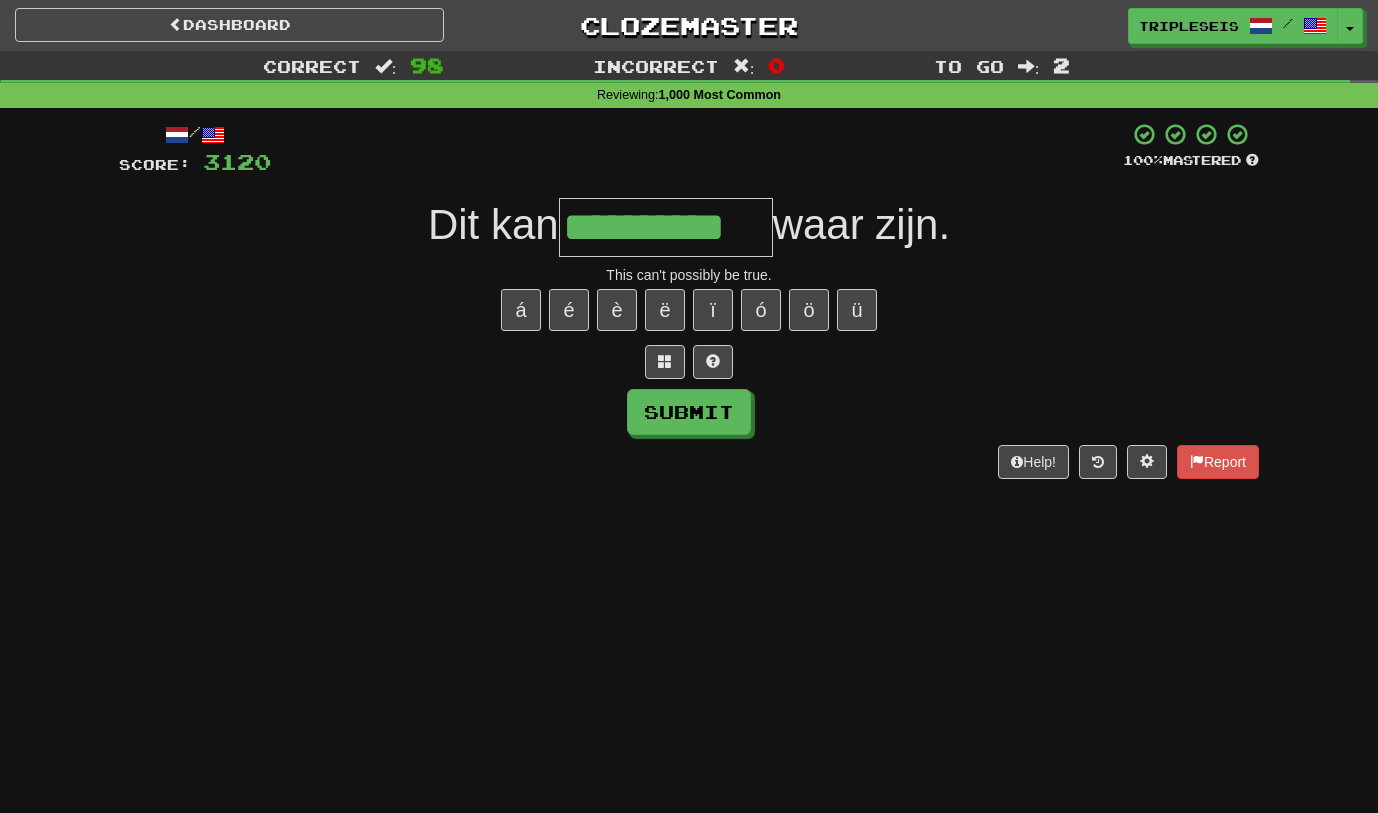 type on "**********" 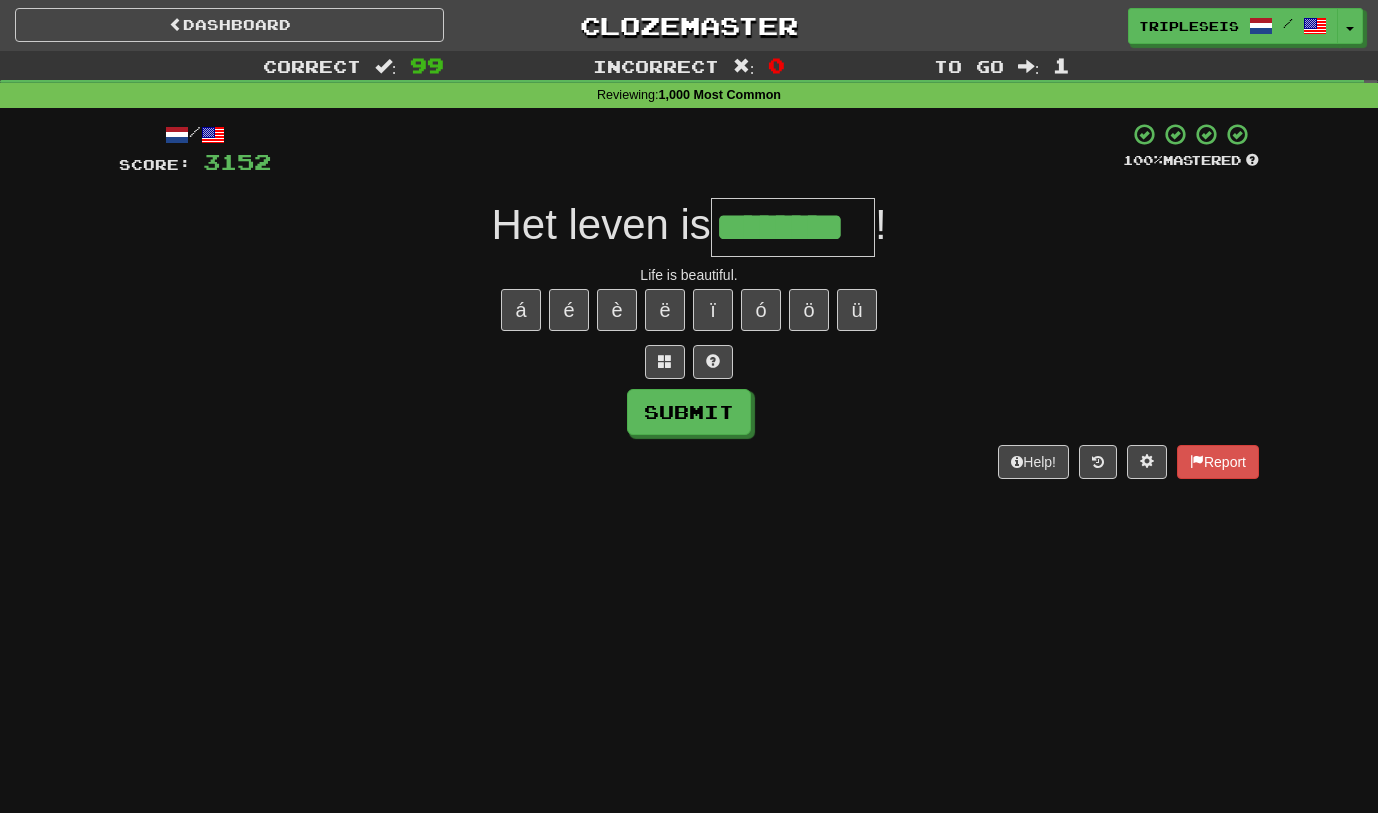 type on "********" 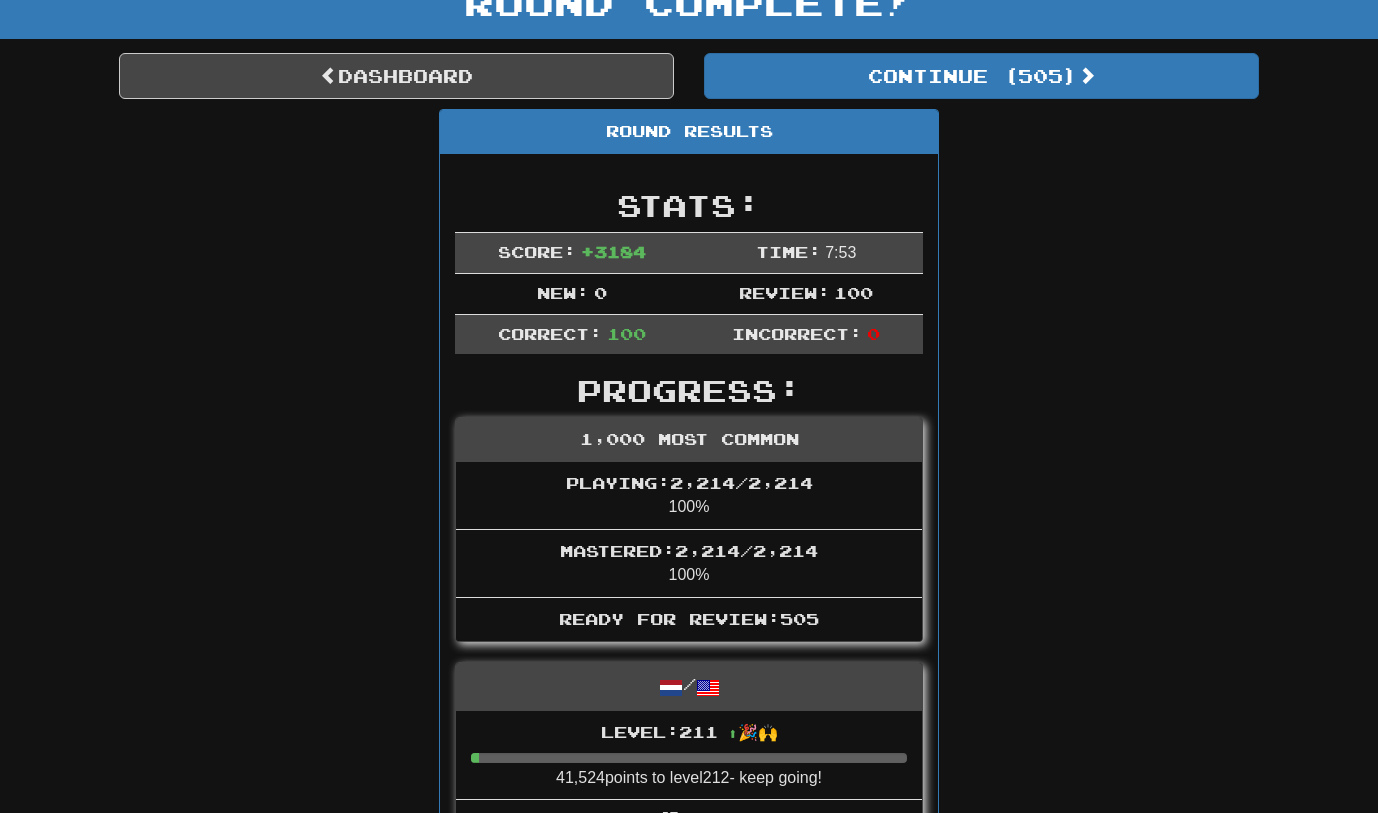 scroll, scrollTop: 144, scrollLeft: 0, axis: vertical 